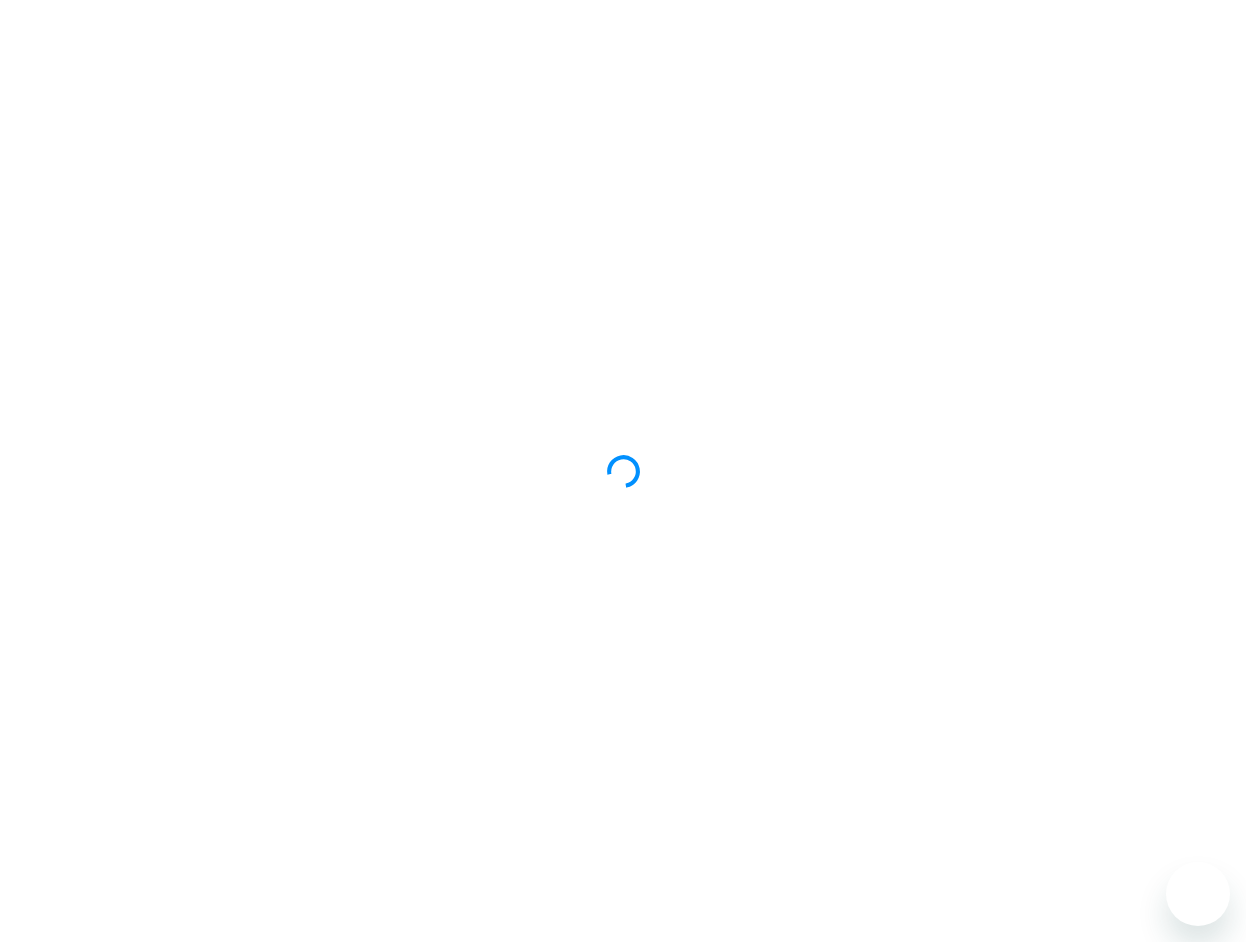 scroll, scrollTop: 0, scrollLeft: 0, axis: both 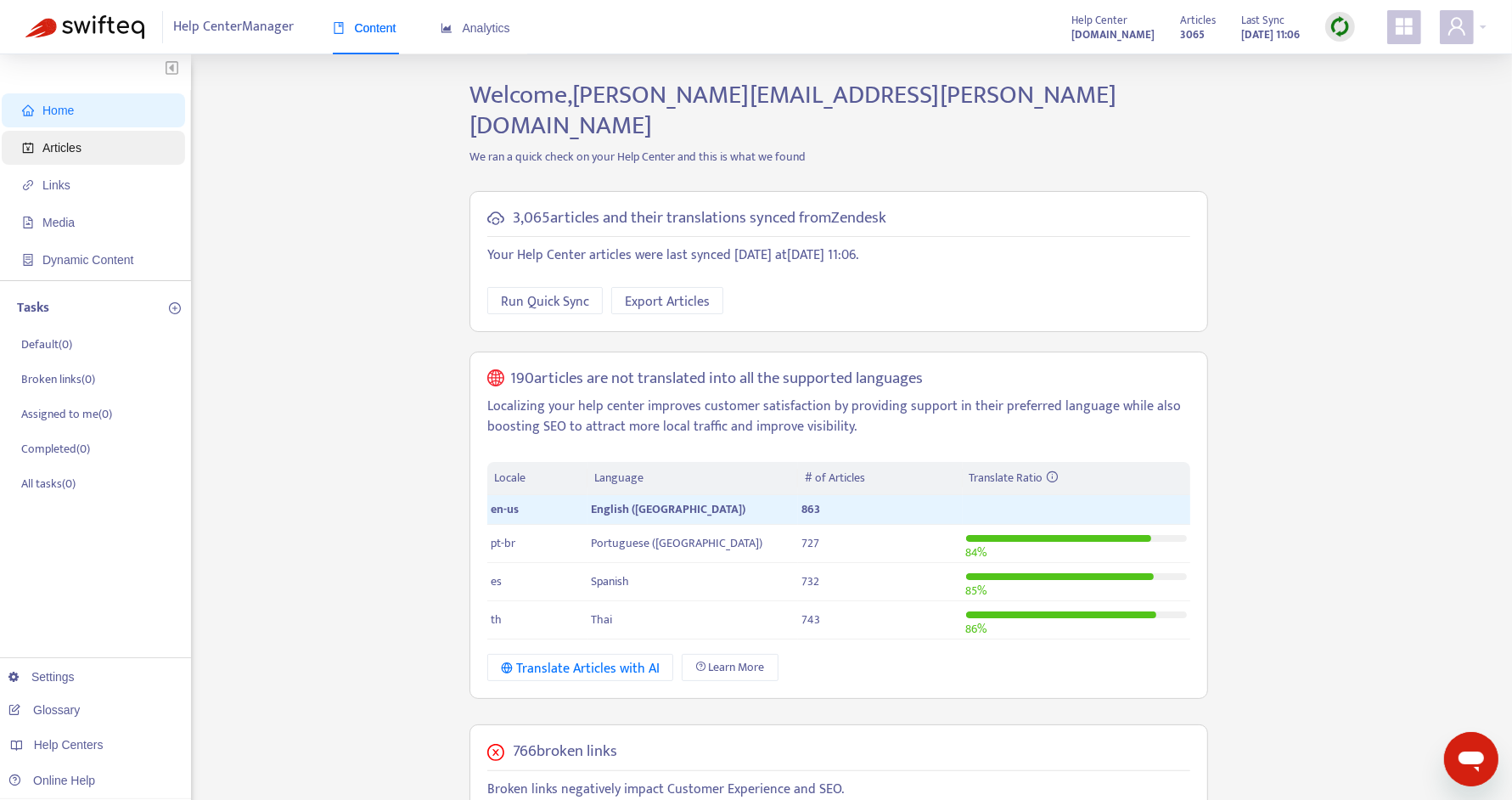 drag, startPoint x: 123, startPoint y: 127, endPoint x: 117, endPoint y: 147, distance: 21 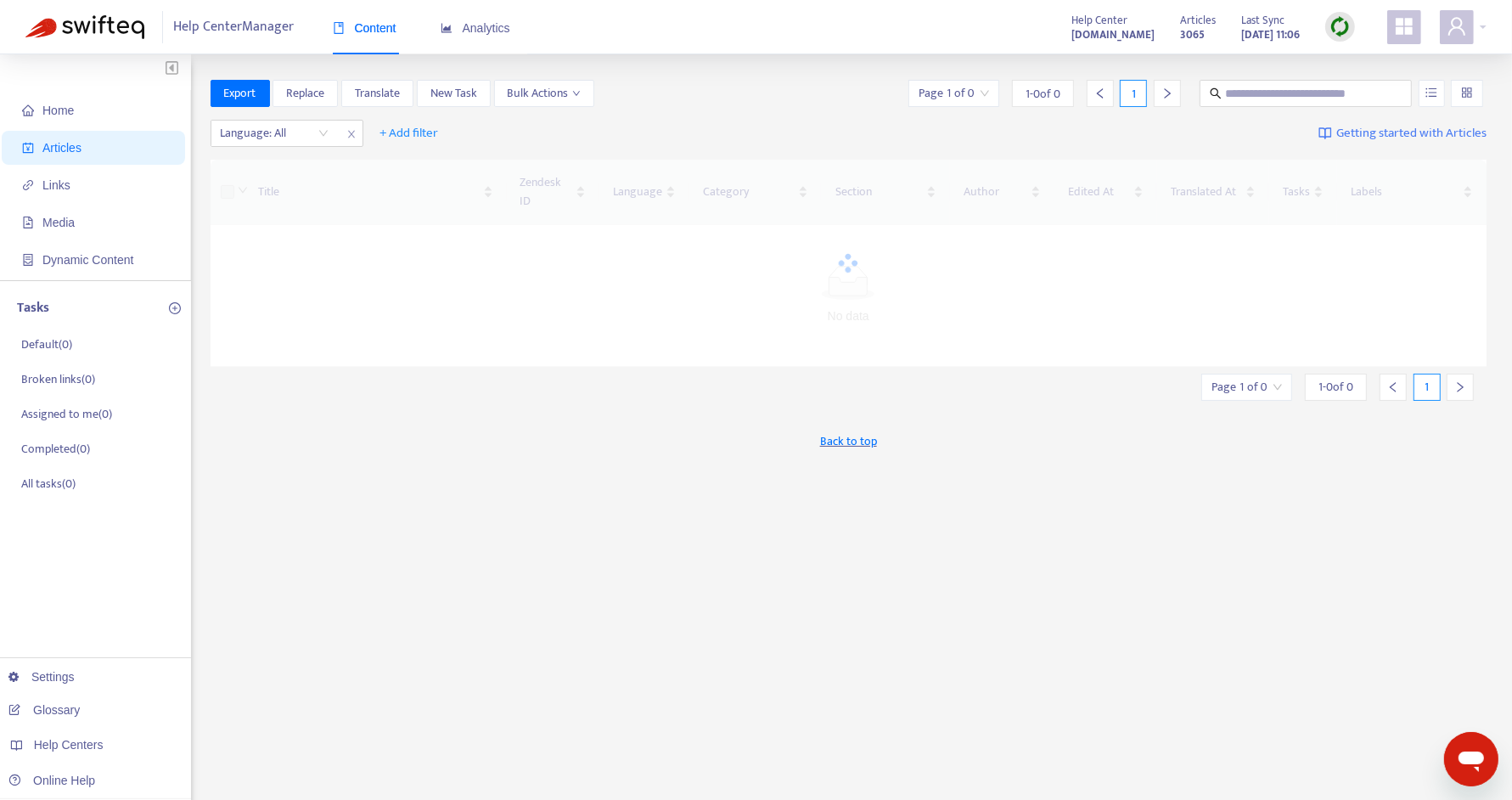 click at bounding box center [1340, 26] 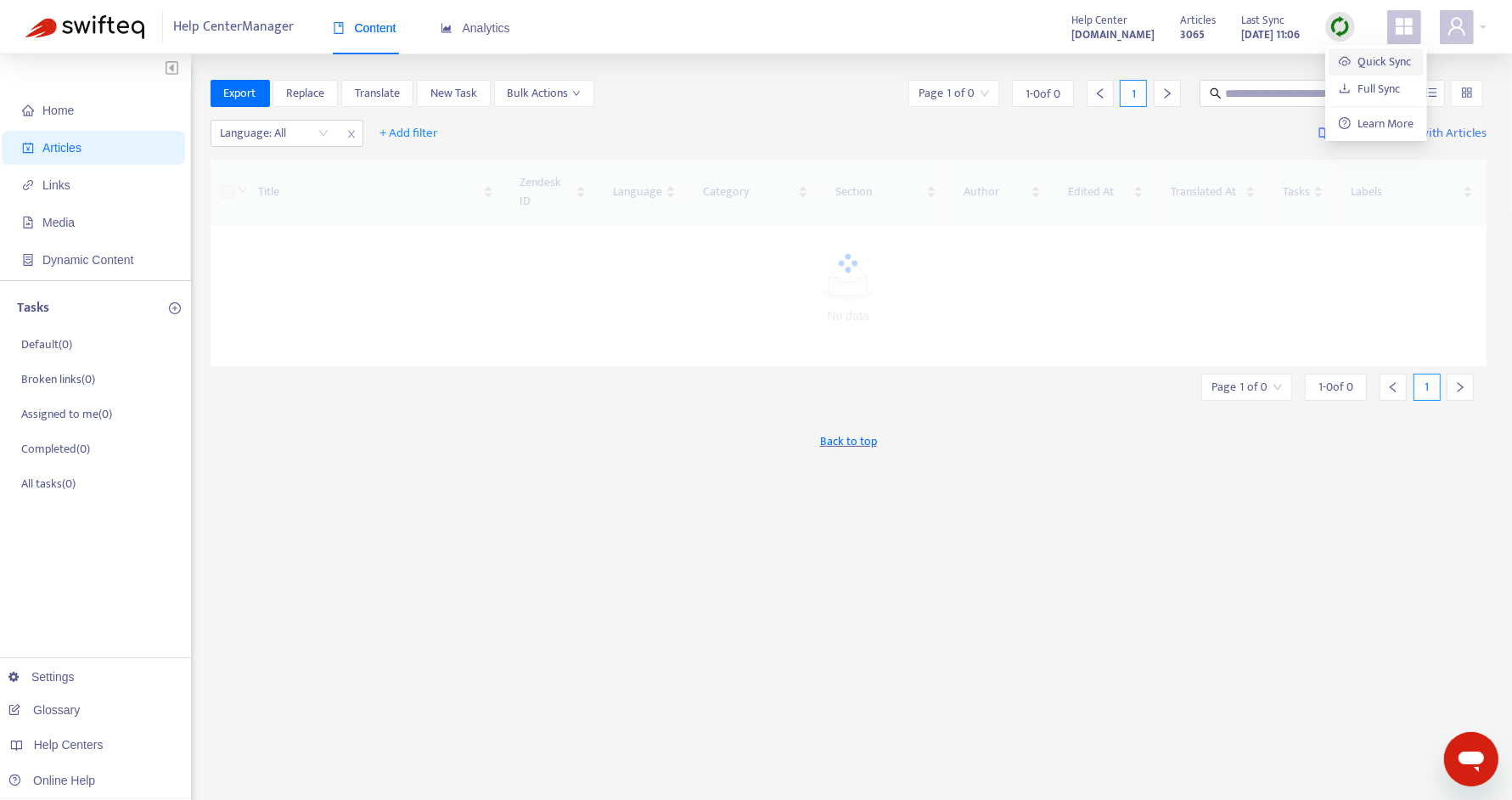 click on "Quick Sync" at bounding box center [1374, 61] 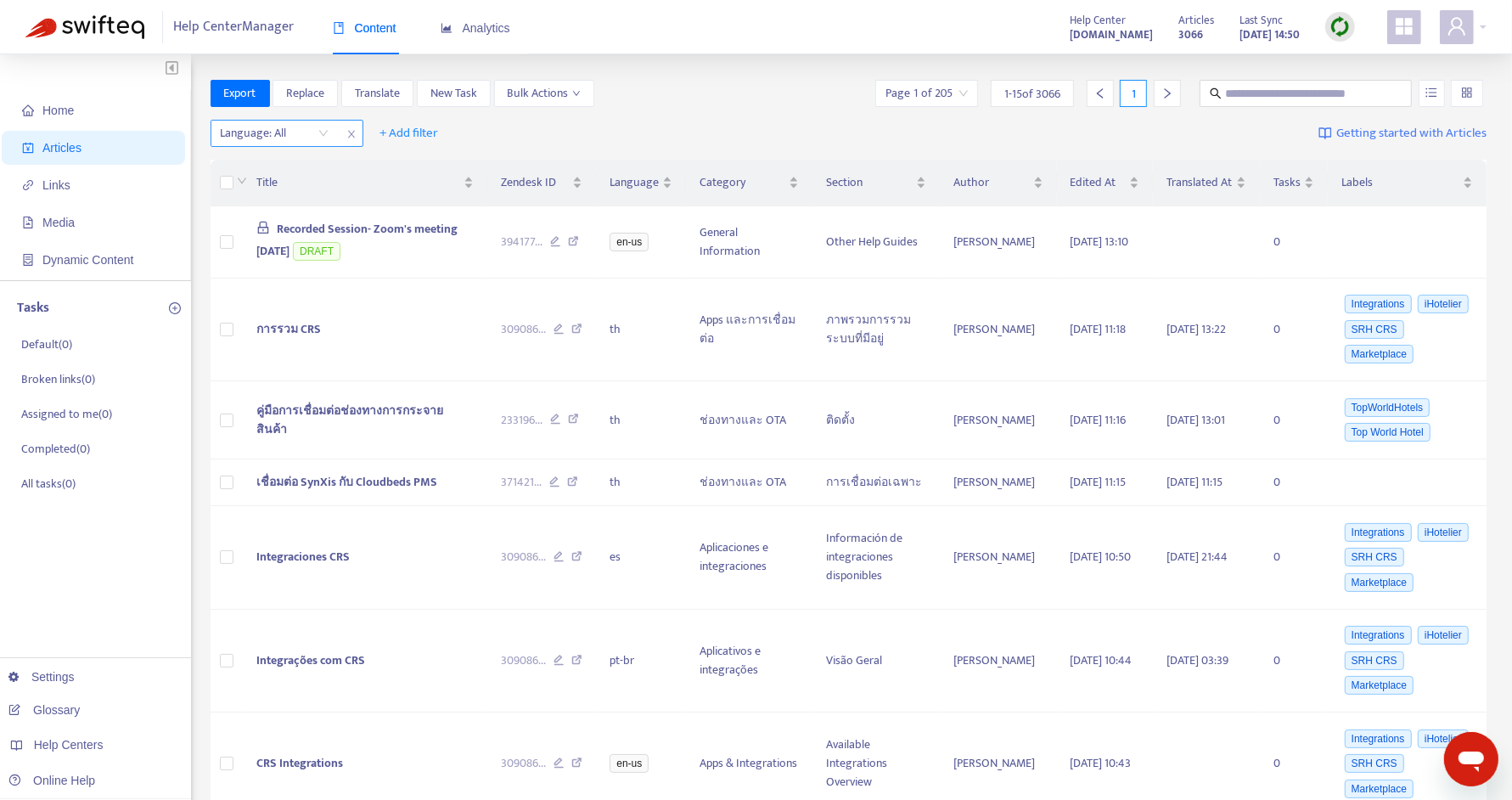 click at bounding box center (266, 133) 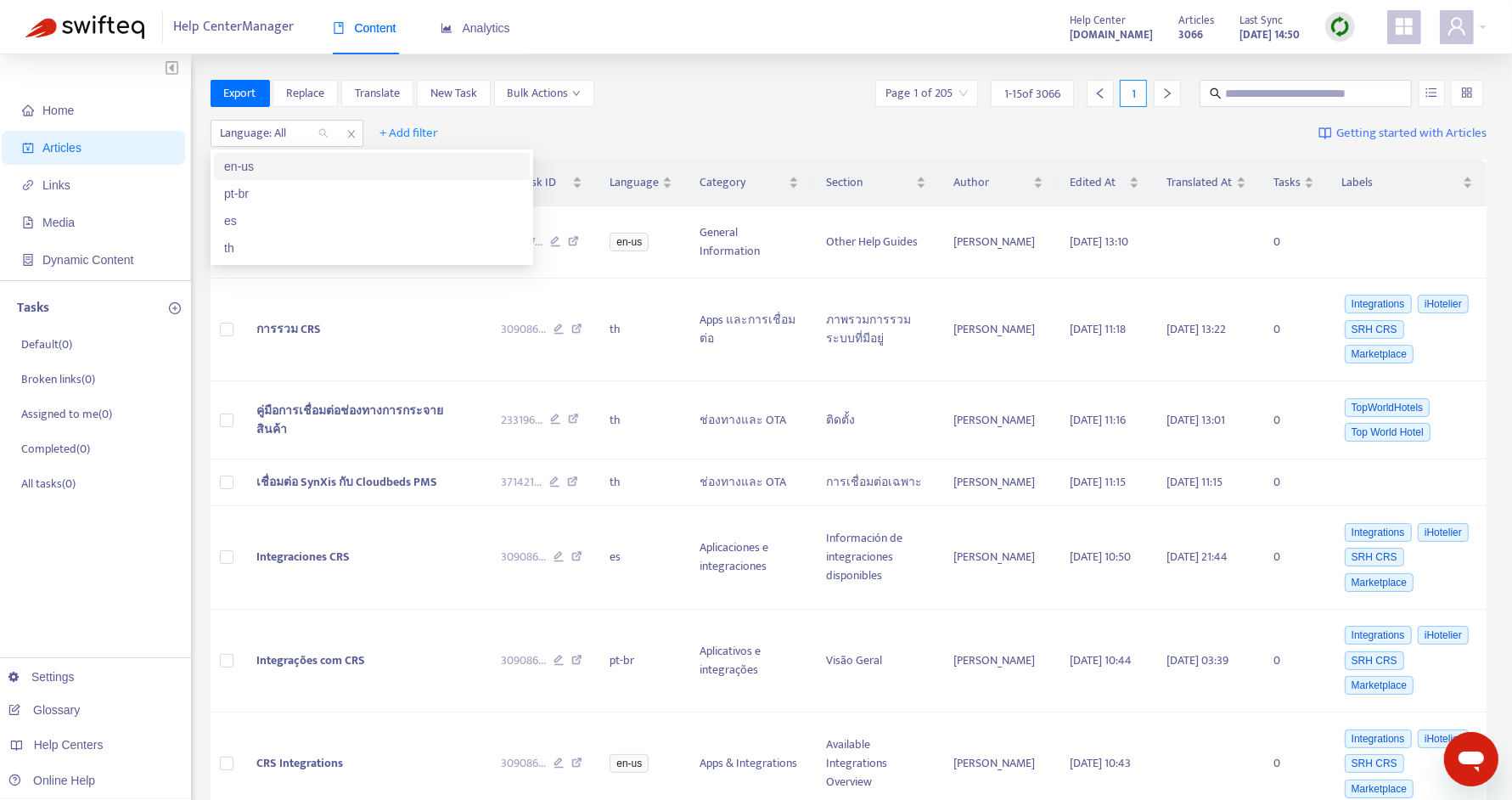 drag, startPoint x: 294, startPoint y: 170, endPoint x: 327, endPoint y: 169, distance: 33.015148 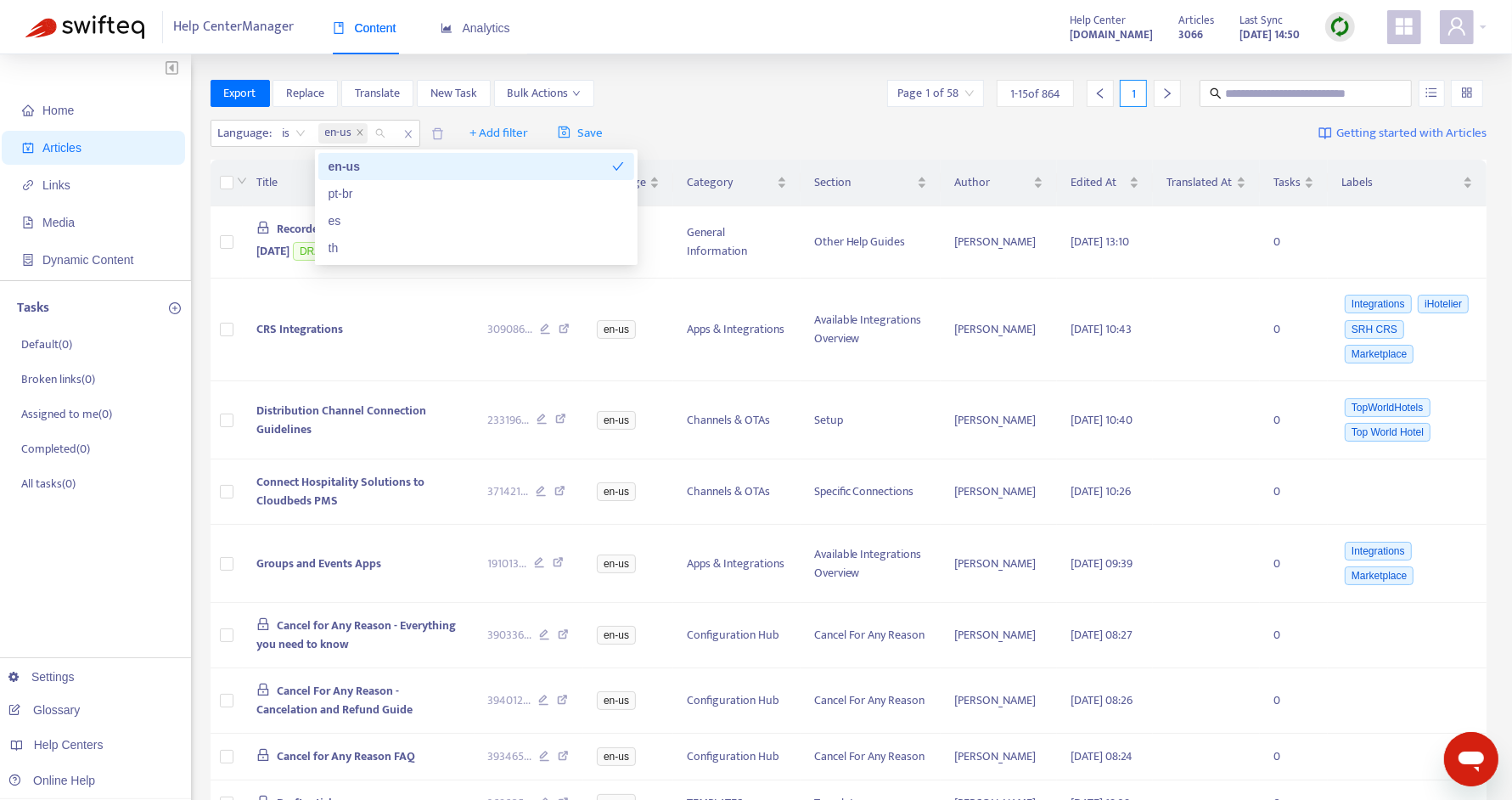 click on "Export Replace Translate New Task Bulk Actions Page 1 of 58 1 - 15  of   864 1" at bounding box center (849, 93) 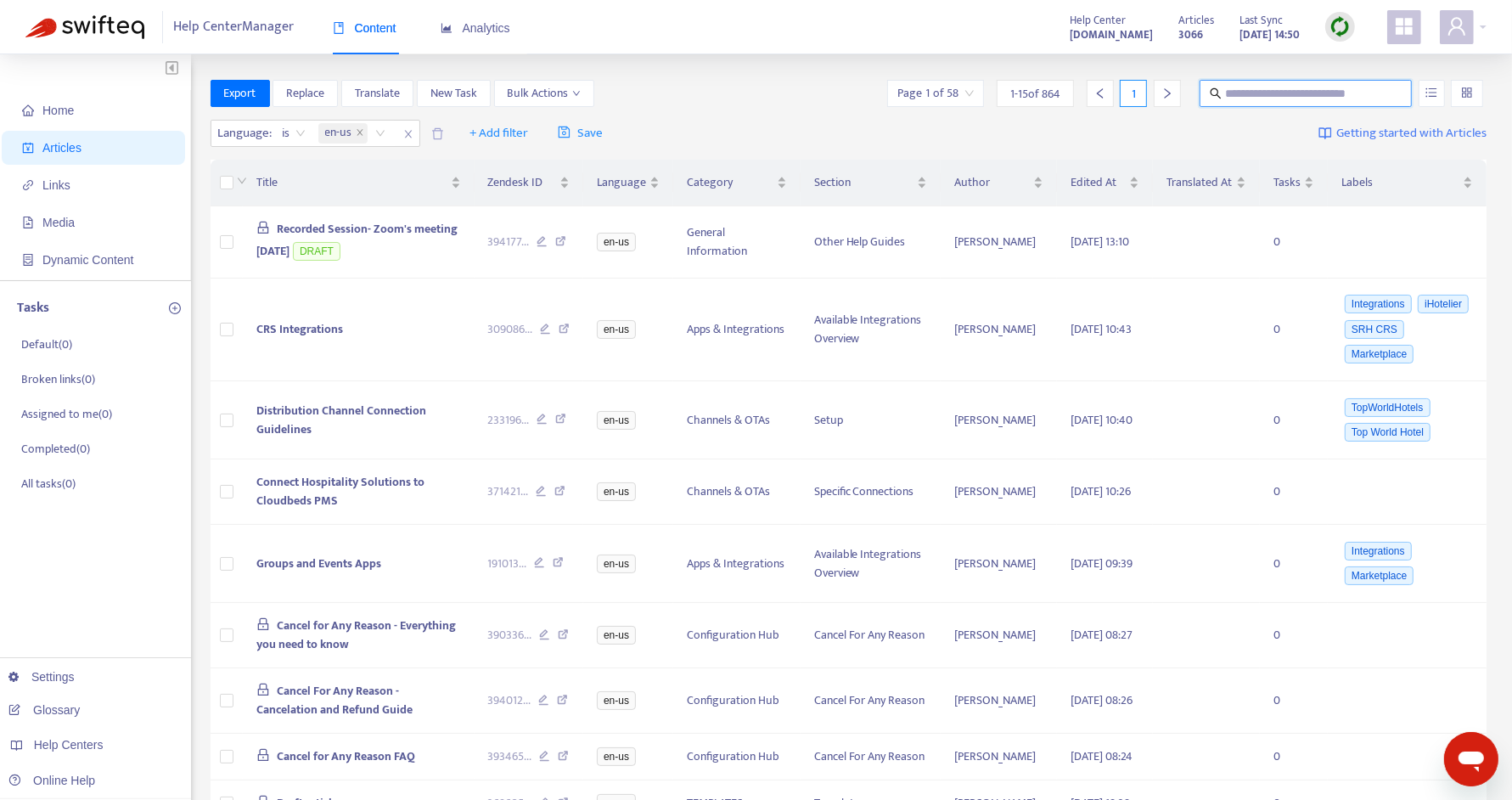 click at bounding box center (1307, 93) 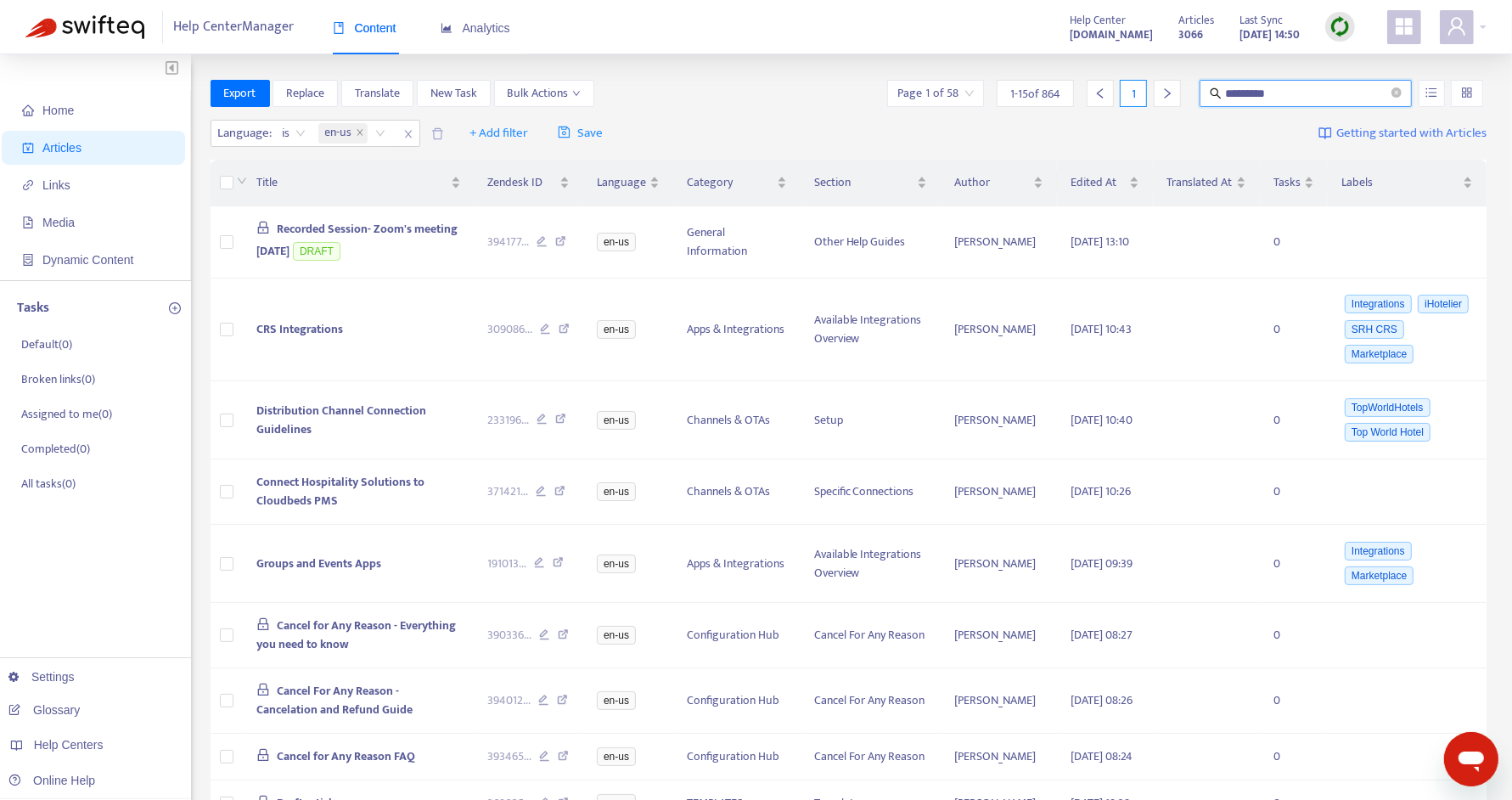 type on "*********" 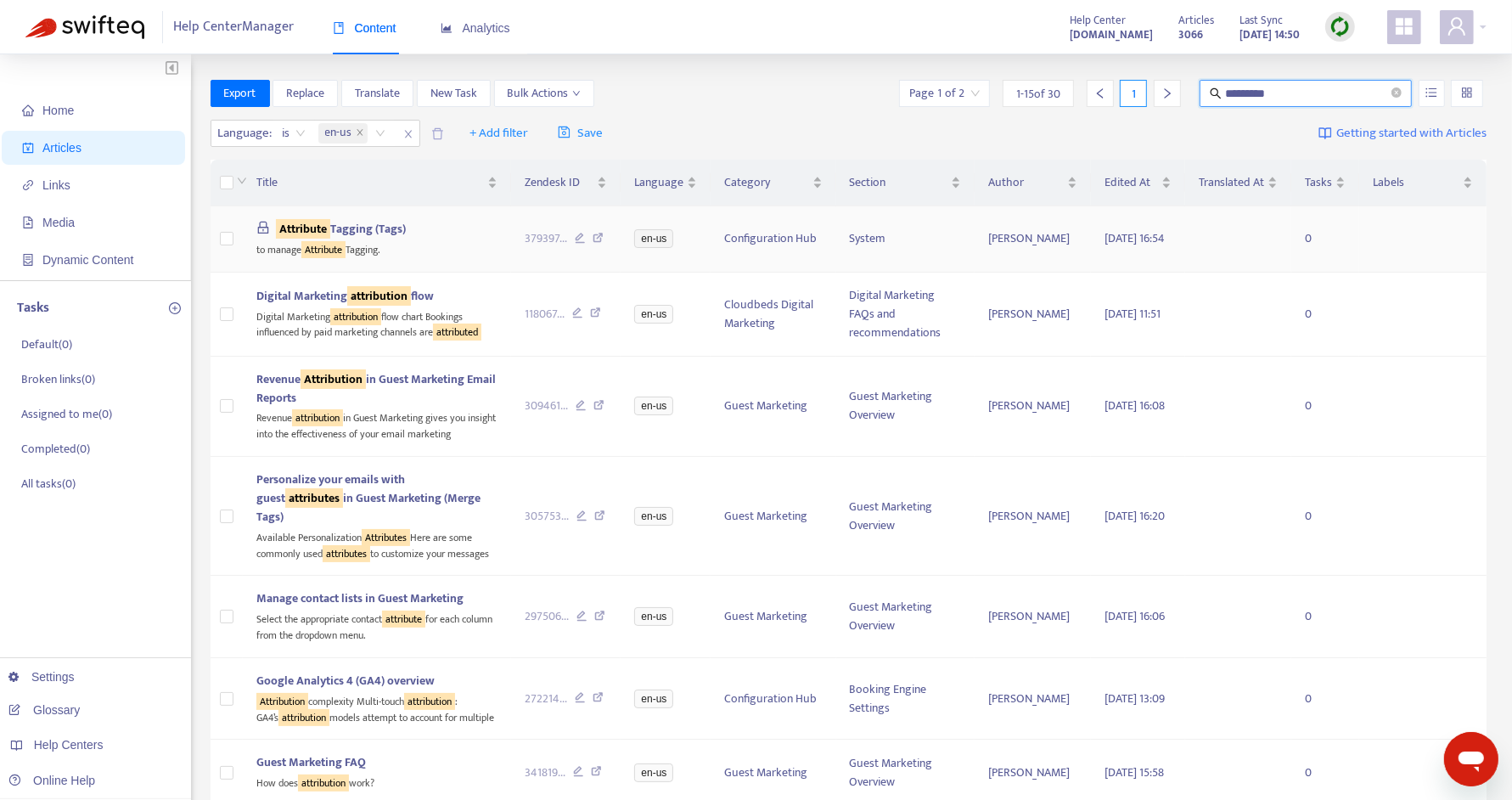 click on "to manage  Attribute  Tagging." at bounding box center (377, 248) 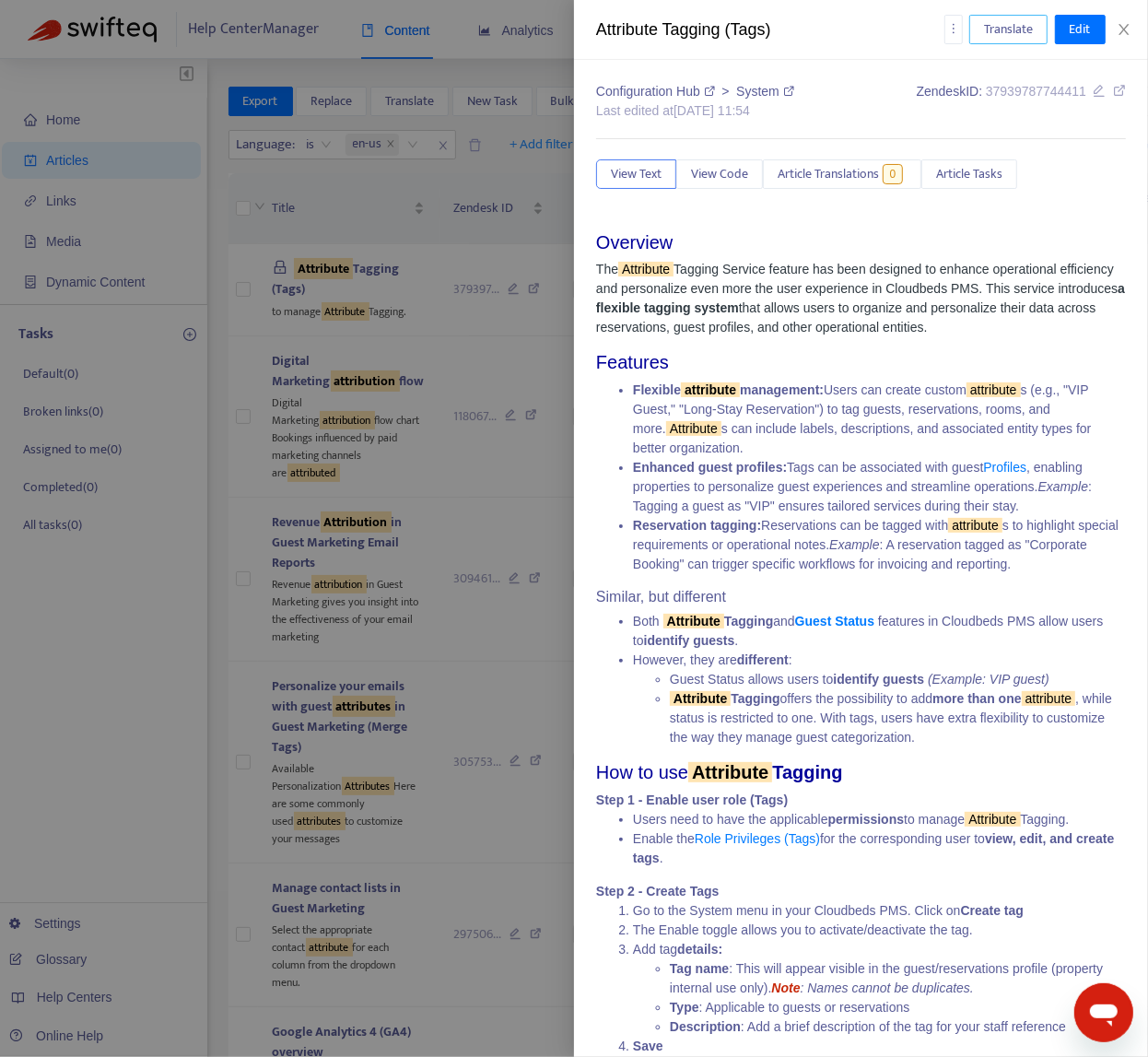 click on "Translate" at bounding box center (1008, 29) 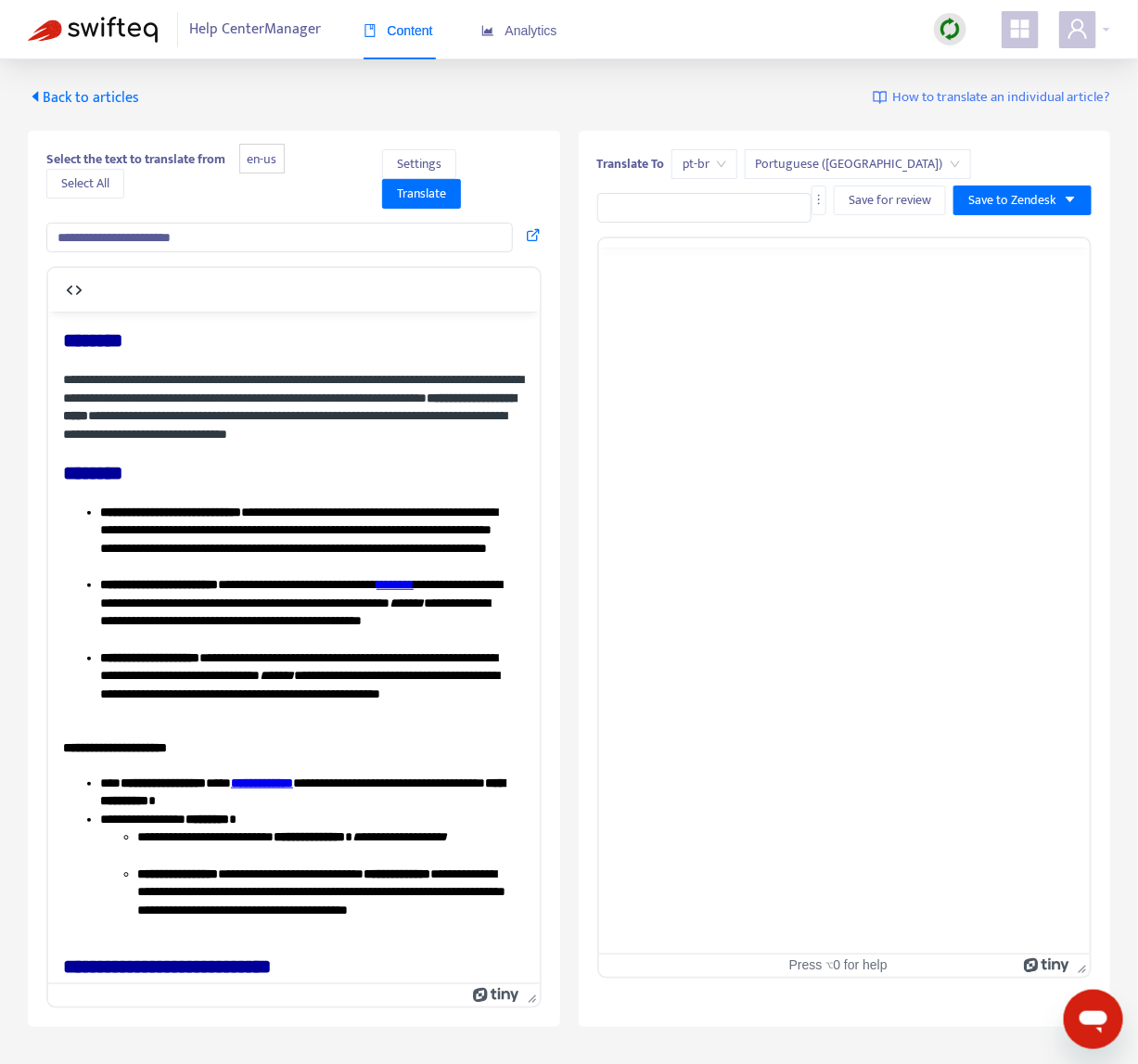 scroll, scrollTop: 0, scrollLeft: 0, axis: both 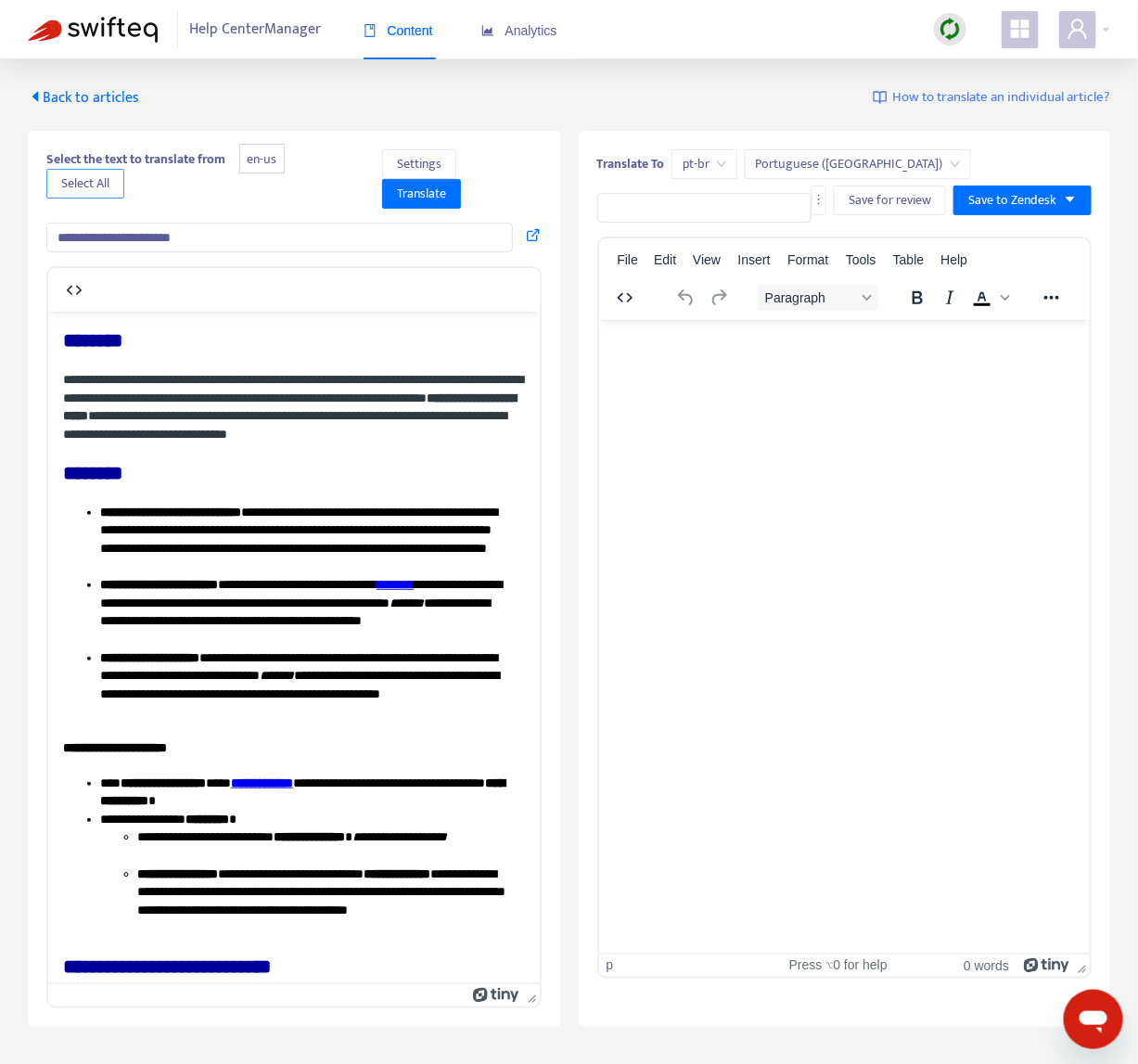 click on "Select All" at bounding box center (85, 184) 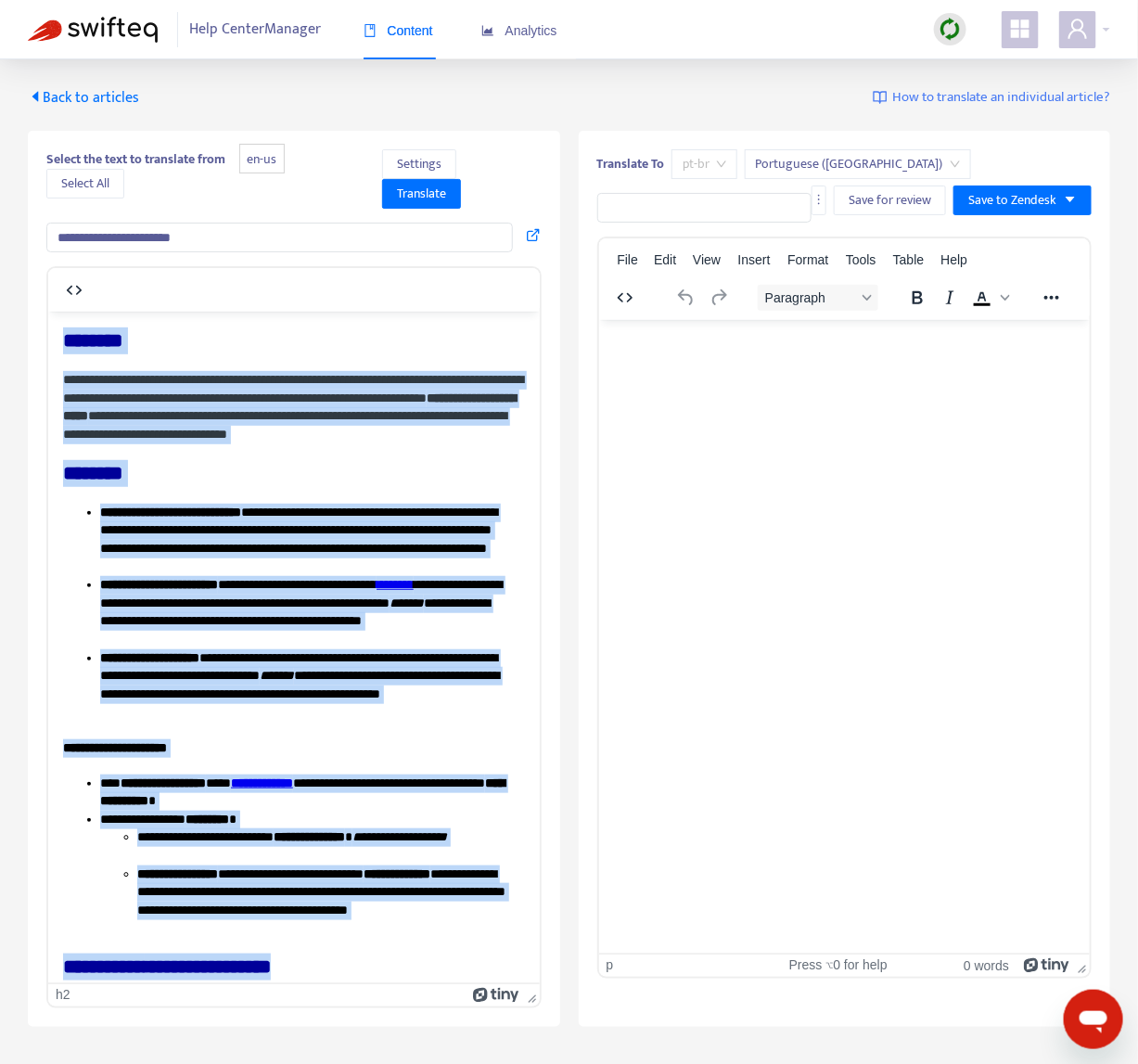click on "pt-br" at bounding box center (704, 164) 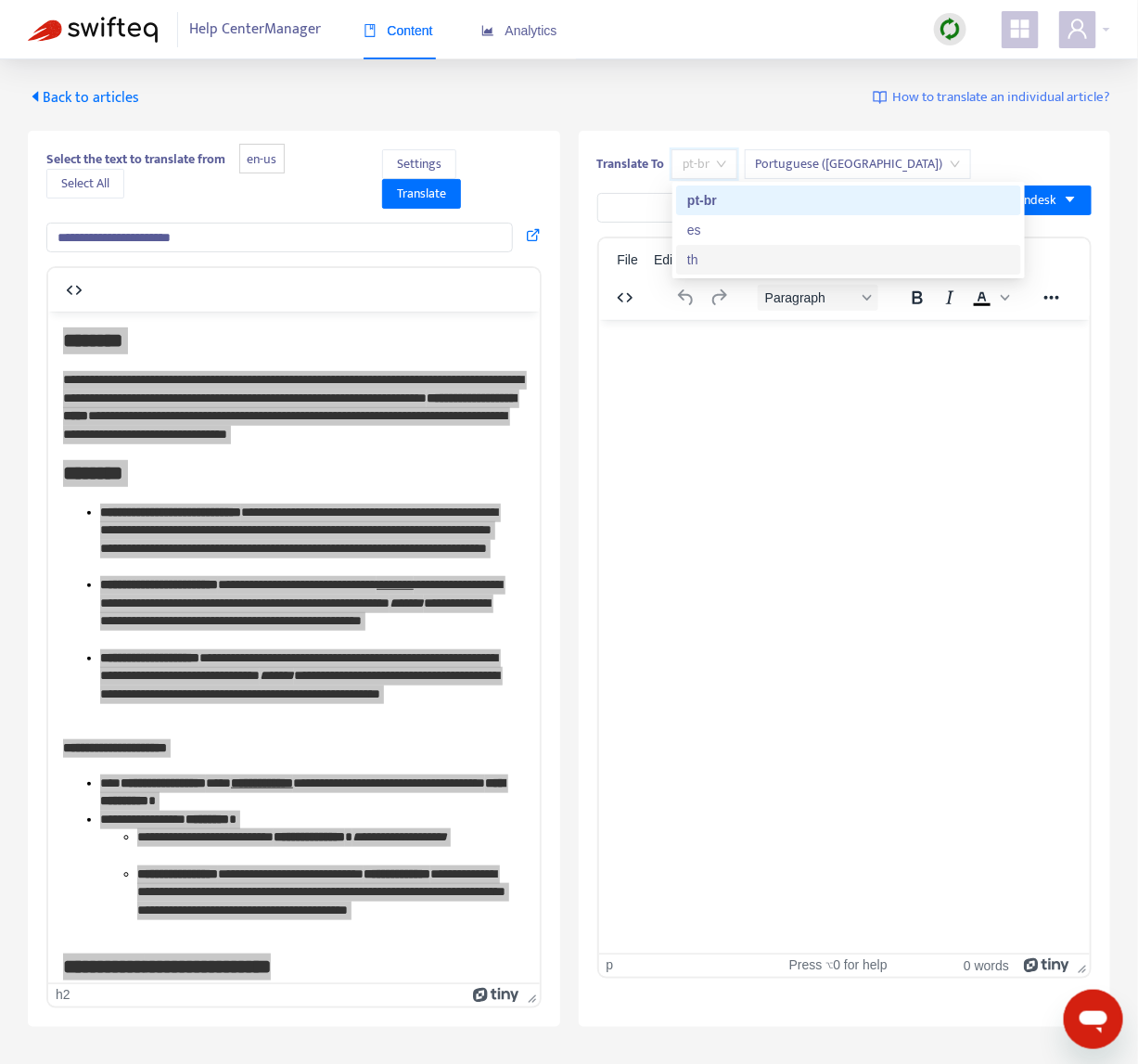 click on "th" at bounding box center (849, 260) 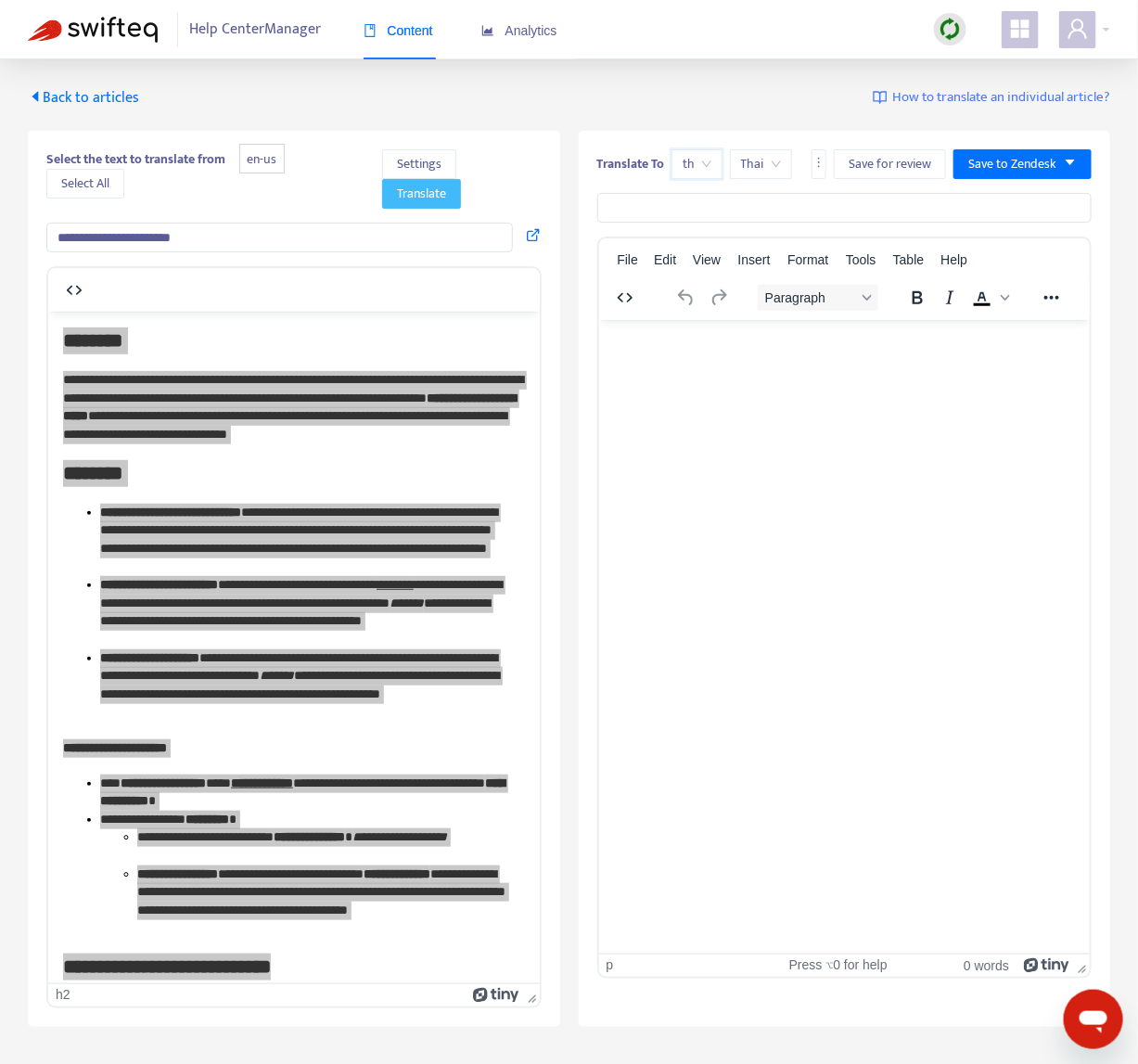 click on "Translate" at bounding box center [421, 194] 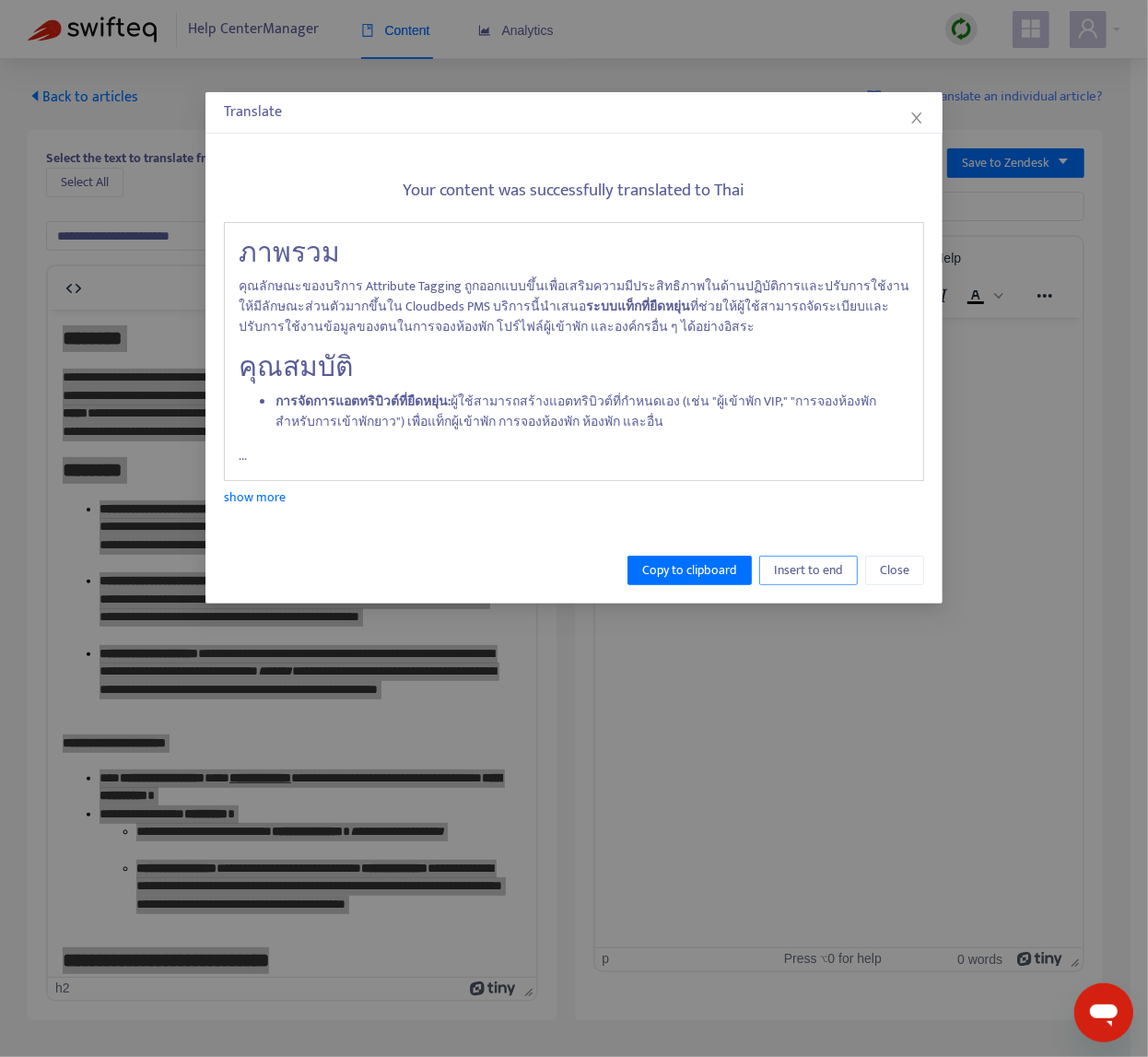 click on "Insert to end" at bounding box center (808, 570) 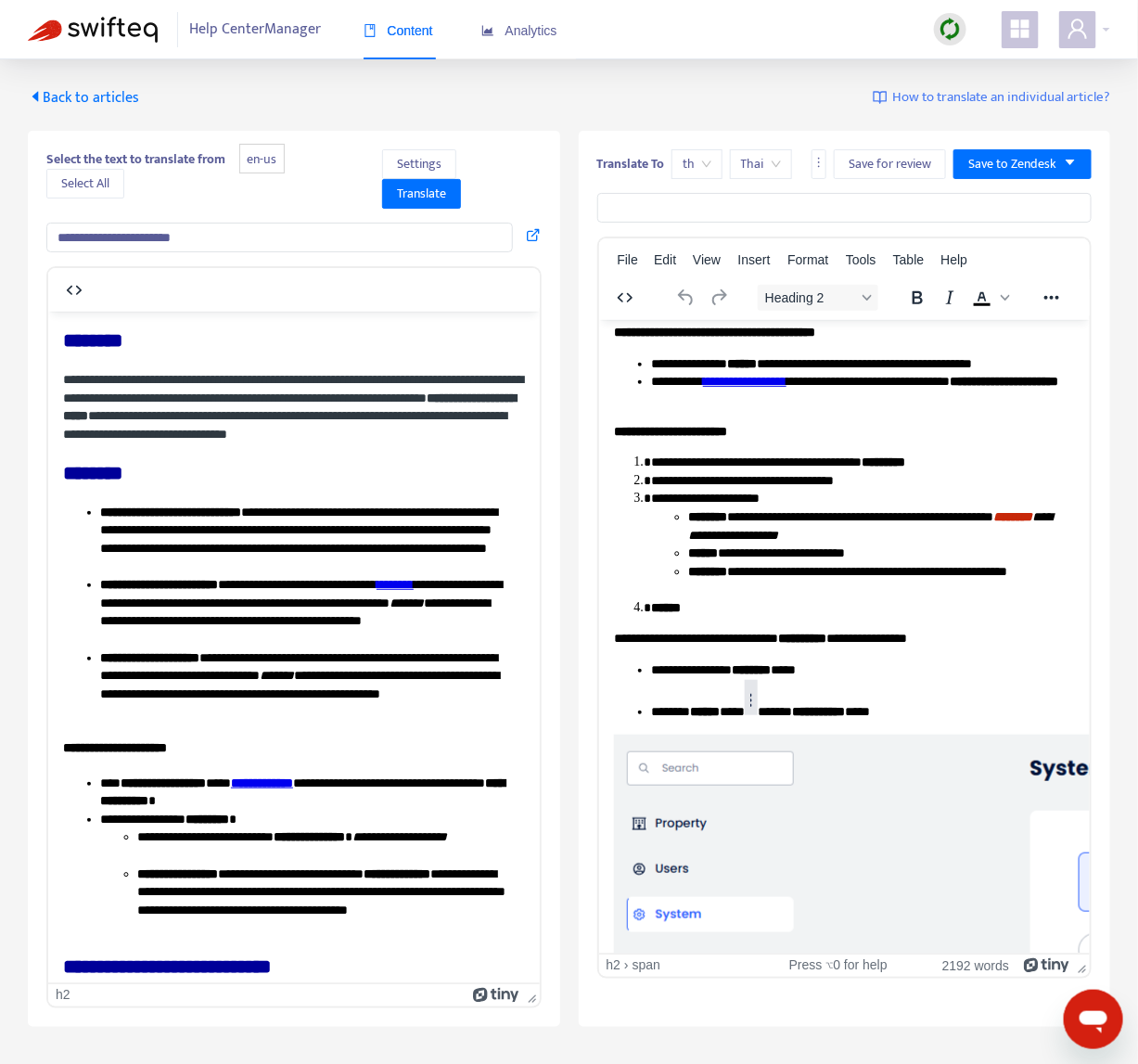 scroll, scrollTop: 0, scrollLeft: 0, axis: both 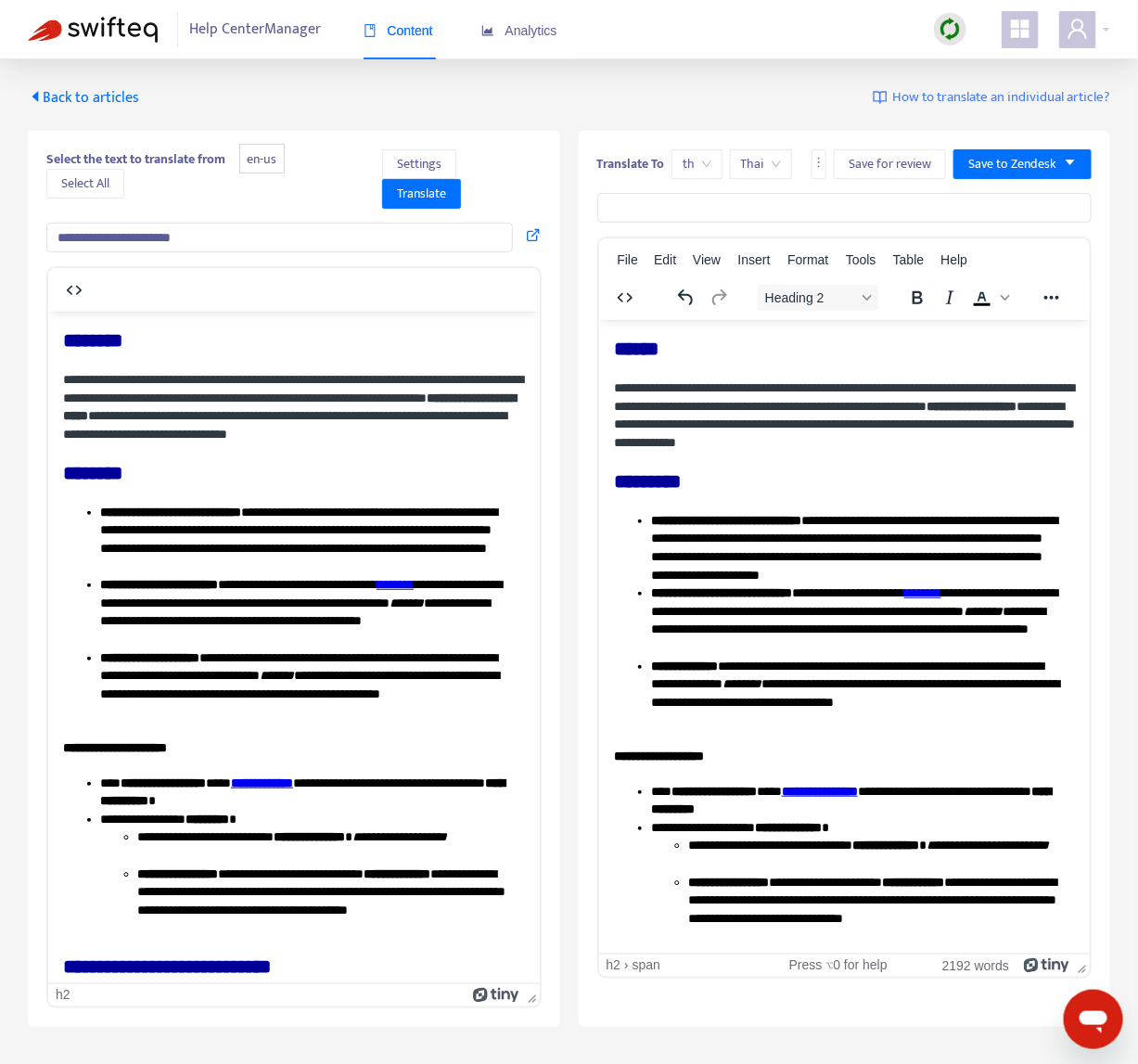 click at bounding box center [845, 208] 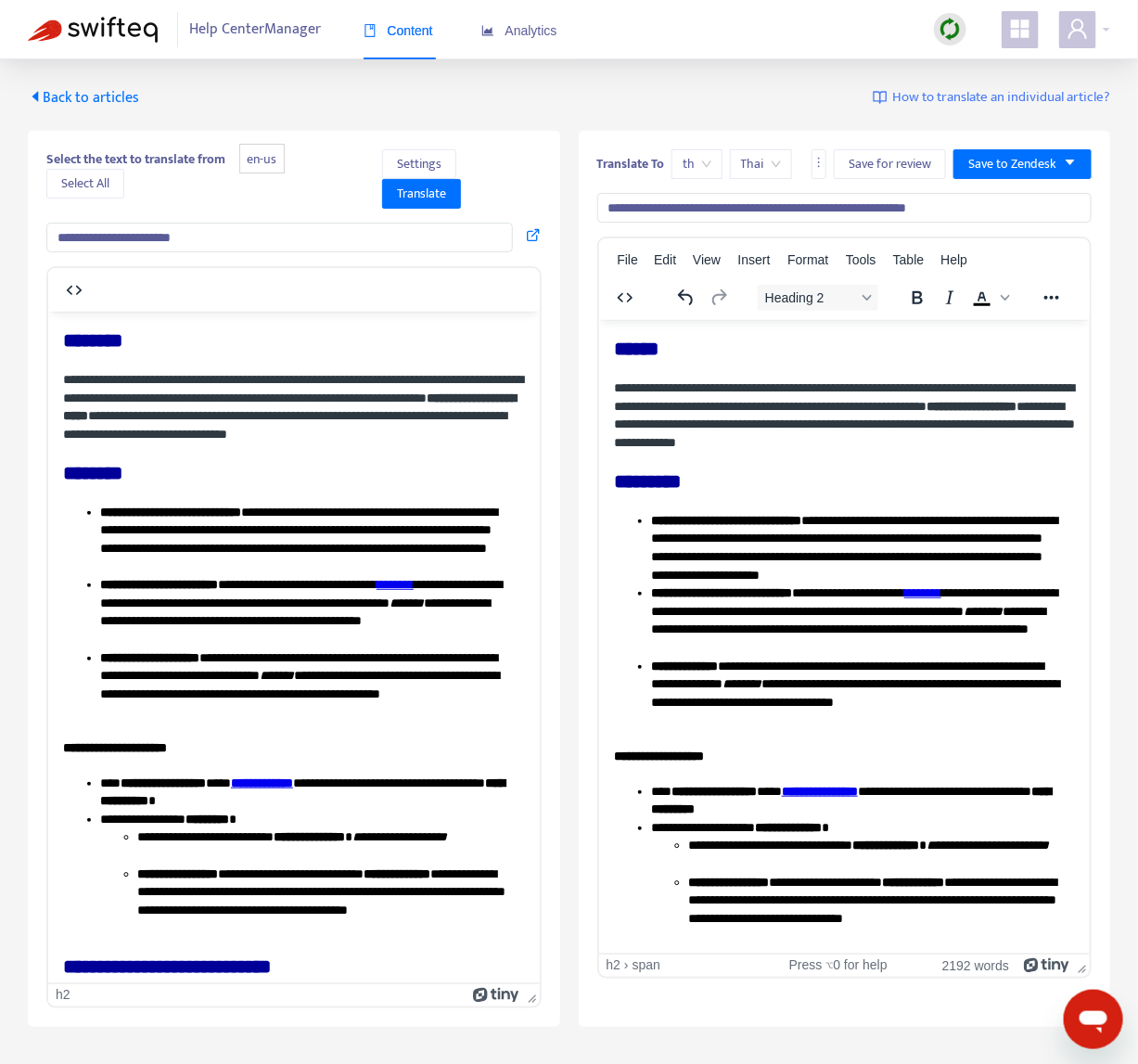 scroll, scrollTop: 0, scrollLeft: 322, axis: horizontal 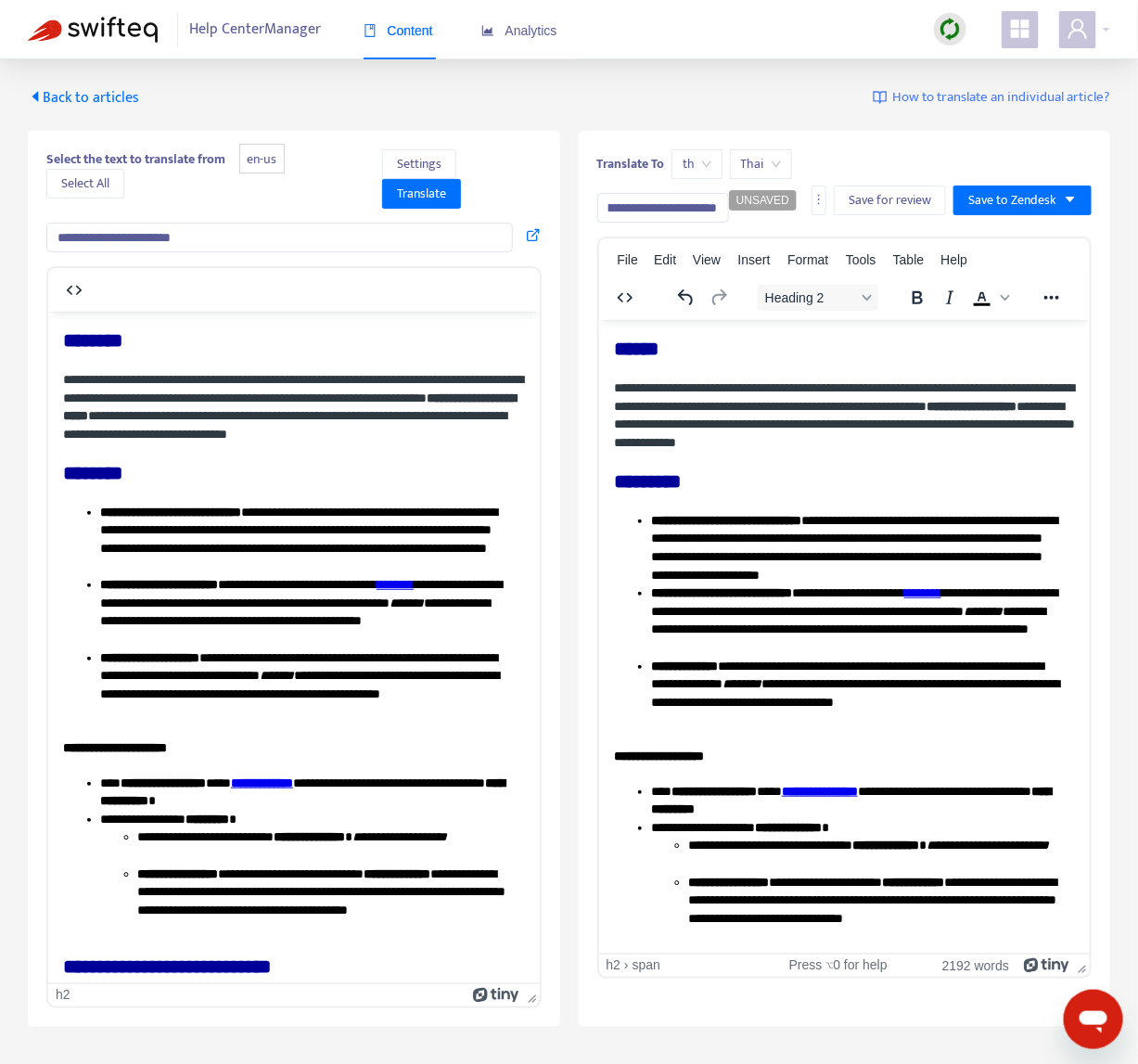type on "**********" 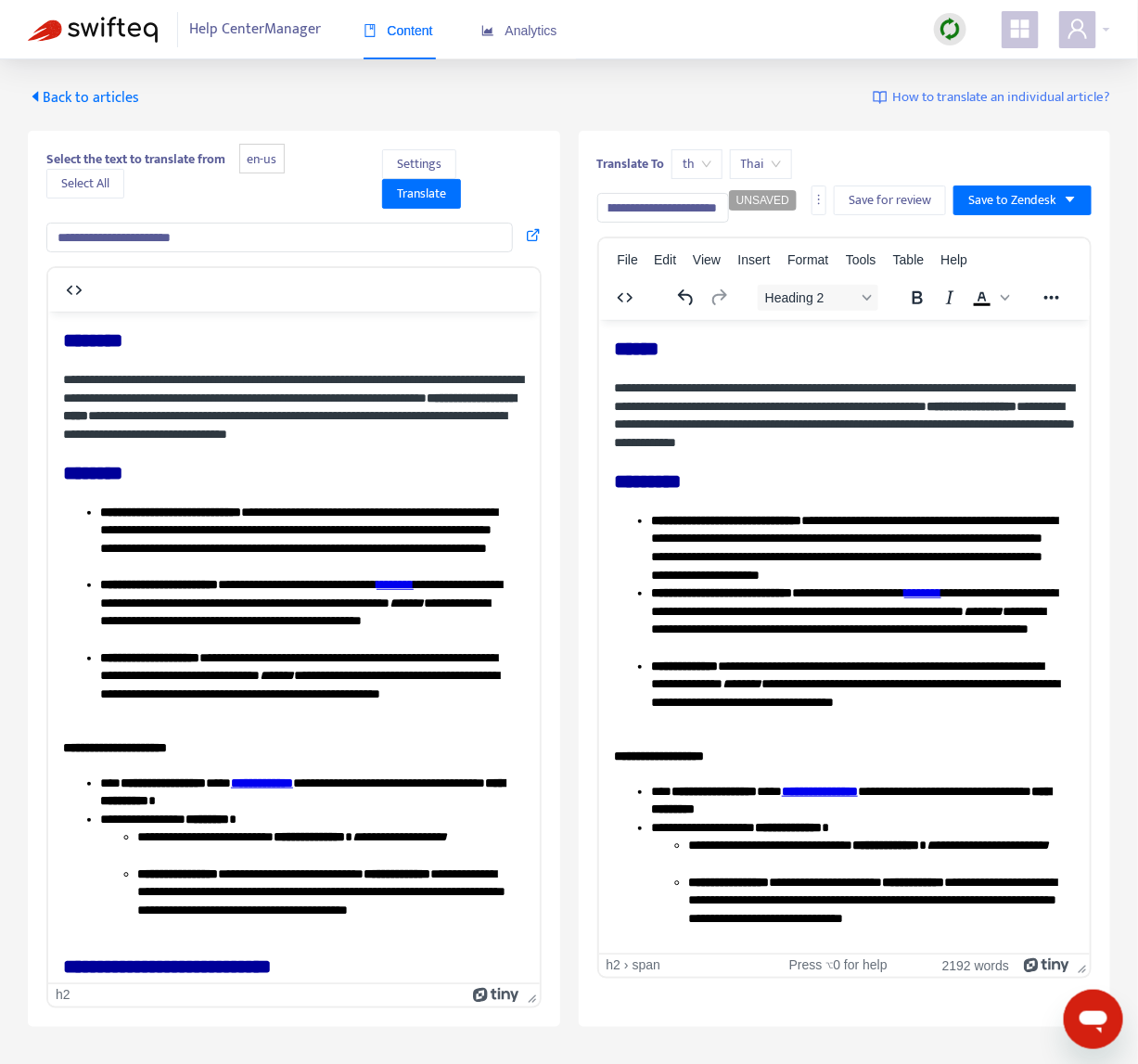 scroll, scrollTop: 0, scrollLeft: 0, axis: both 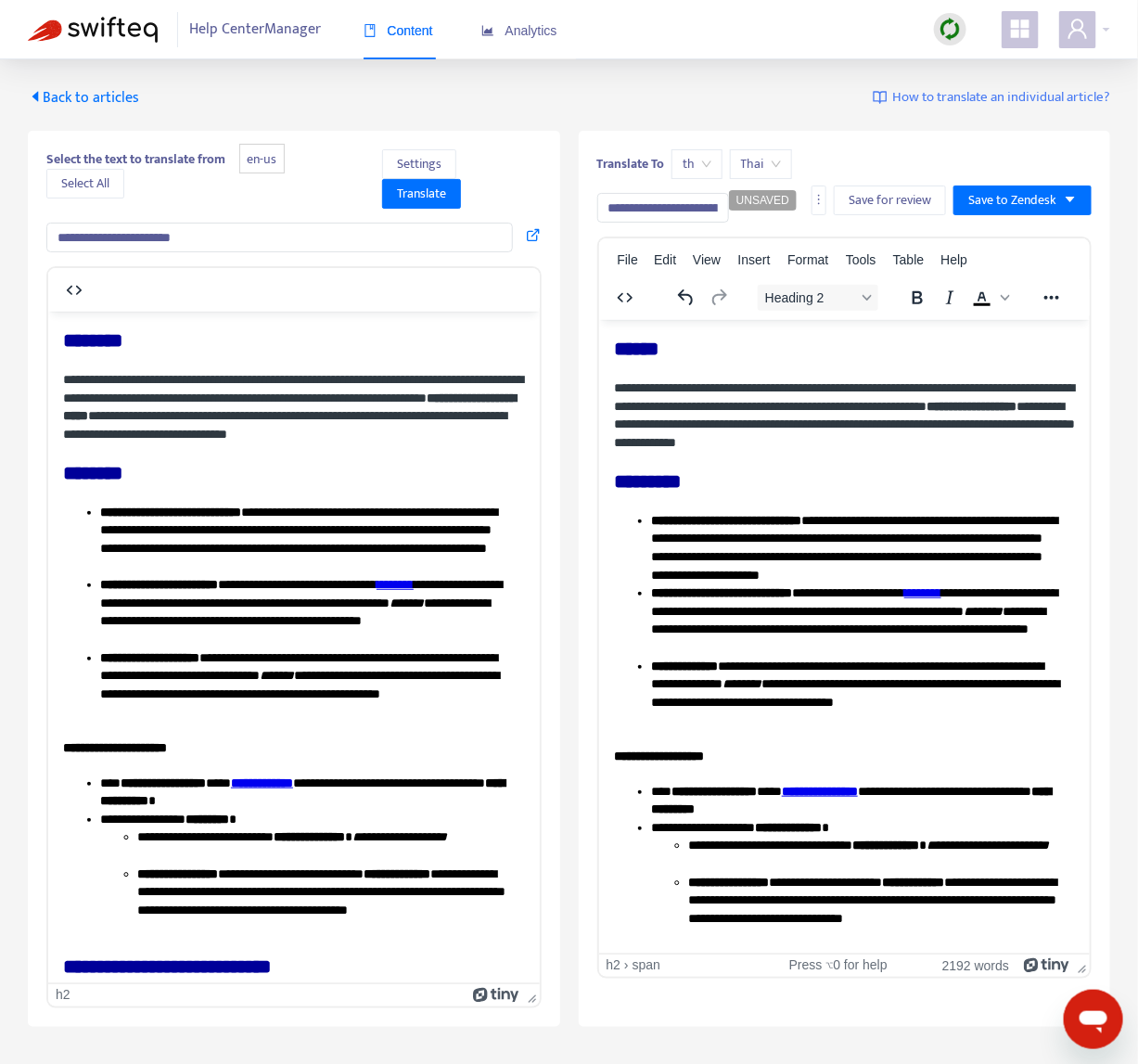 click on "**********" at bounding box center [663, 208] 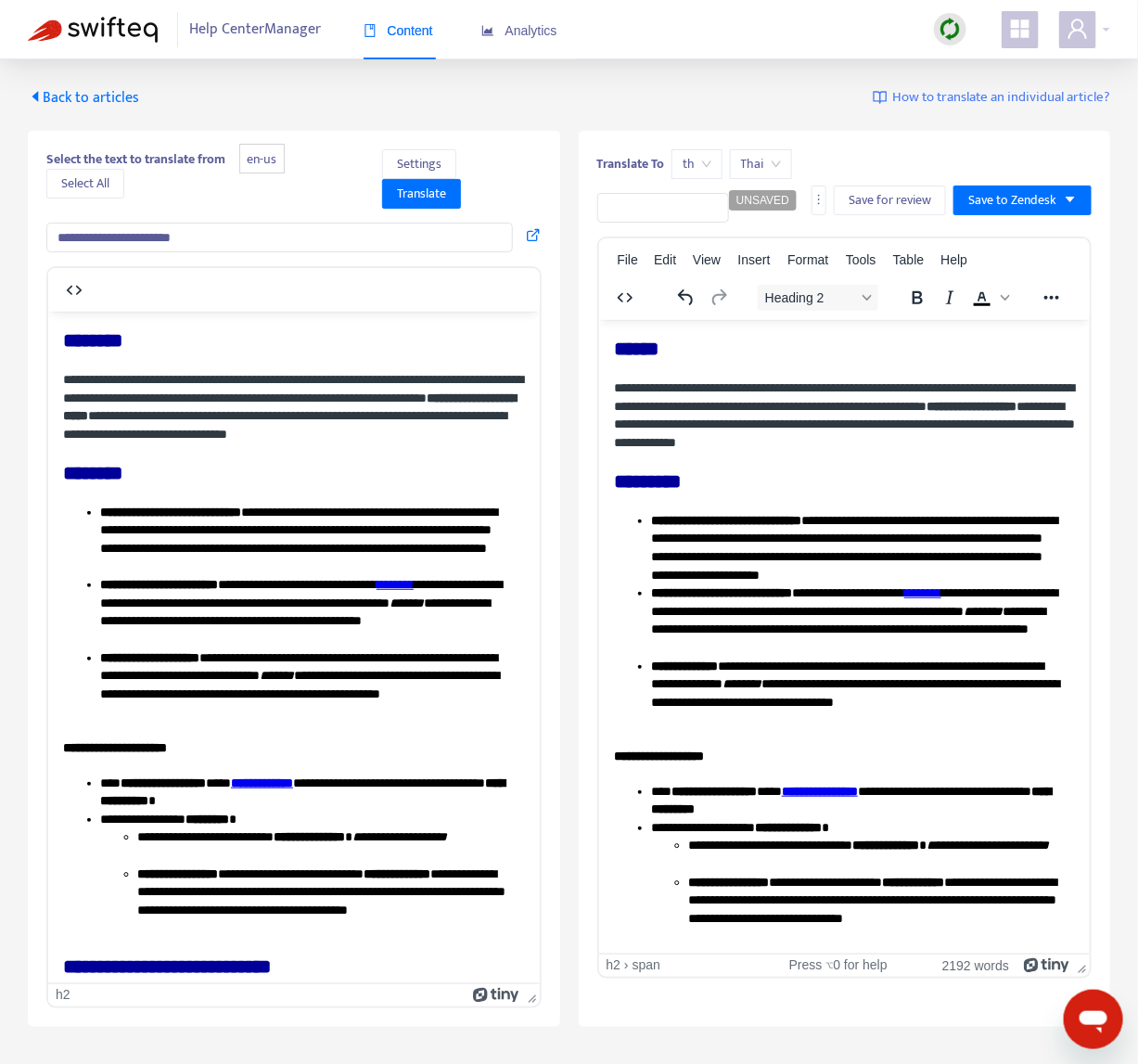 paste on "**********" 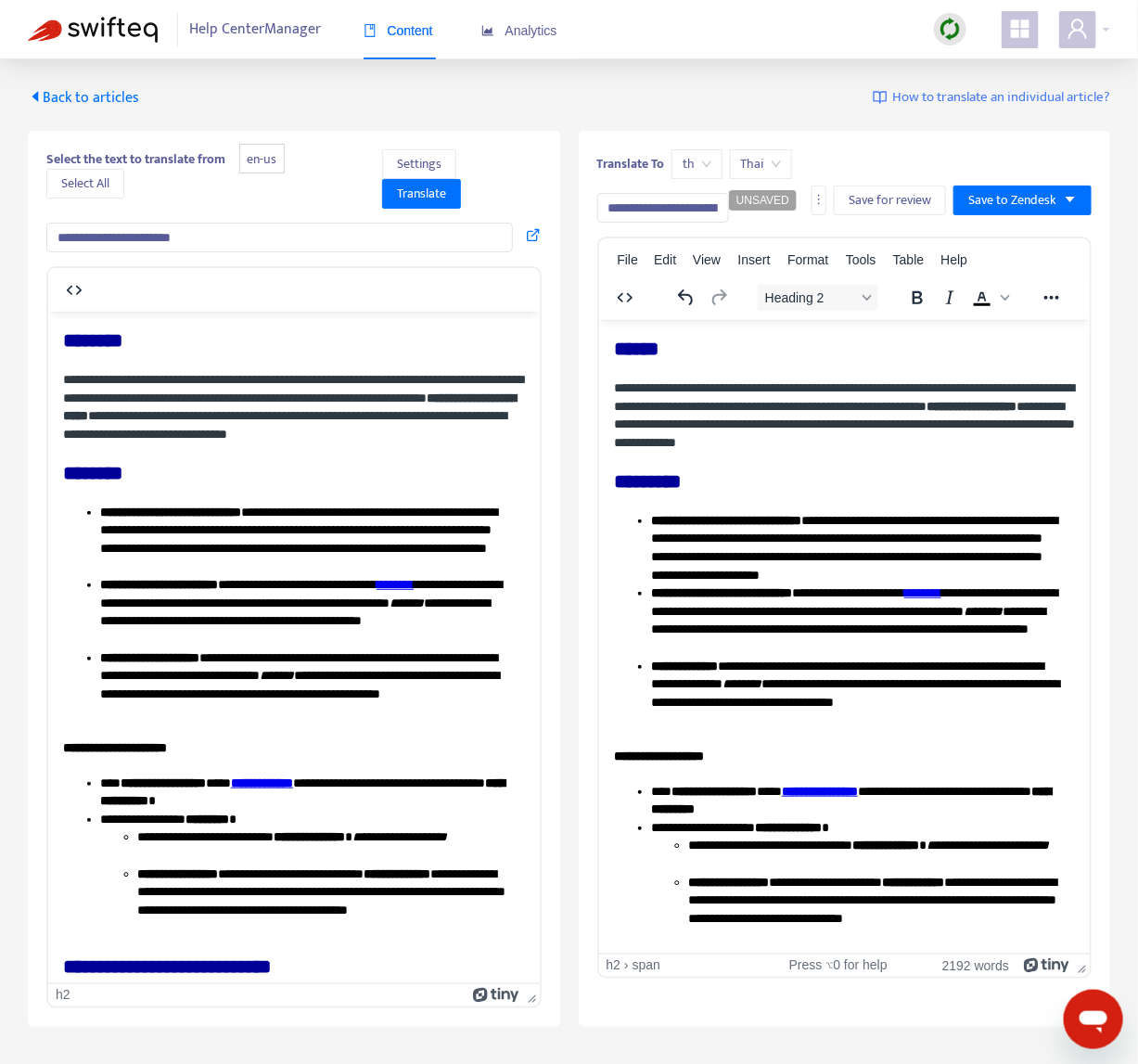 scroll, scrollTop: 0, scrollLeft: 48, axis: horizontal 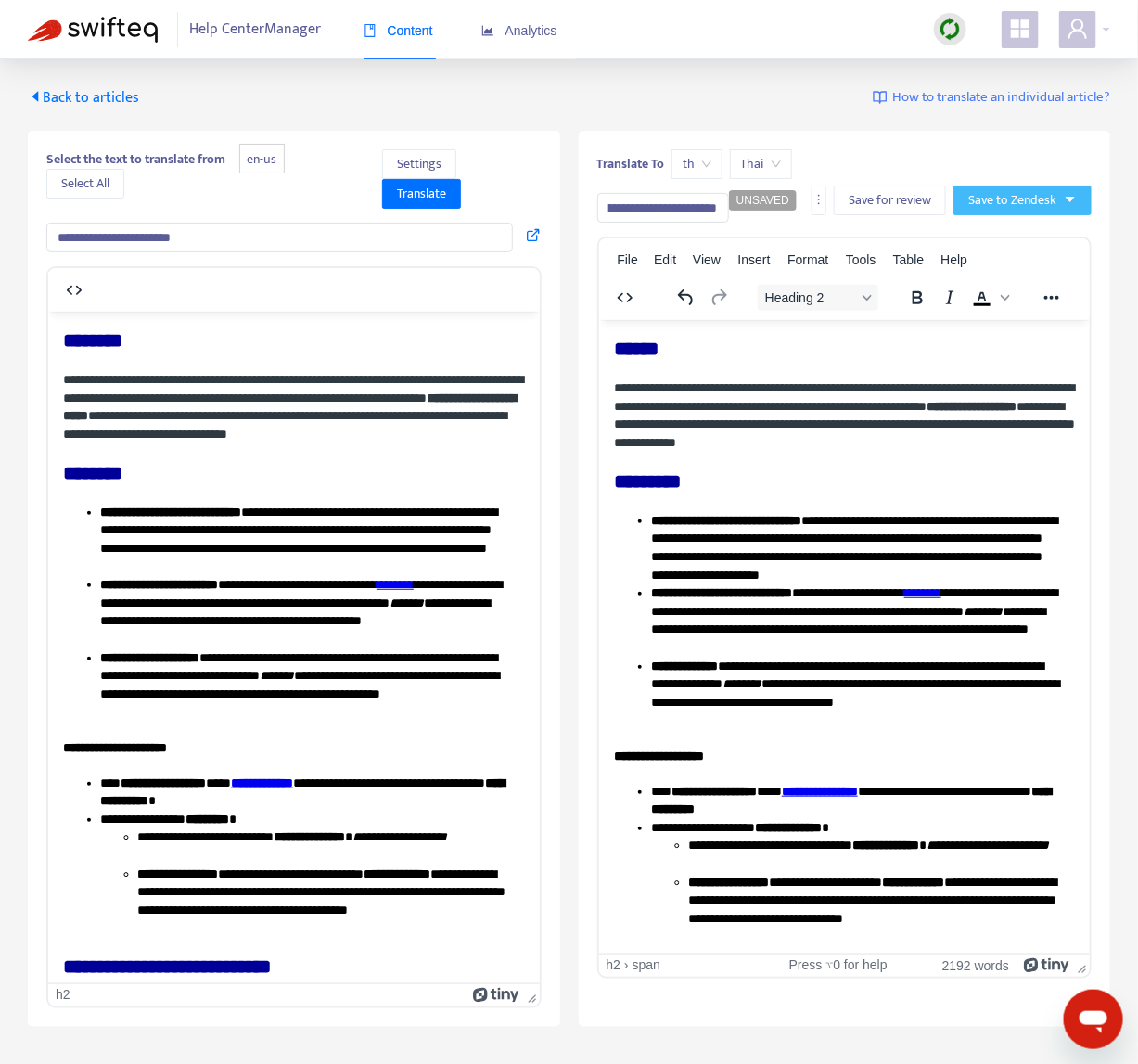 type on "**********" 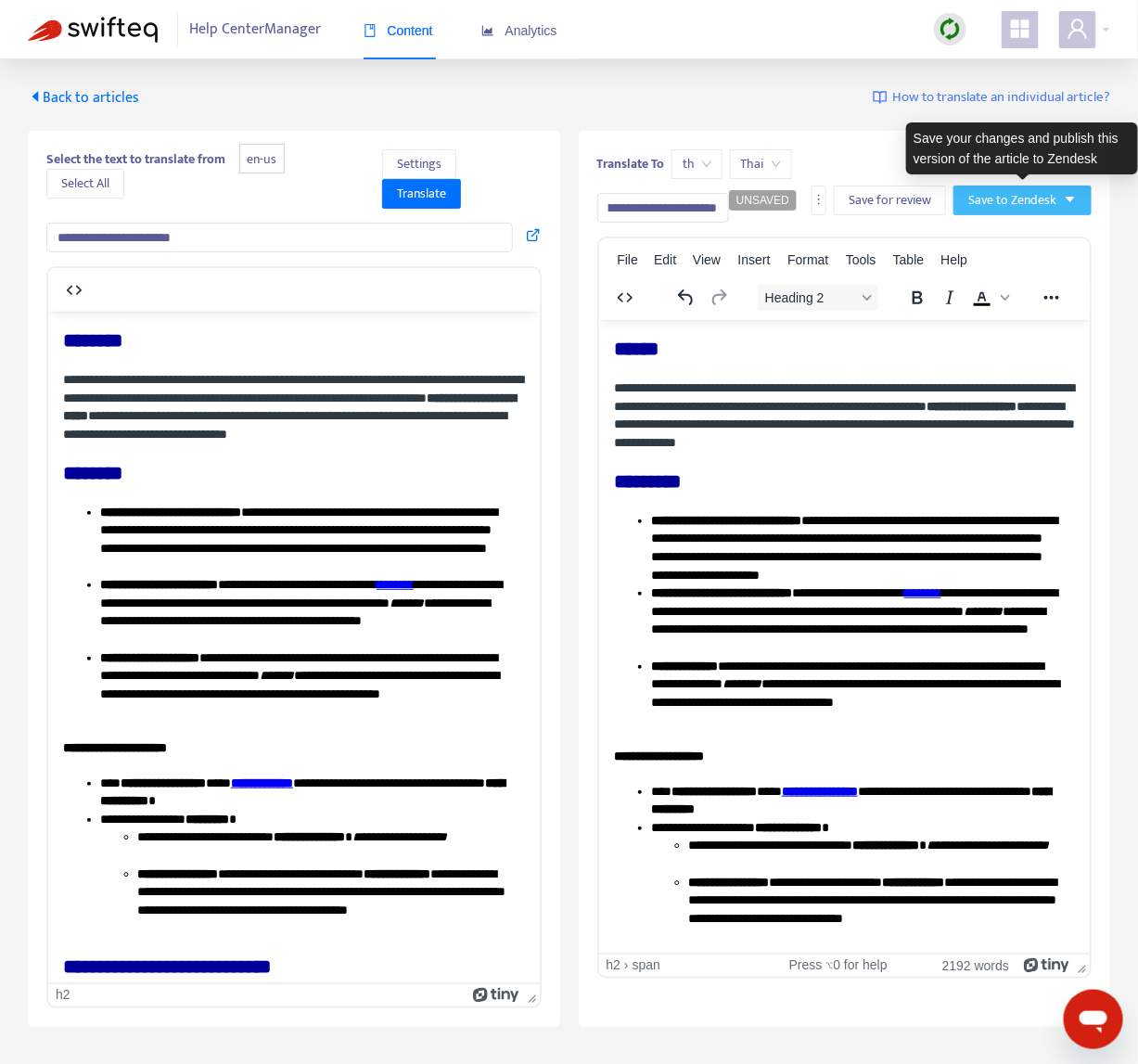 click on "Save to Zendesk" at bounding box center (1022, 200) 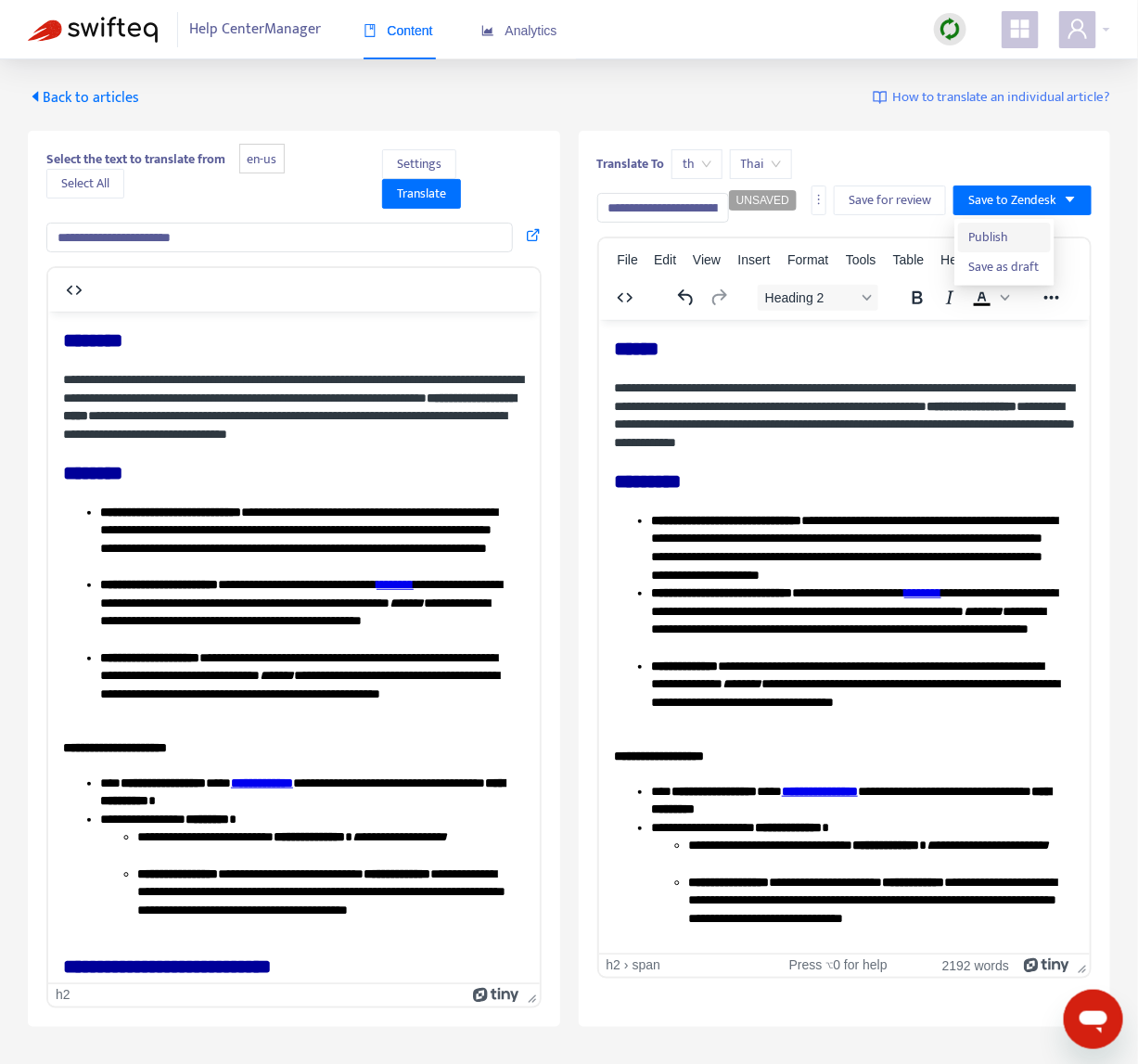 click on "Publish" at bounding box center (1004, 237) 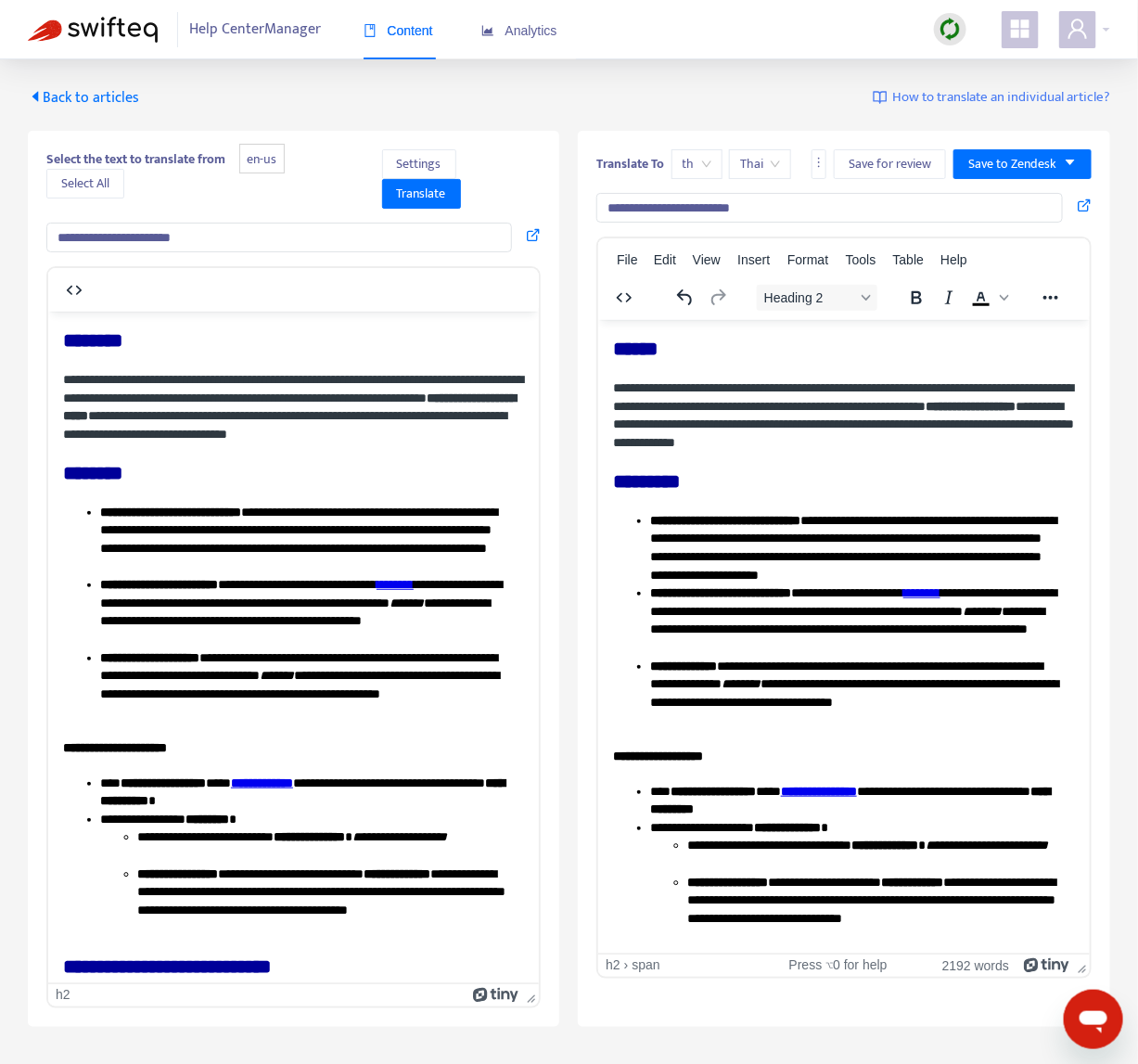 click on "**********" at bounding box center [844, 579] 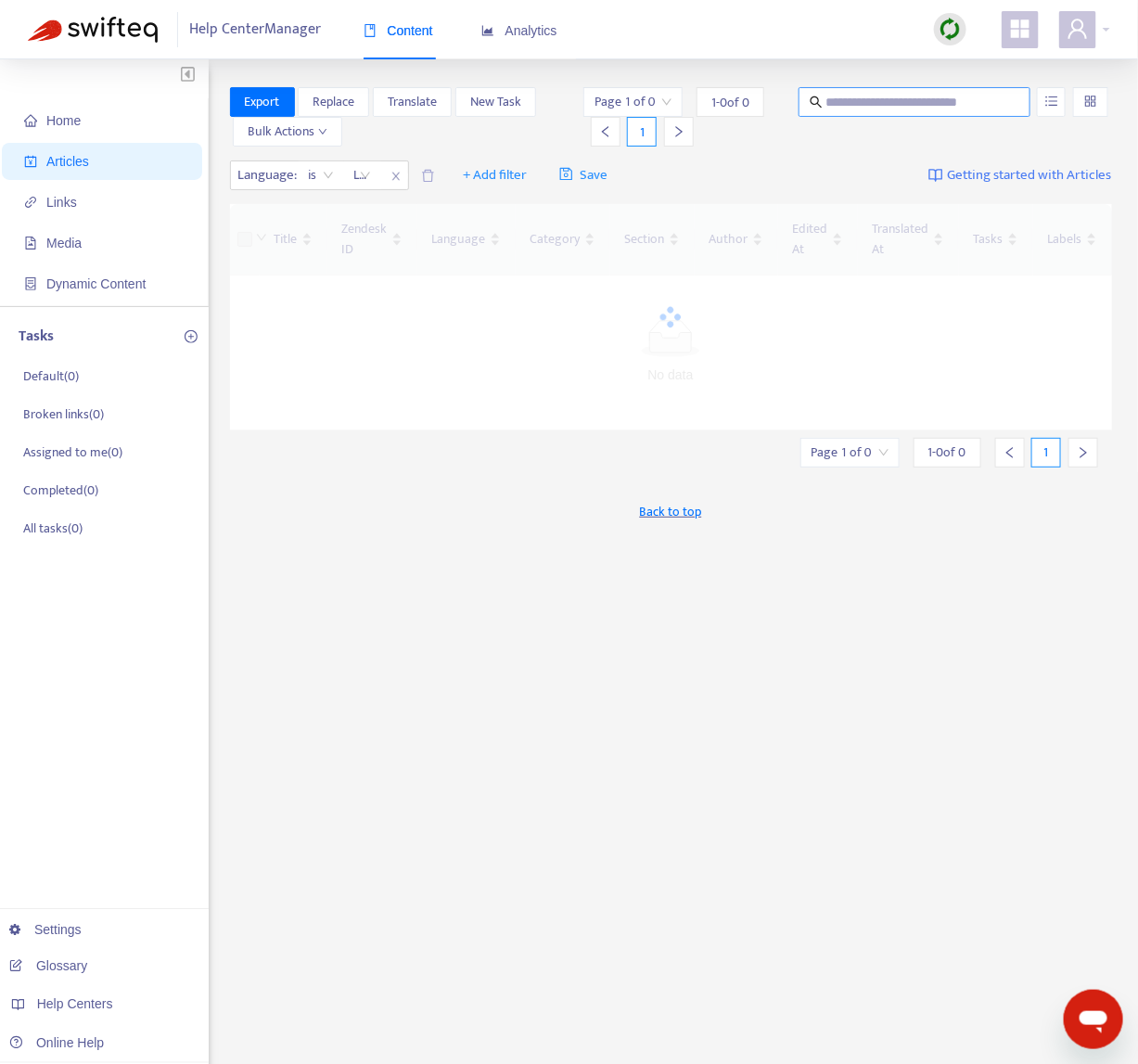 click at bounding box center [915, 102] 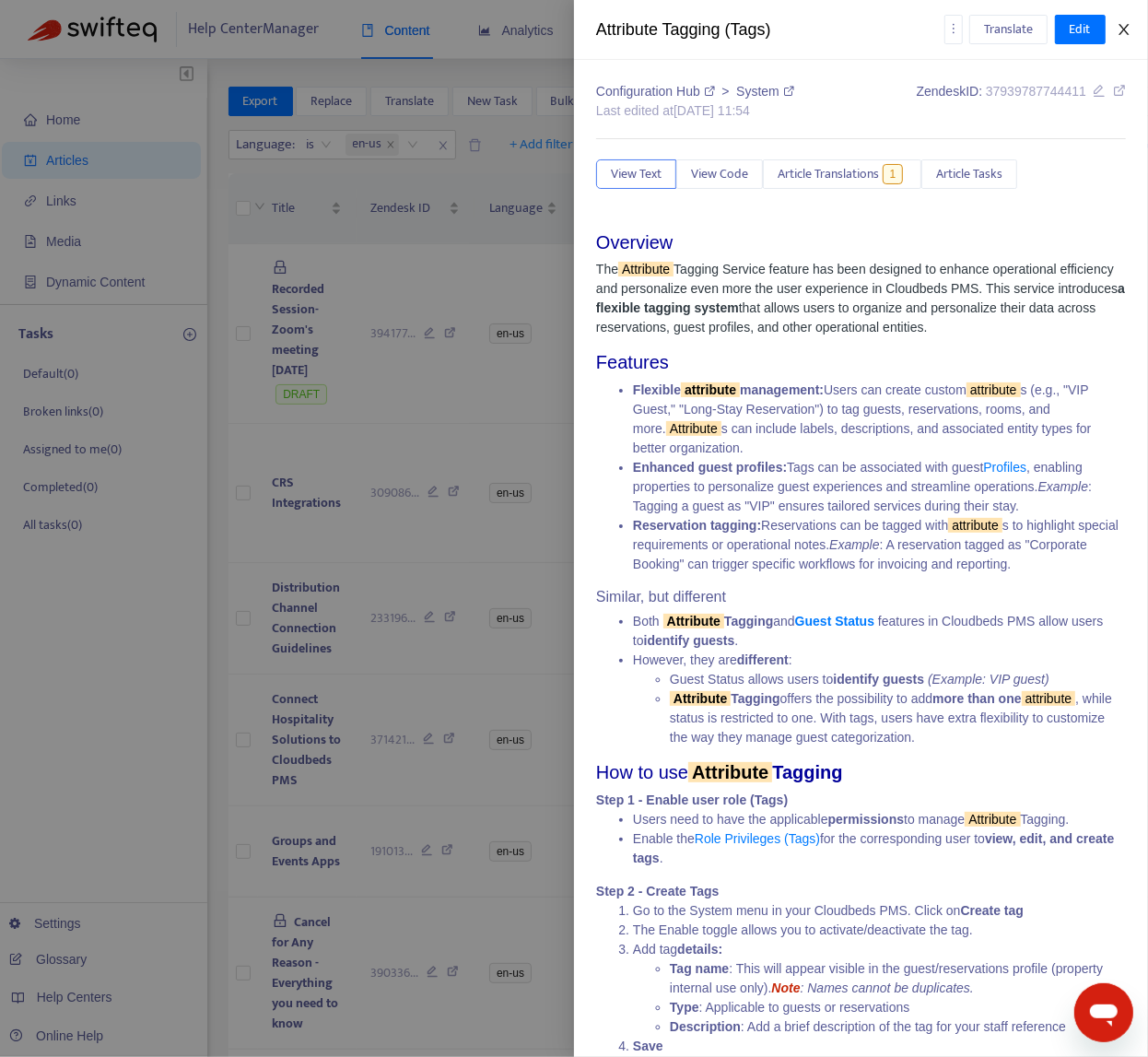 click 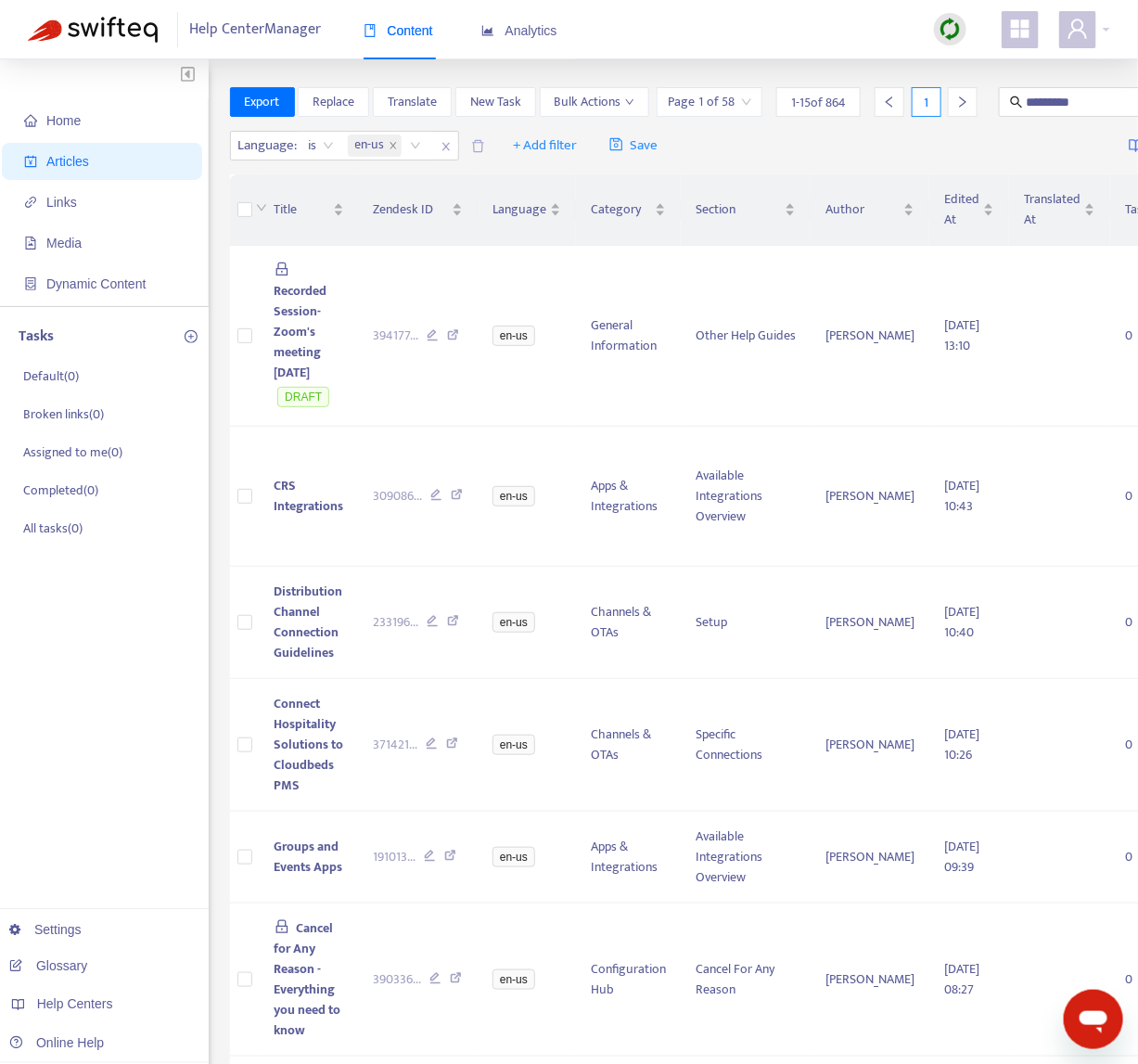 click on "Home Articles Links Media Dynamic Content Tasks Default  ( 0 ) Broken links  ( 0 ) Assigned to me  ( 0 ) Completed  ( 0 ) All tasks  ( 0 ) Settings Glossary Help Centers Online Help Export Replace Translate New Task Bulk Actions Page 1 of 58 1 - 15  of   864 1 ********* Language : is en-us   + Add filter   Save Getting started with Articles Title Zendesk ID Language Category Section Author Edited At Translated At Tasks Labels Recorded Session- Zoom's meeting [DATE] DRAFT 394177 ... en-us General Information Other Help Guides [PERSON_NAME] [DATE] 13:10 0 CRS Integrations 309086 ... en-us Apps & Integrations Available Integrations Overview [PERSON_NAME] [DATE] 10:43 0 Integrations iHotelier SRH CRS Marketplace Distribution Channel Connection Guidelines 233196 ... en-us Channels & OTAs Setup [PERSON_NAME][GEOGRAPHIC_DATA] [DATE] 10:40 0 TopWorldHotels Top World Hotel Connect Hospitality Solutions to Cloudbeds PMS 371421 ... en-us Channels & OTAs Specific Connections [PERSON_NAME] [DATE] 10:26 0 191013 ... 0" at bounding box center (569, 1142) 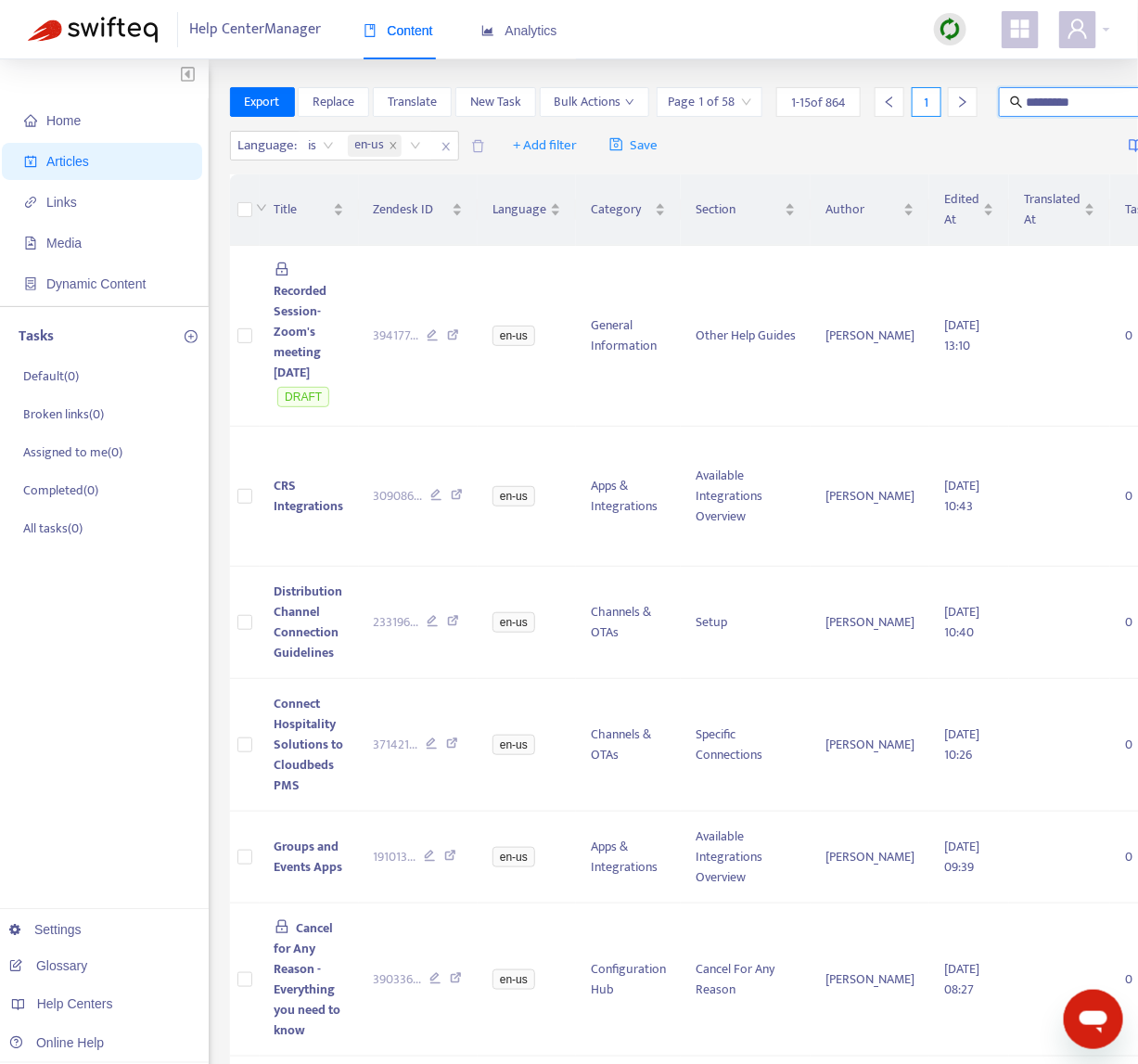 click on "*********" at bounding box center [1116, 102] 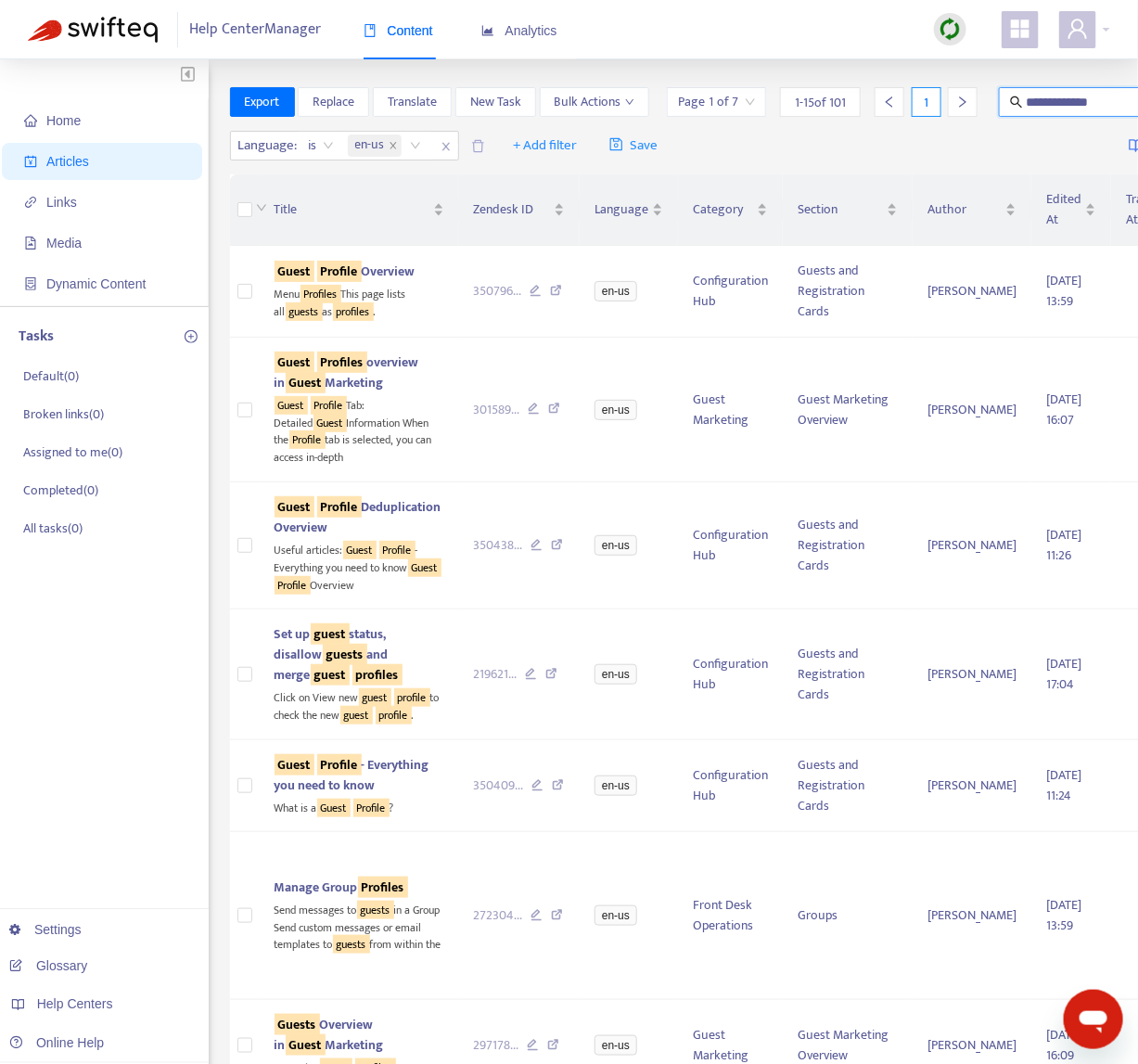 click on "**********" at bounding box center (1116, 102) 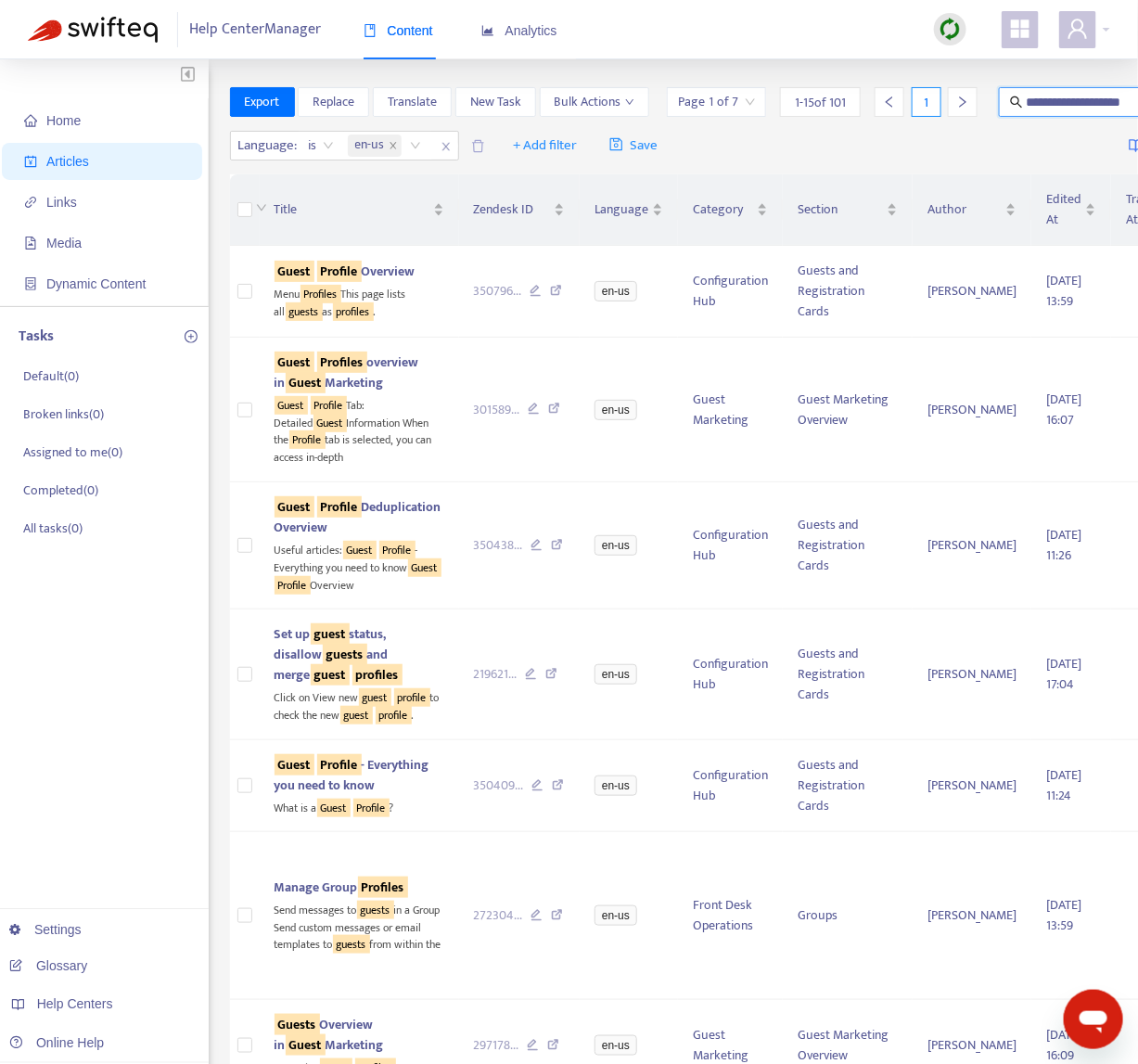 type on "**********" 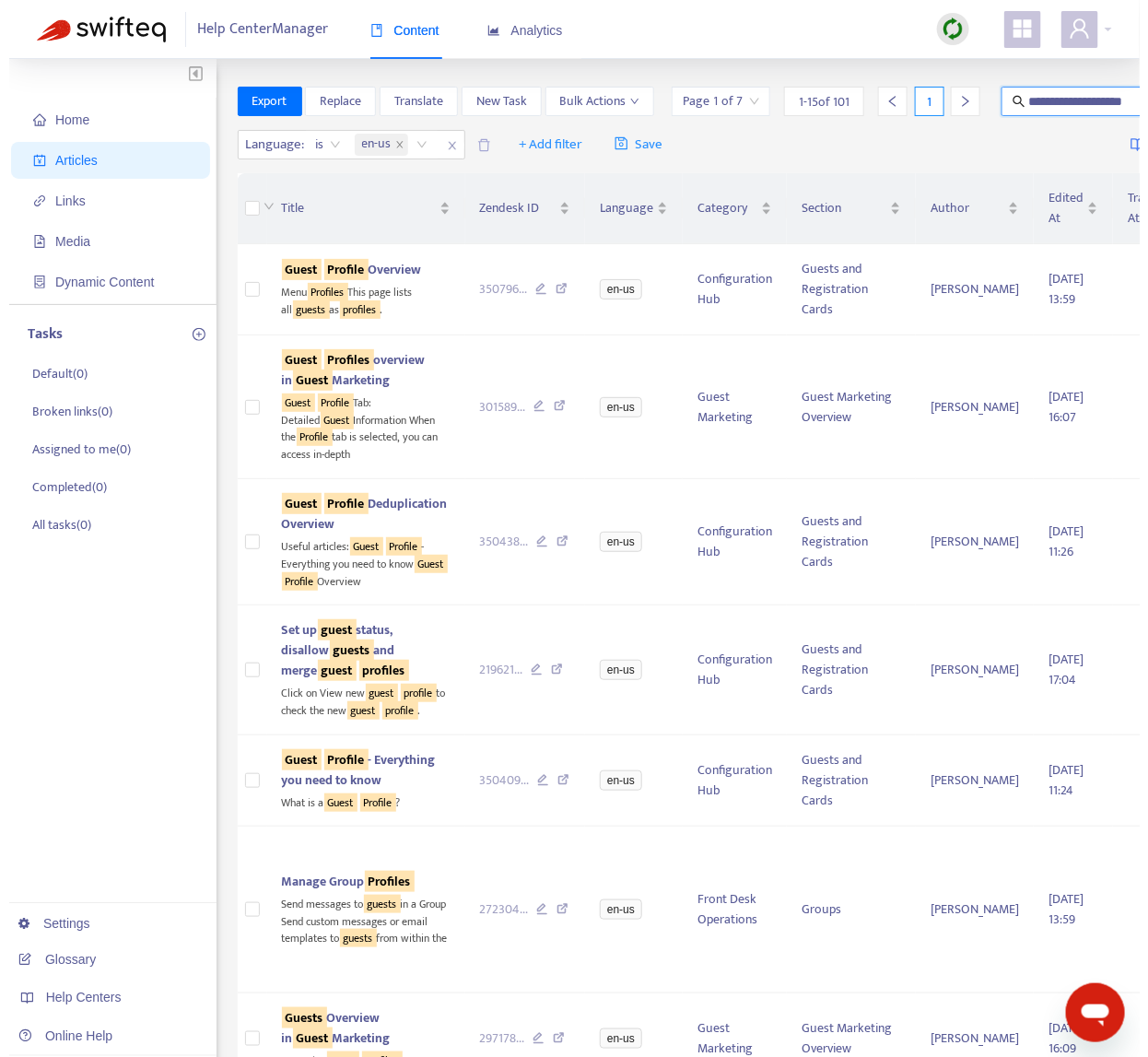 scroll, scrollTop: 0, scrollLeft: 3, axis: horizontal 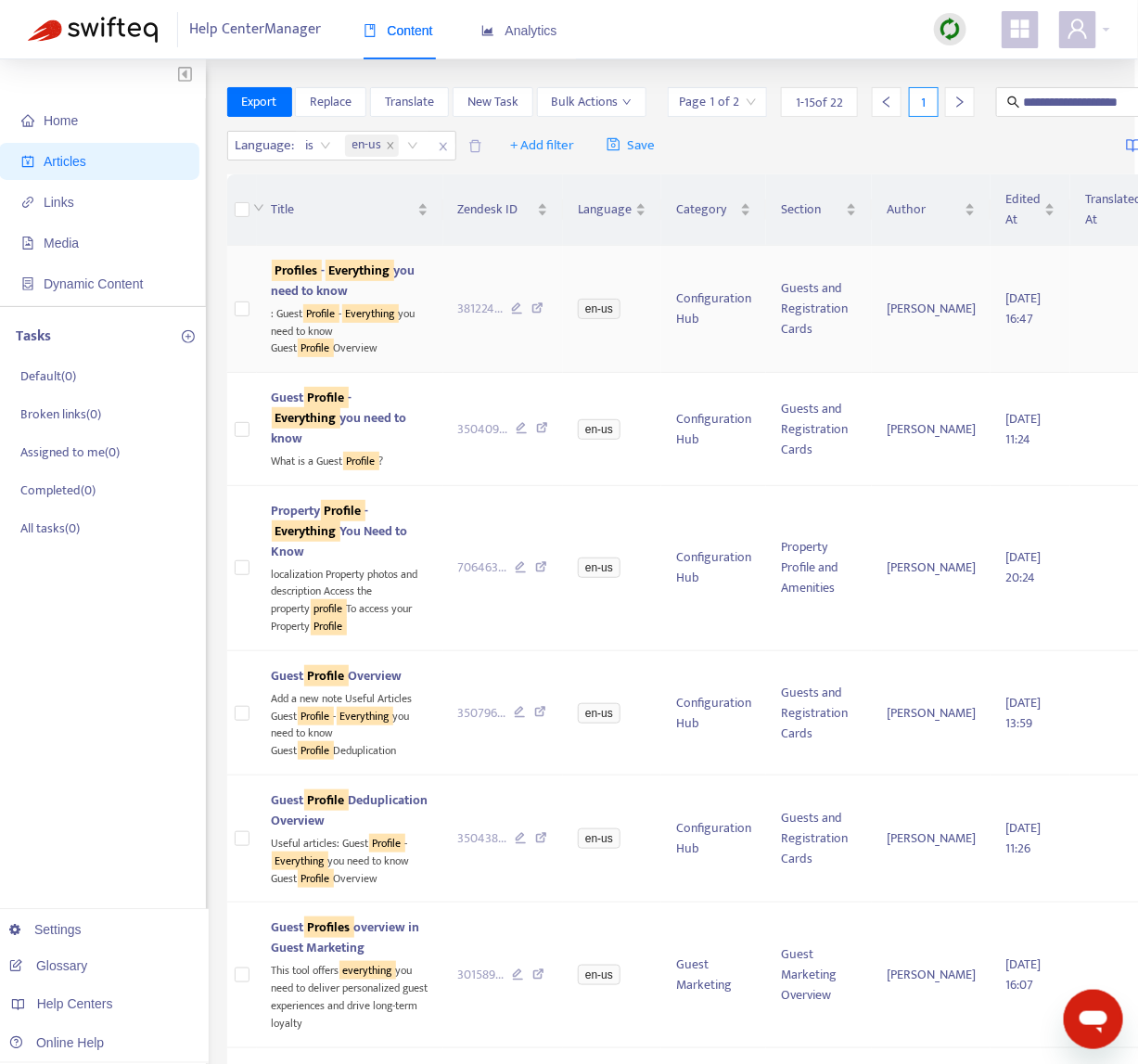 click on "en-us" at bounding box center [612, 309] 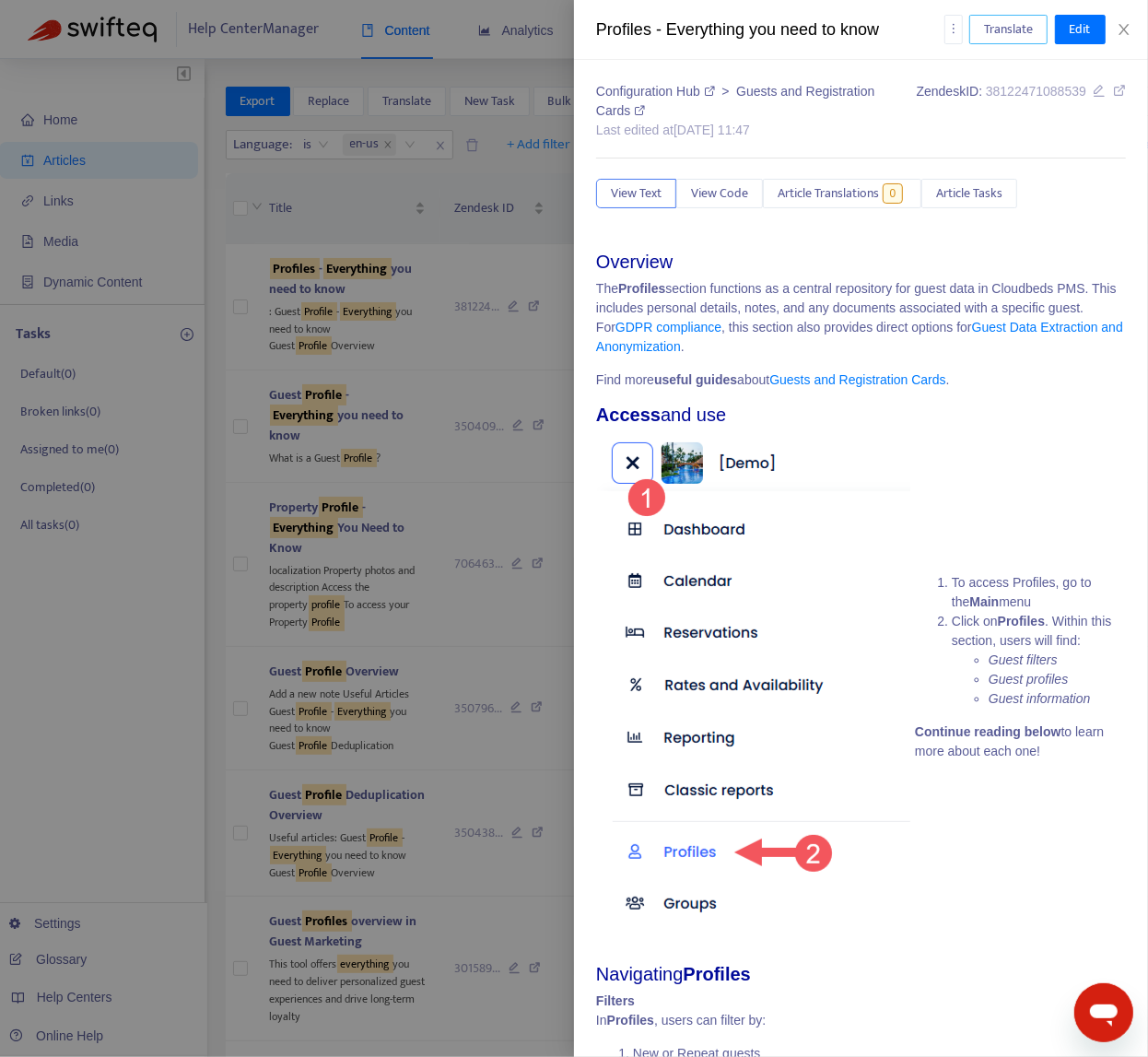 click on "Translate" at bounding box center (1008, 29) 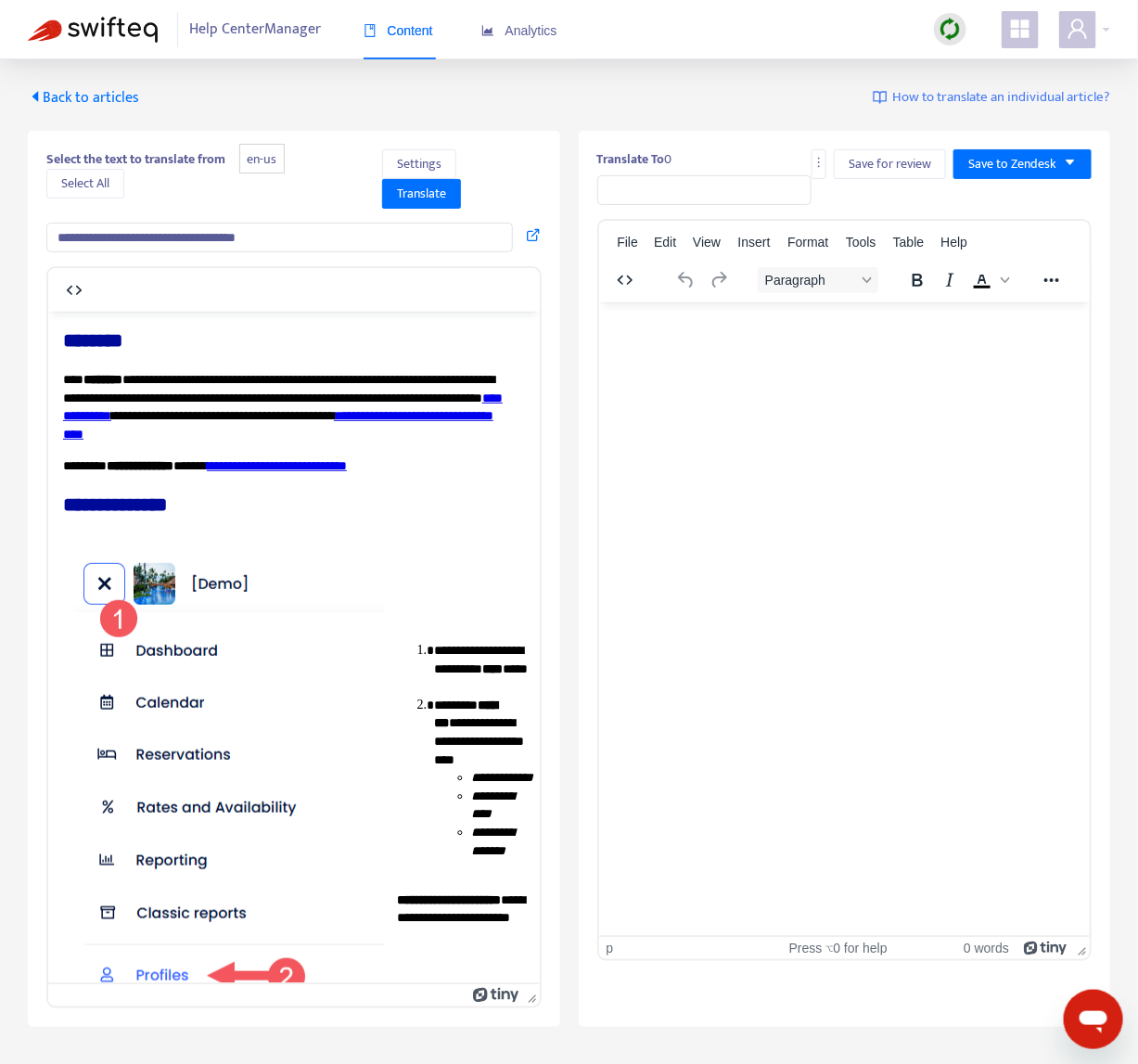 scroll, scrollTop: 0, scrollLeft: 0, axis: both 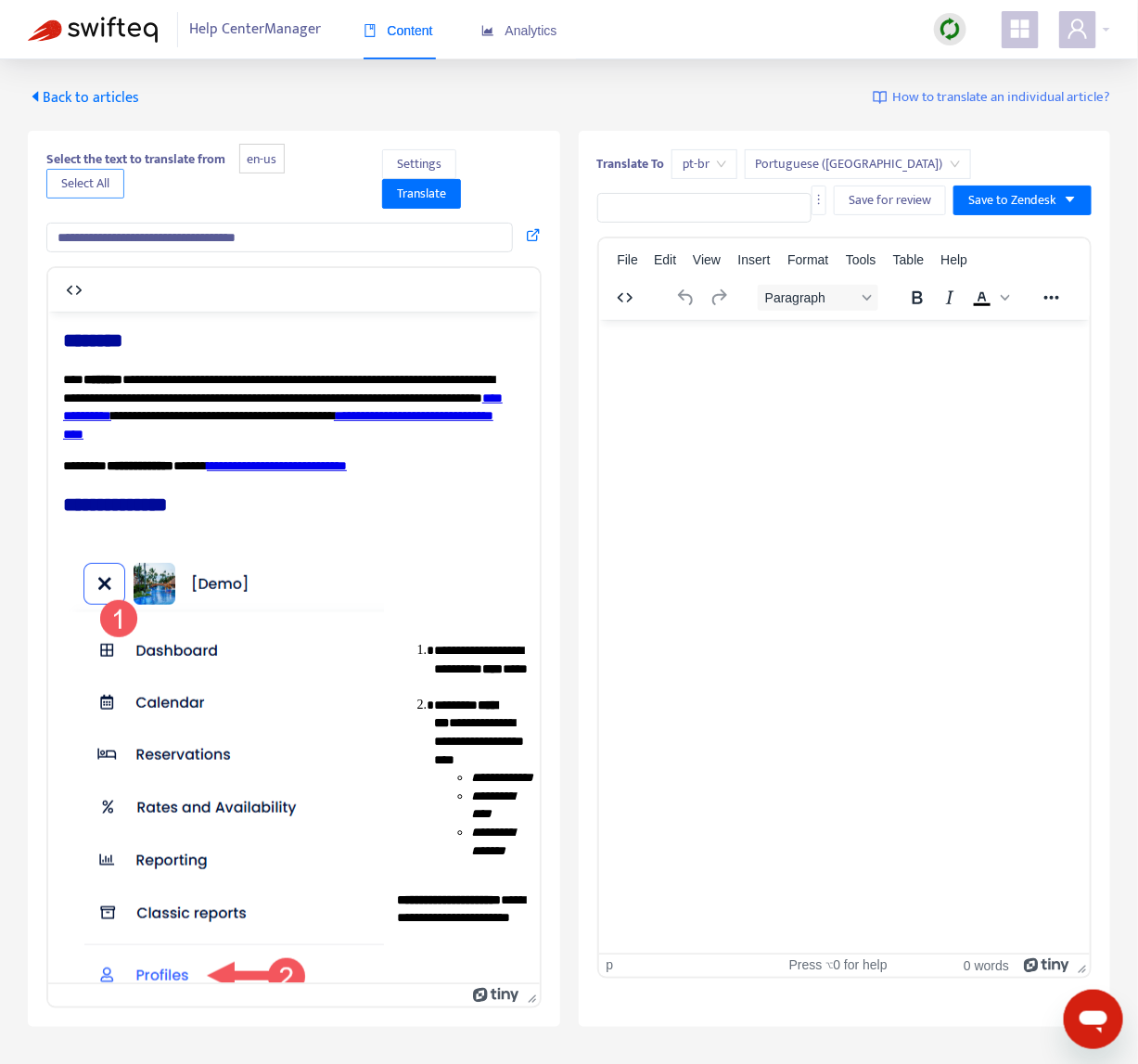 click on "Select All" at bounding box center (85, 184) 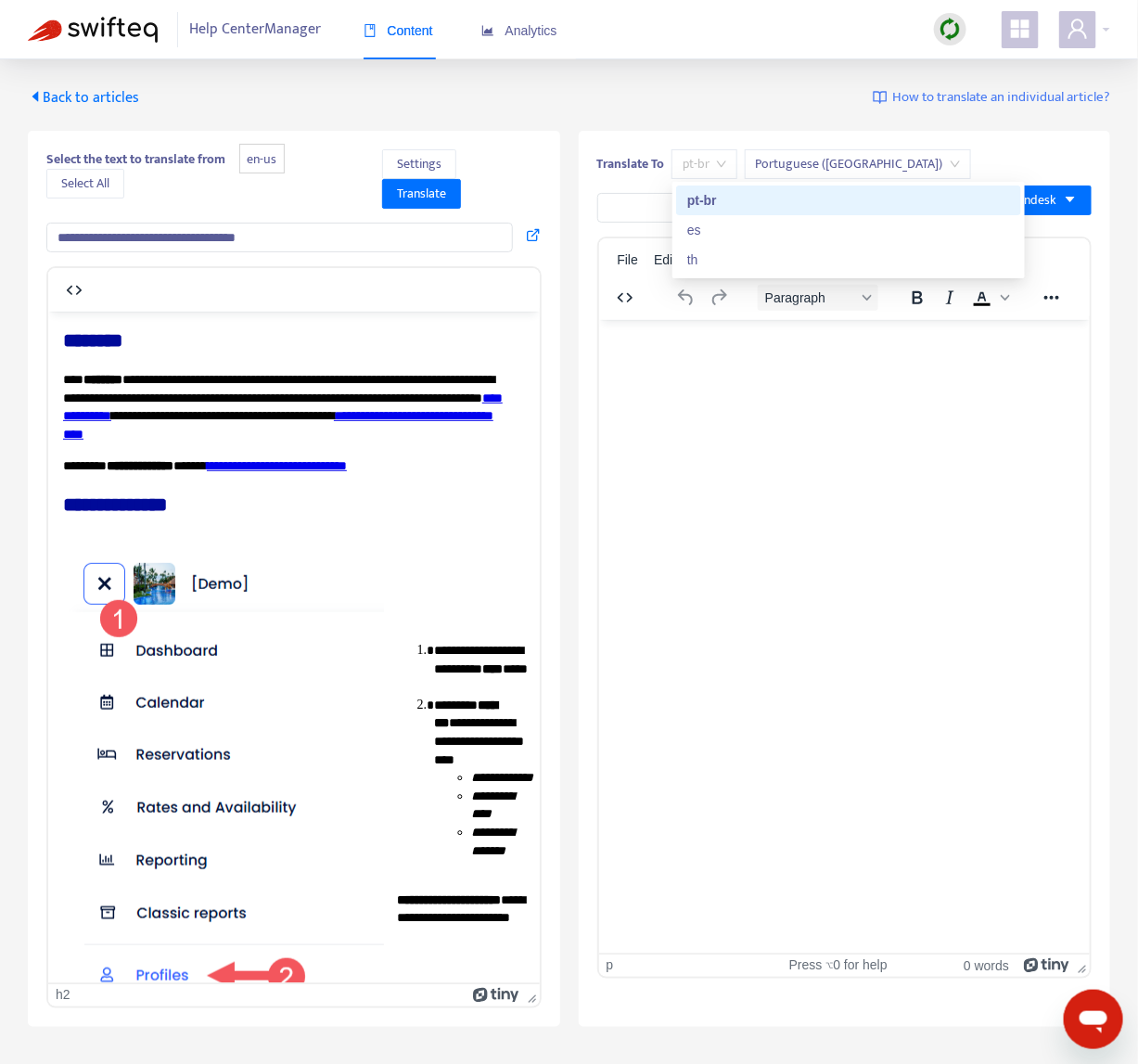click on "pt-br" at bounding box center (704, 164) 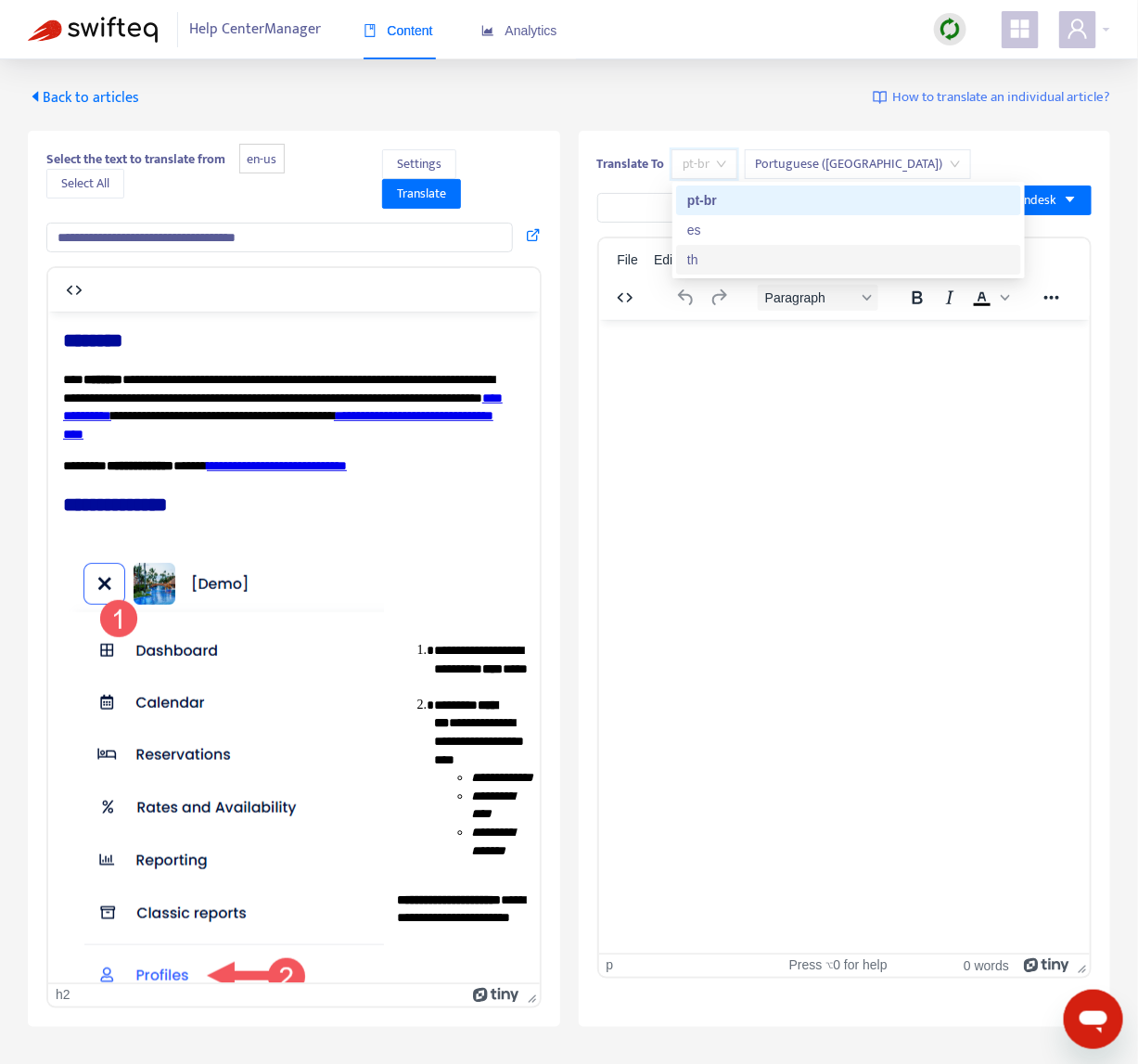 click on "th" at bounding box center [849, 260] 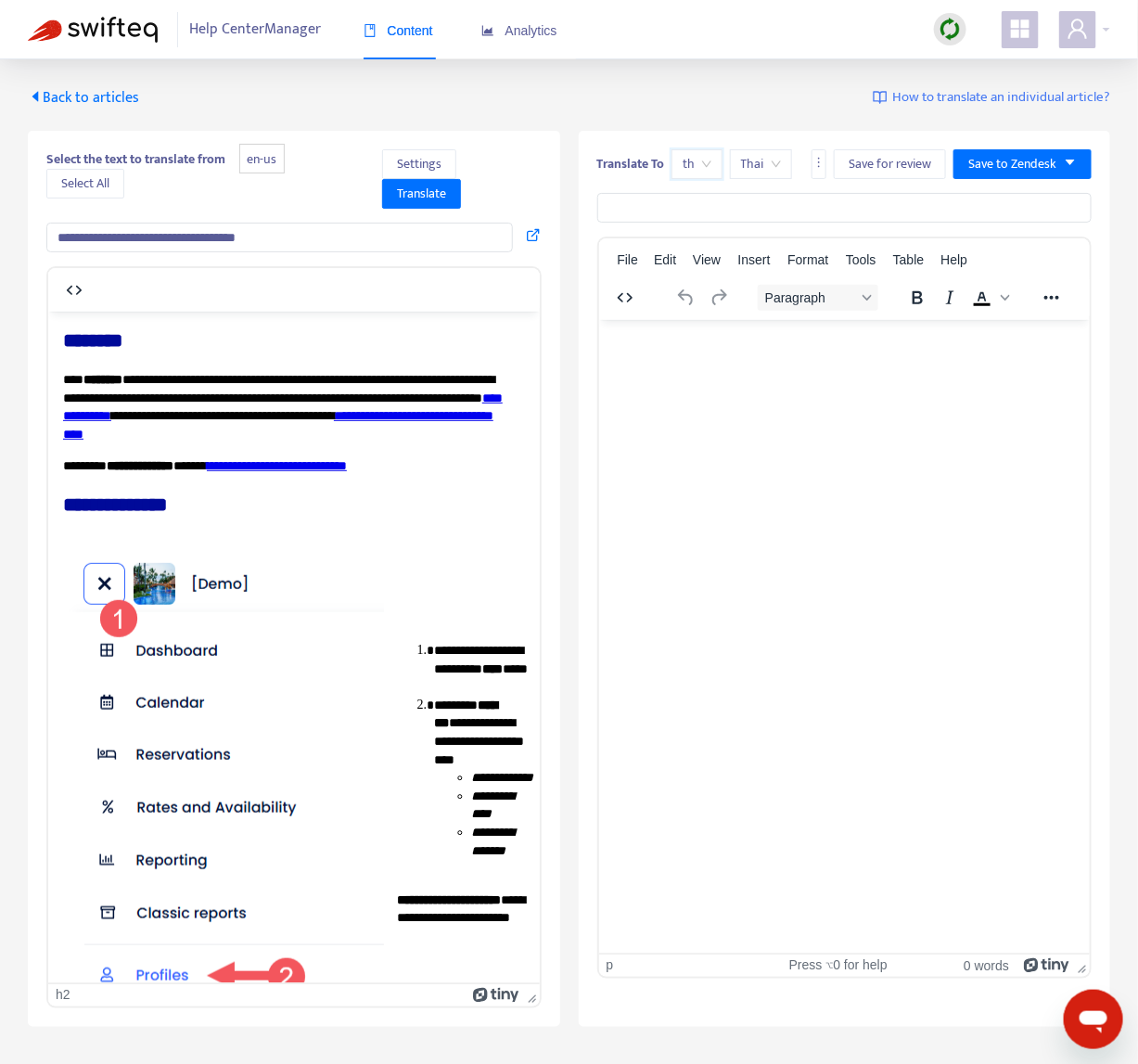click on "**********" at bounding box center (279, 237) 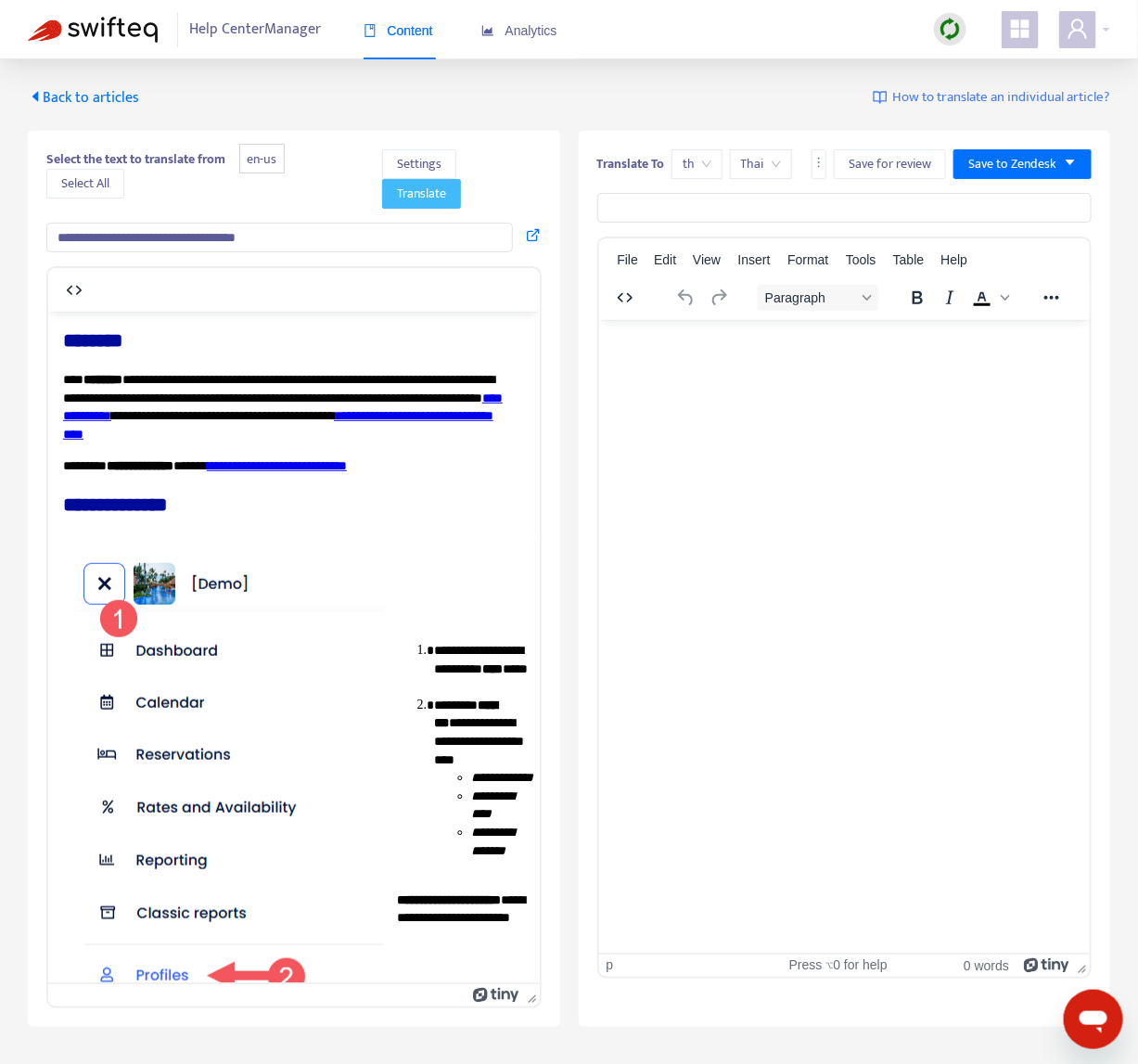 click on "Translate" at bounding box center [421, 194] 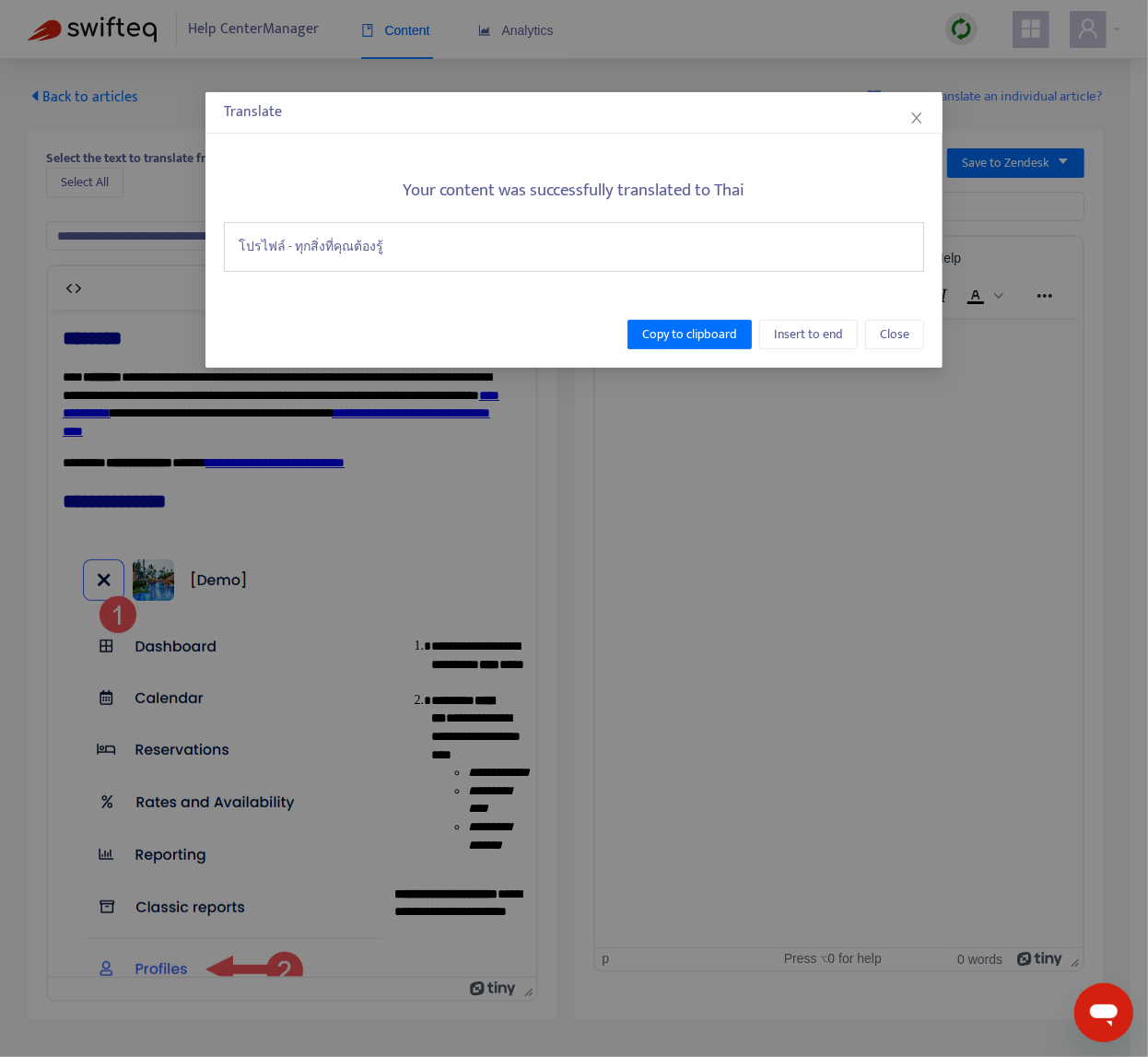 click 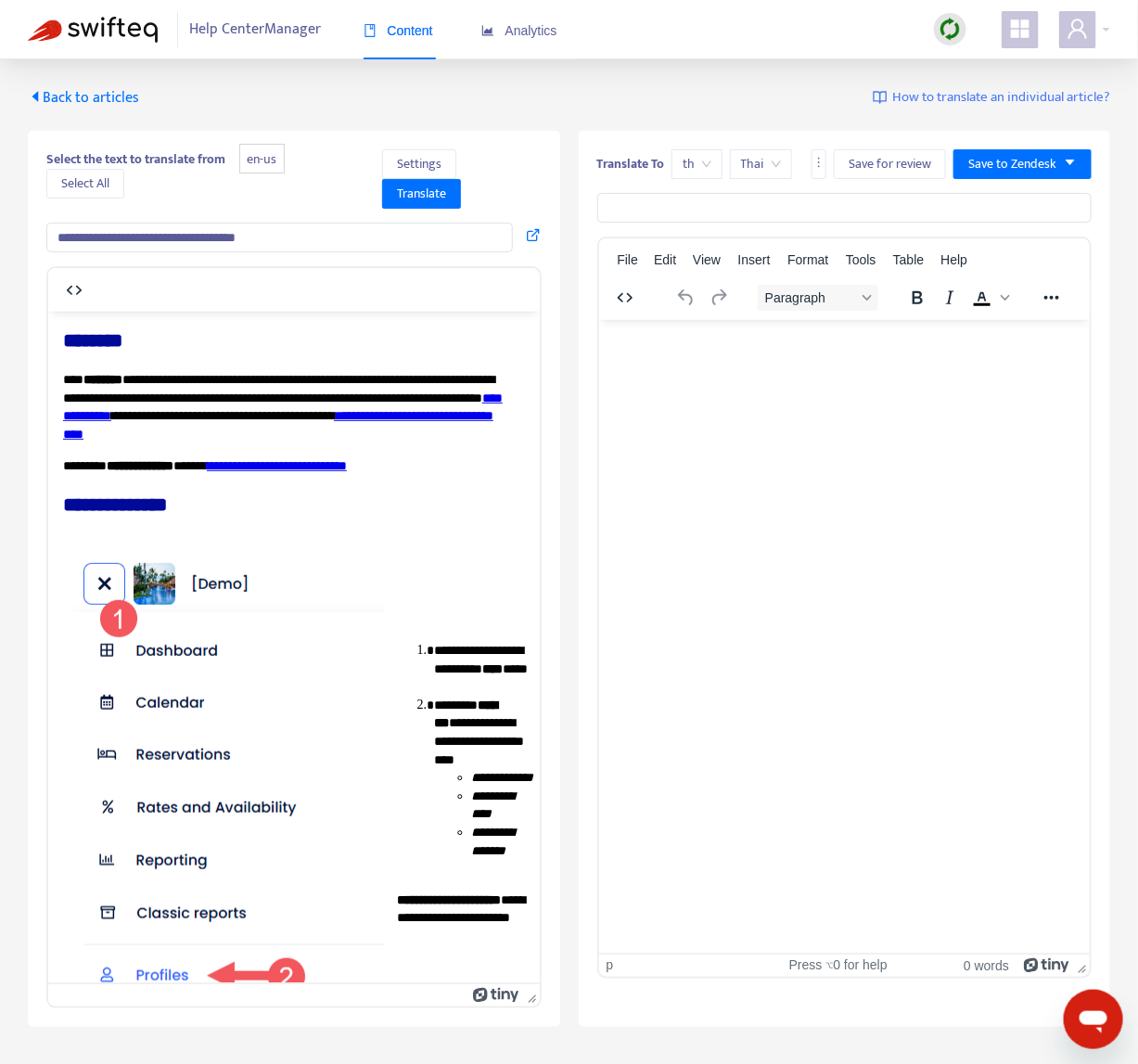 click on "**********" at bounding box center [286, 406] 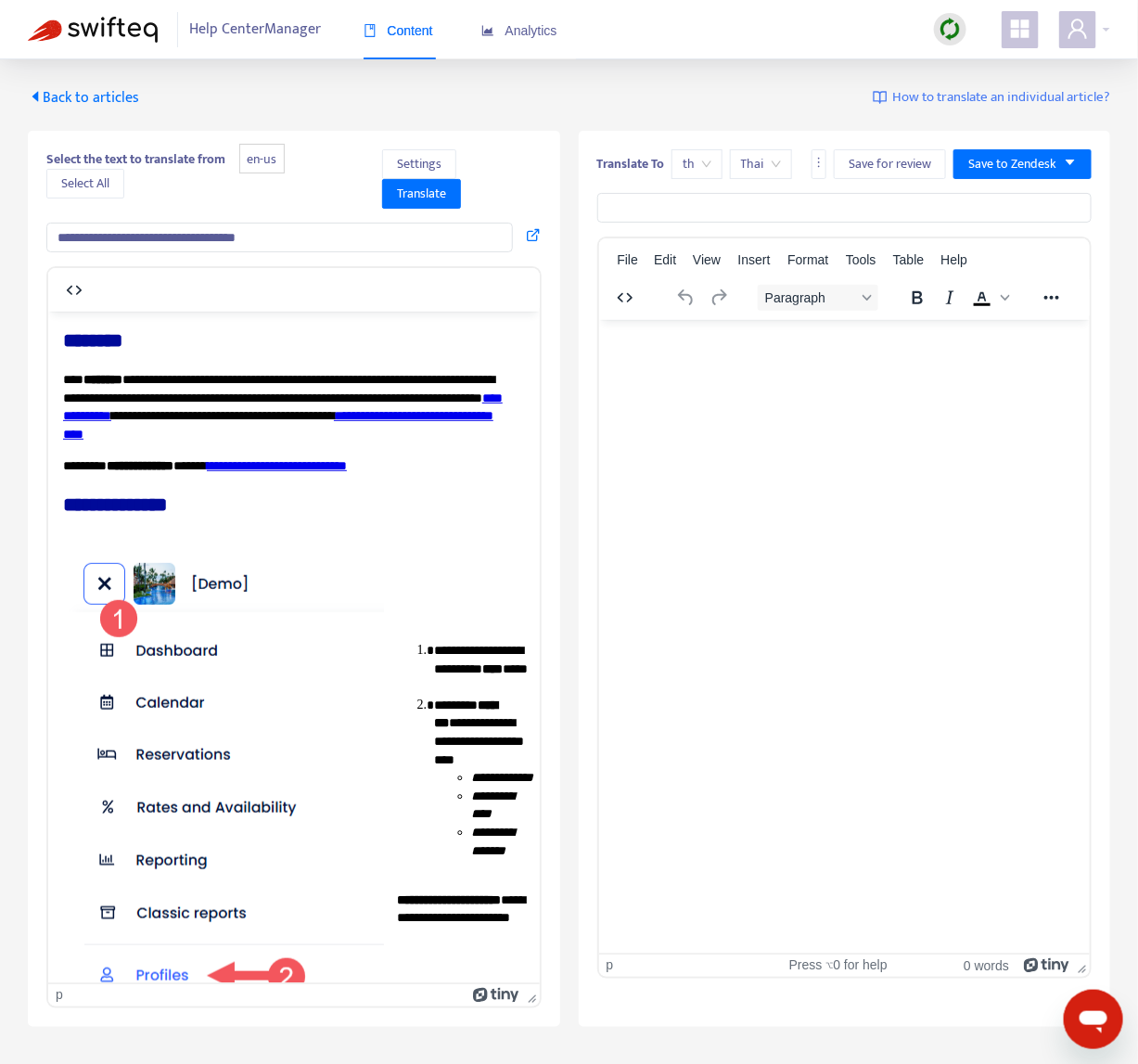 click at bounding box center [845, 208] 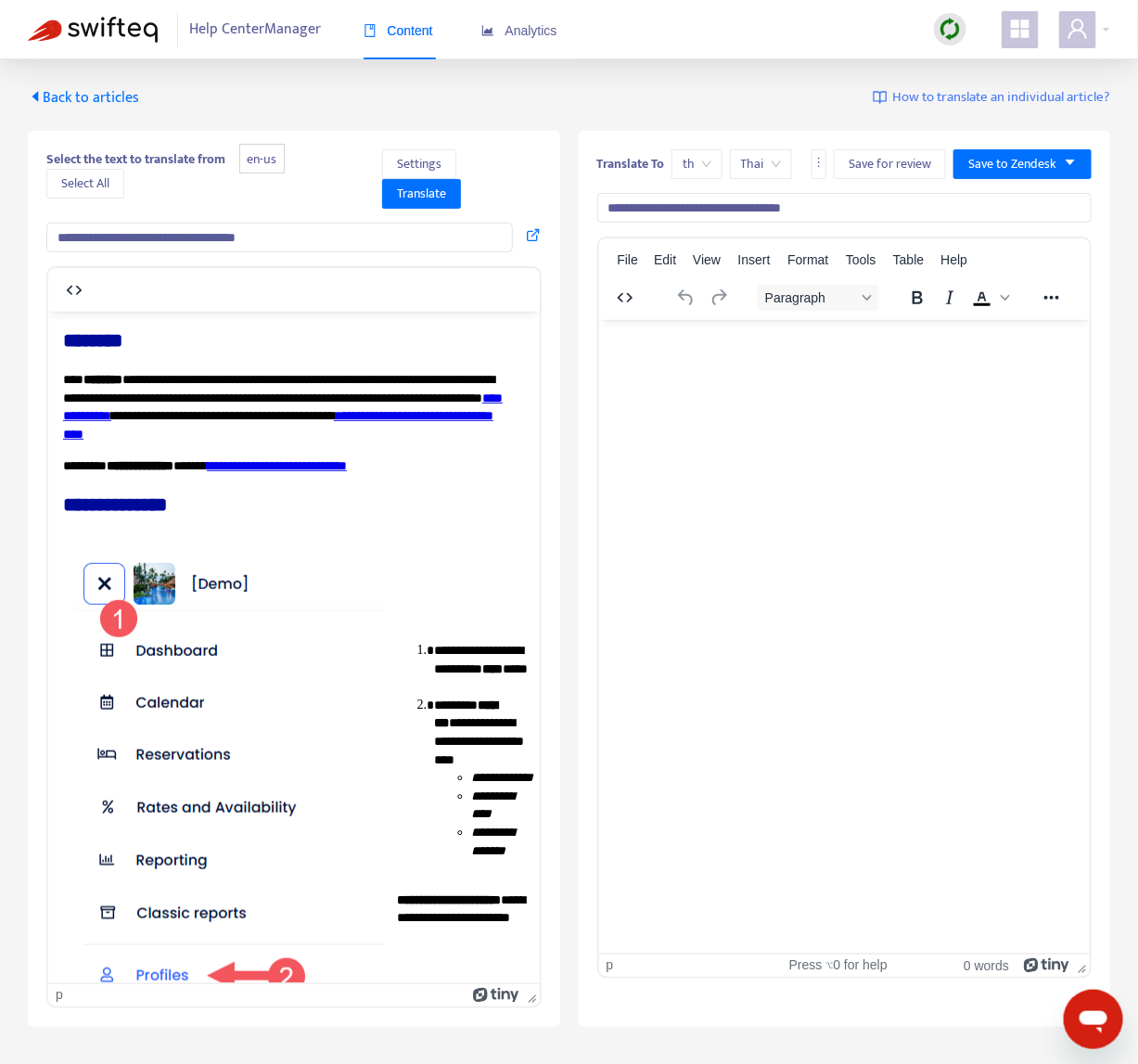 scroll, scrollTop: 0, scrollLeft: 67, axis: horizontal 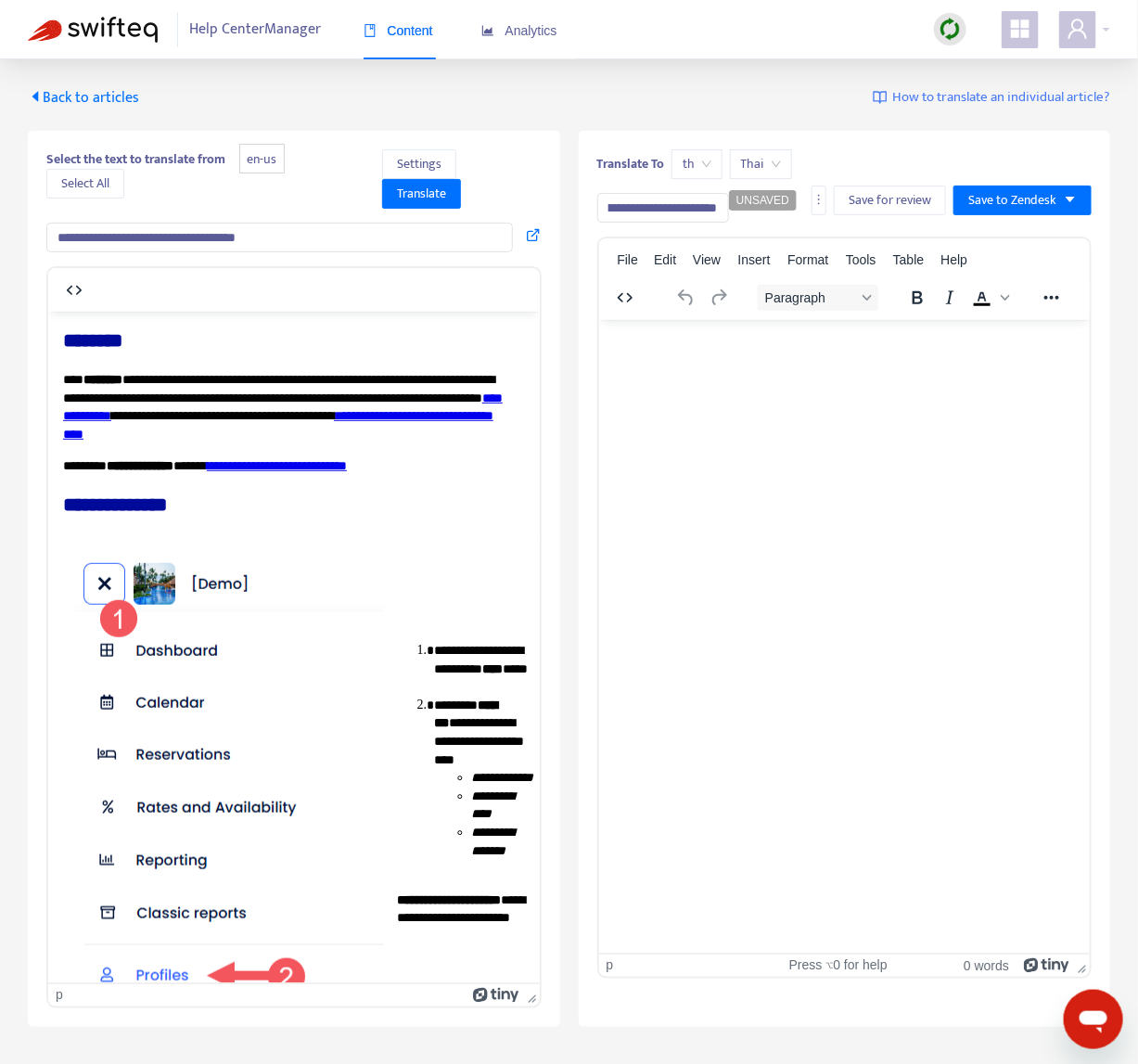 type on "**********" 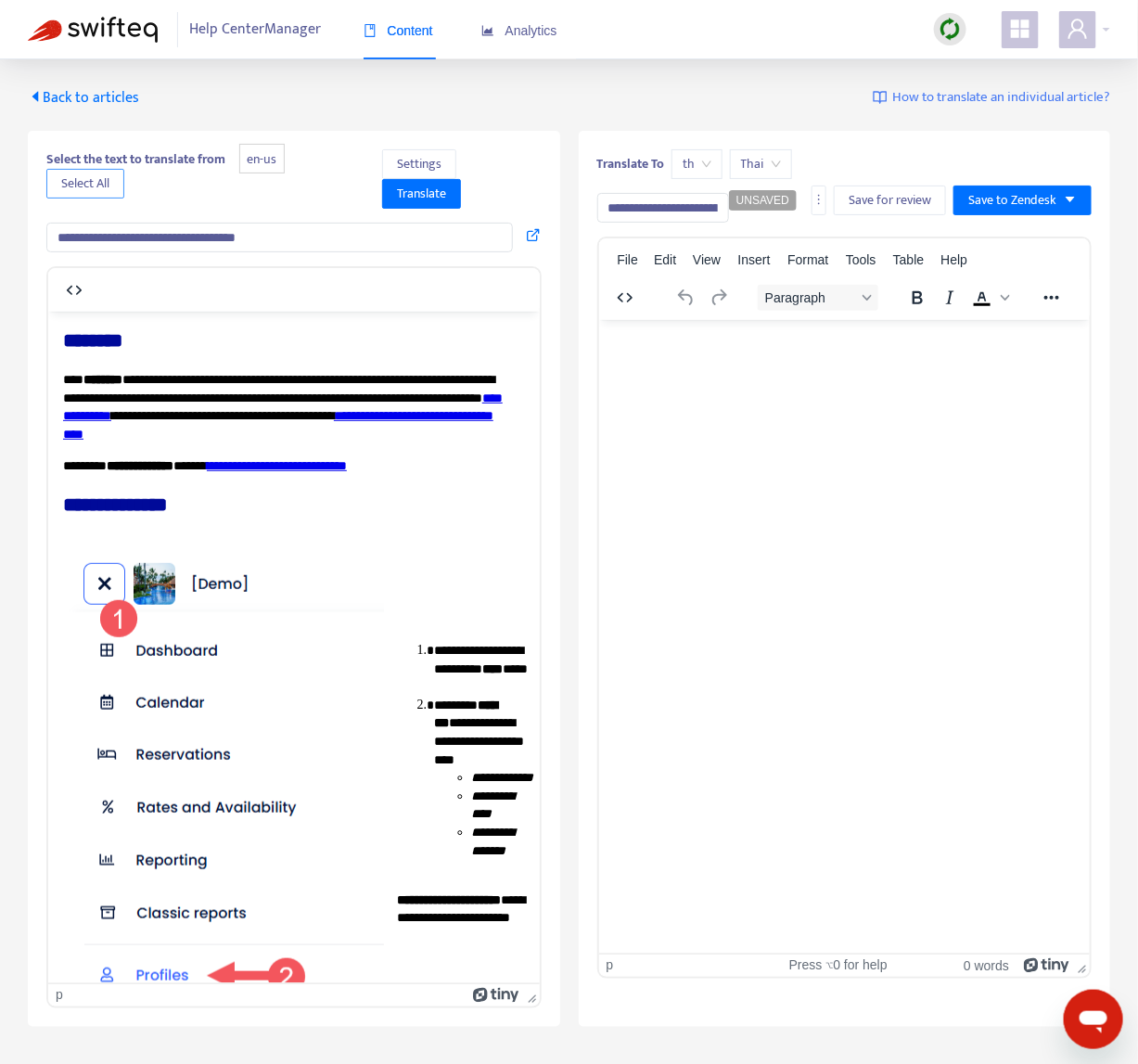 click on "Select All" at bounding box center (85, 184) 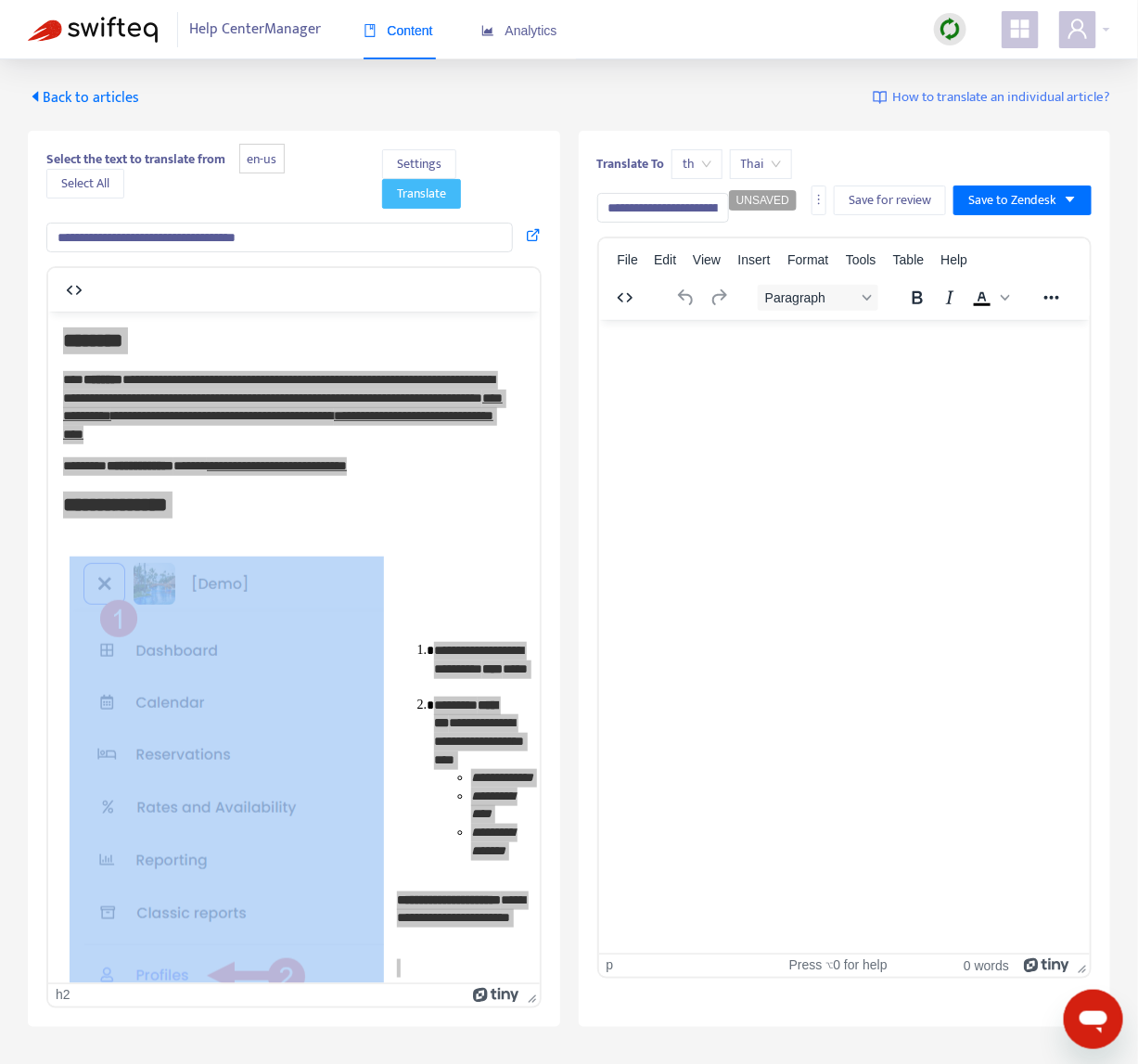 click on "Translate" at bounding box center (421, 194) 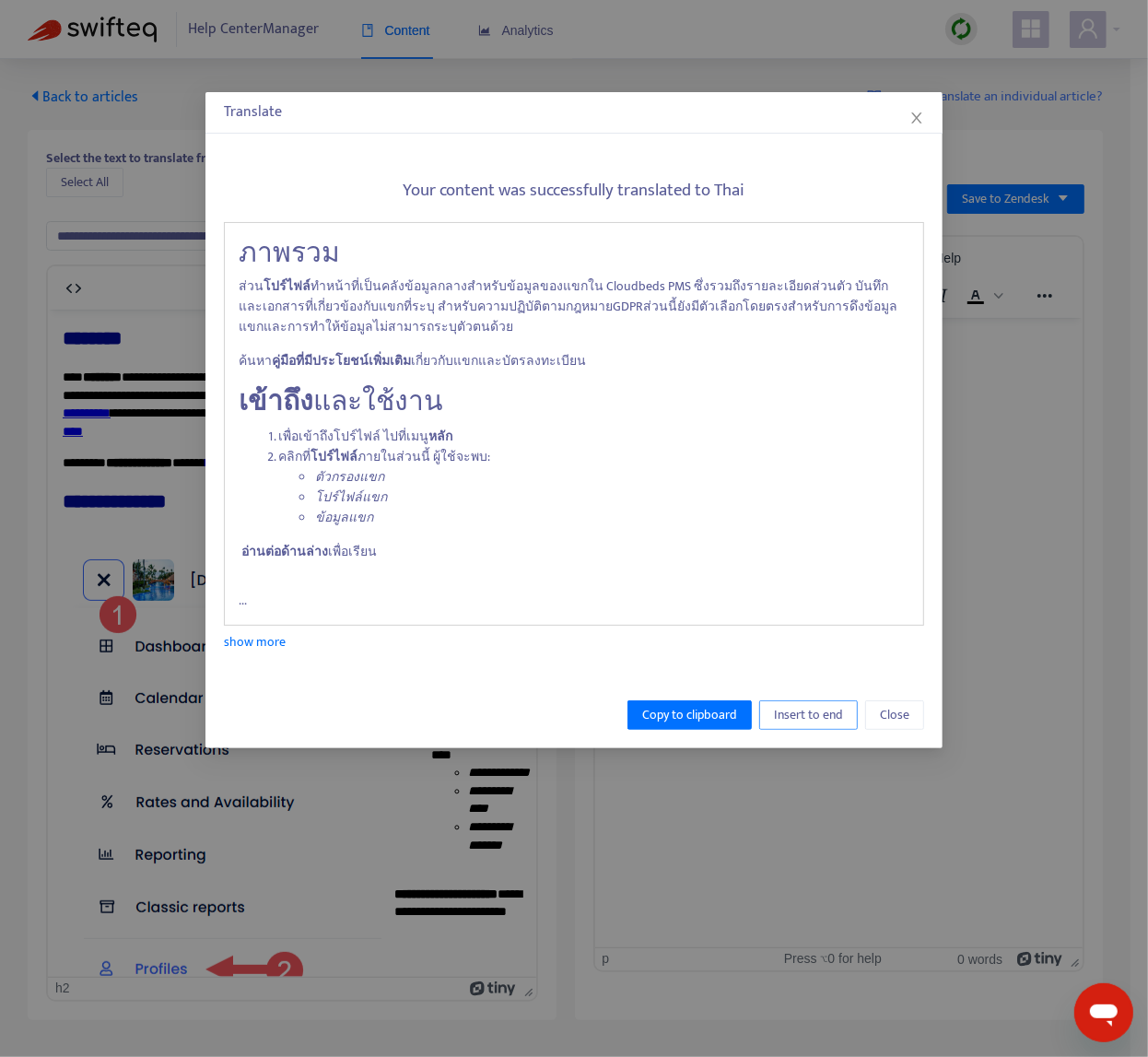 click on "Insert to end" at bounding box center [808, 715] 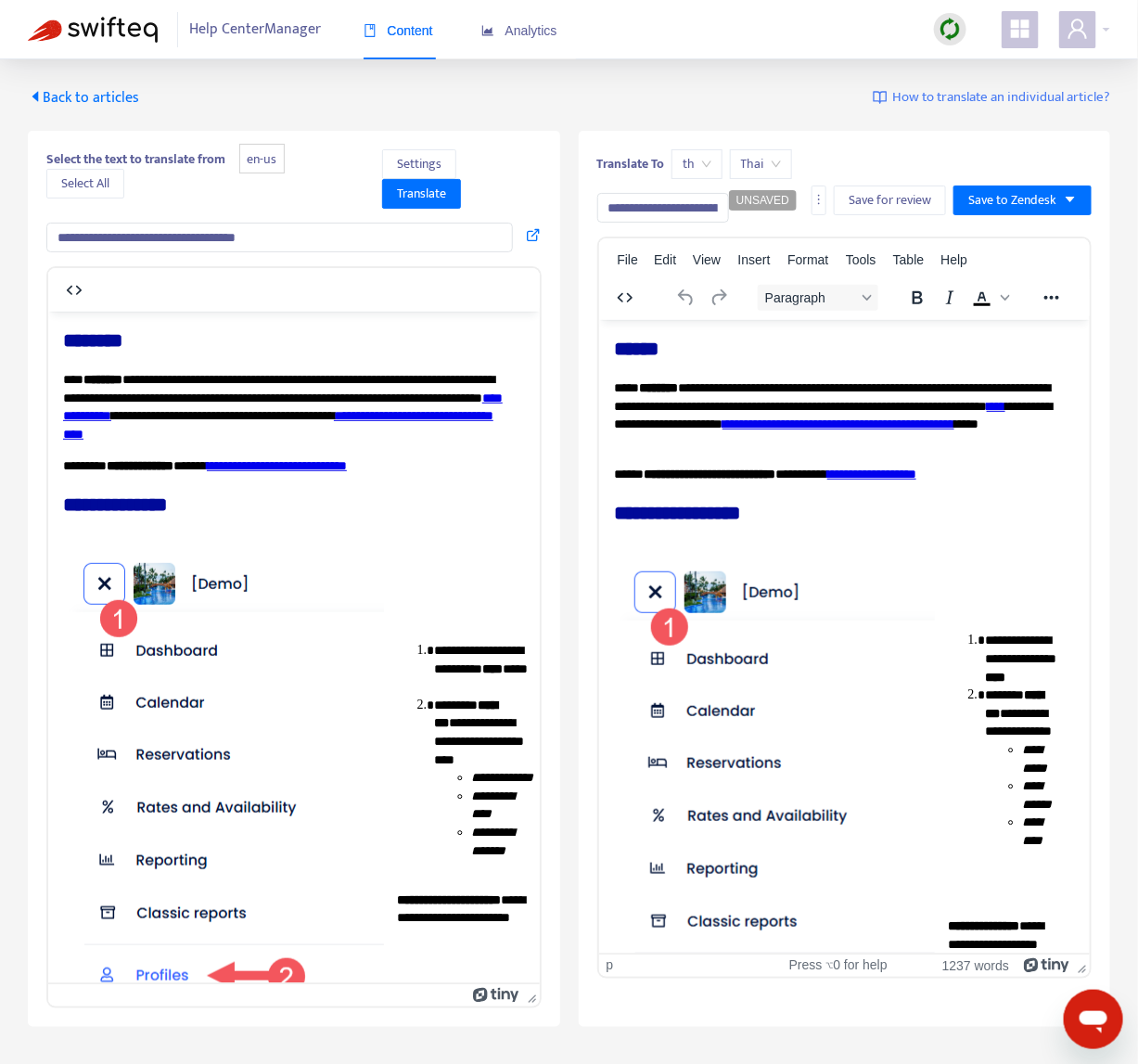 scroll, scrollTop: 1458, scrollLeft: 0, axis: vertical 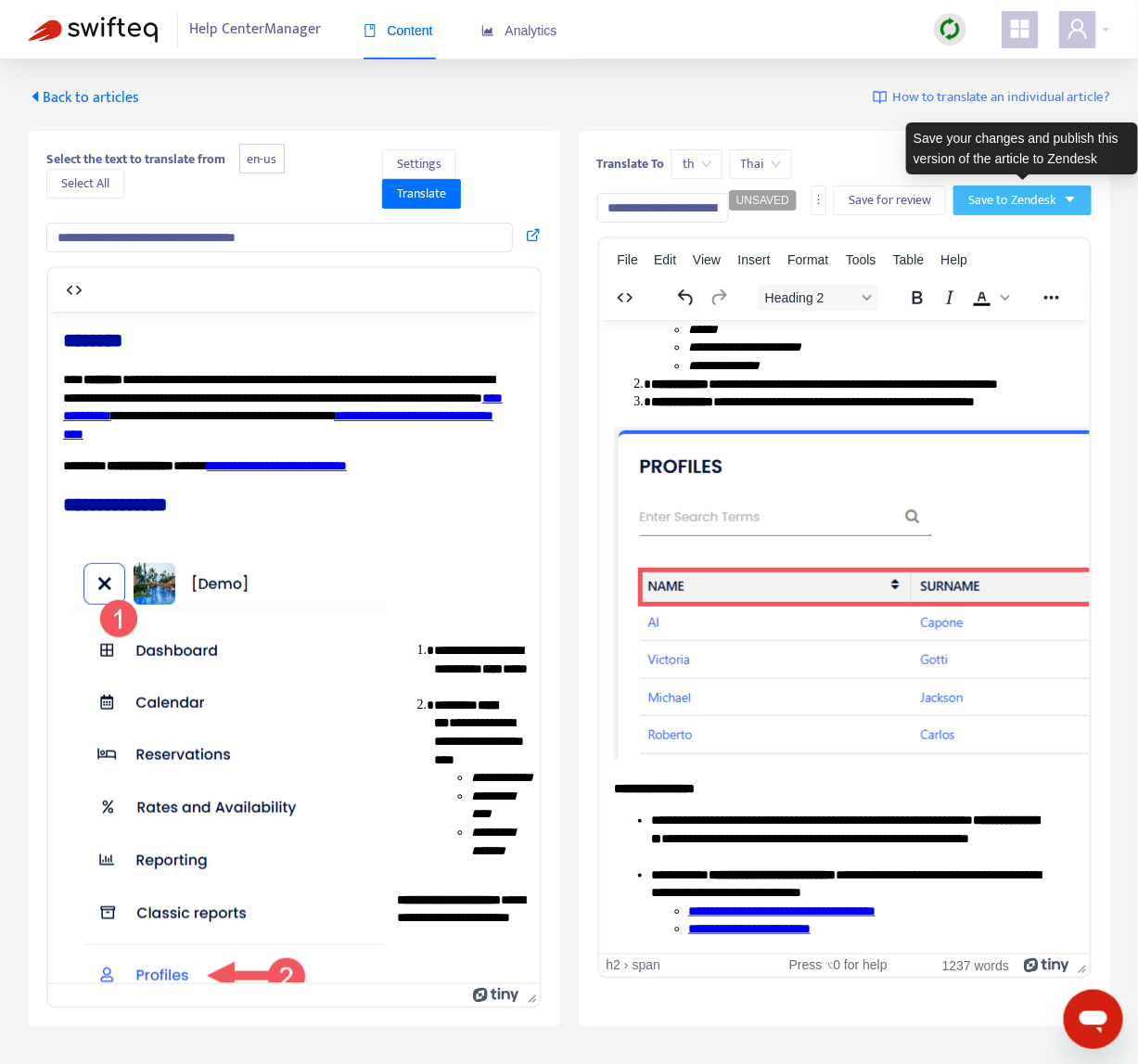 click on "Save to Zendesk" at bounding box center [1012, 200] 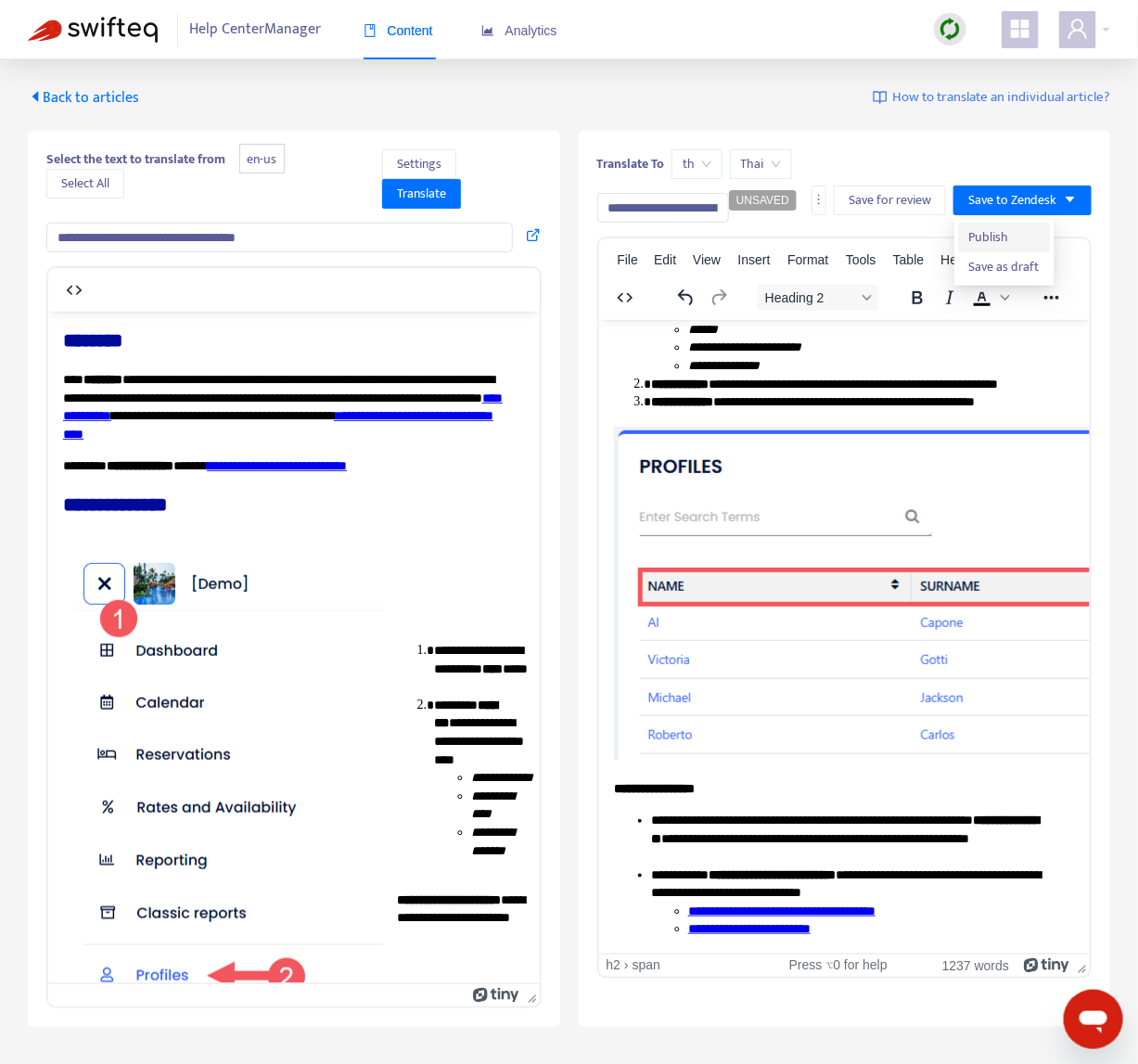 click on "Publish" at bounding box center (1004, 237) 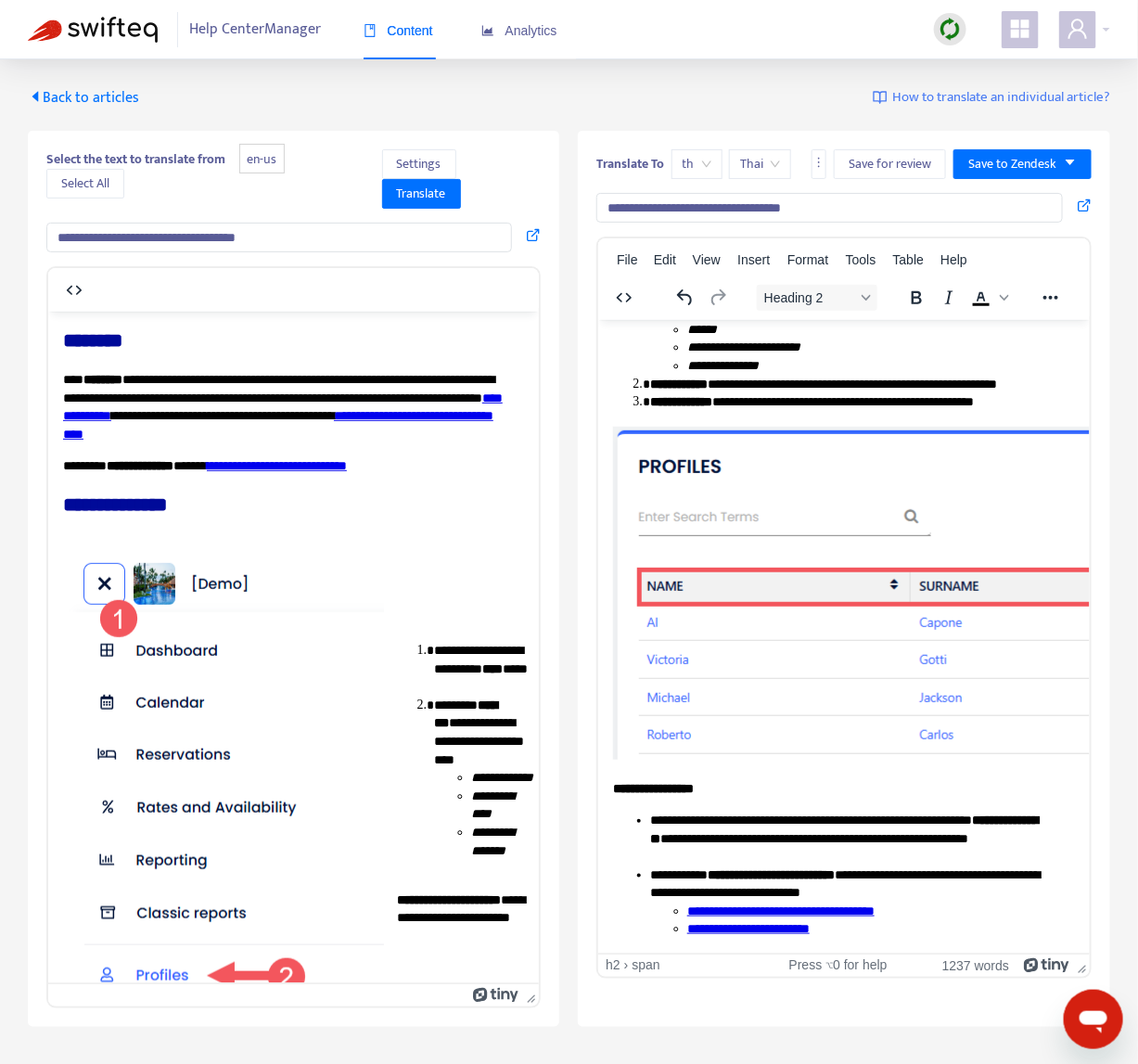 click at bounding box center (1084, 205) 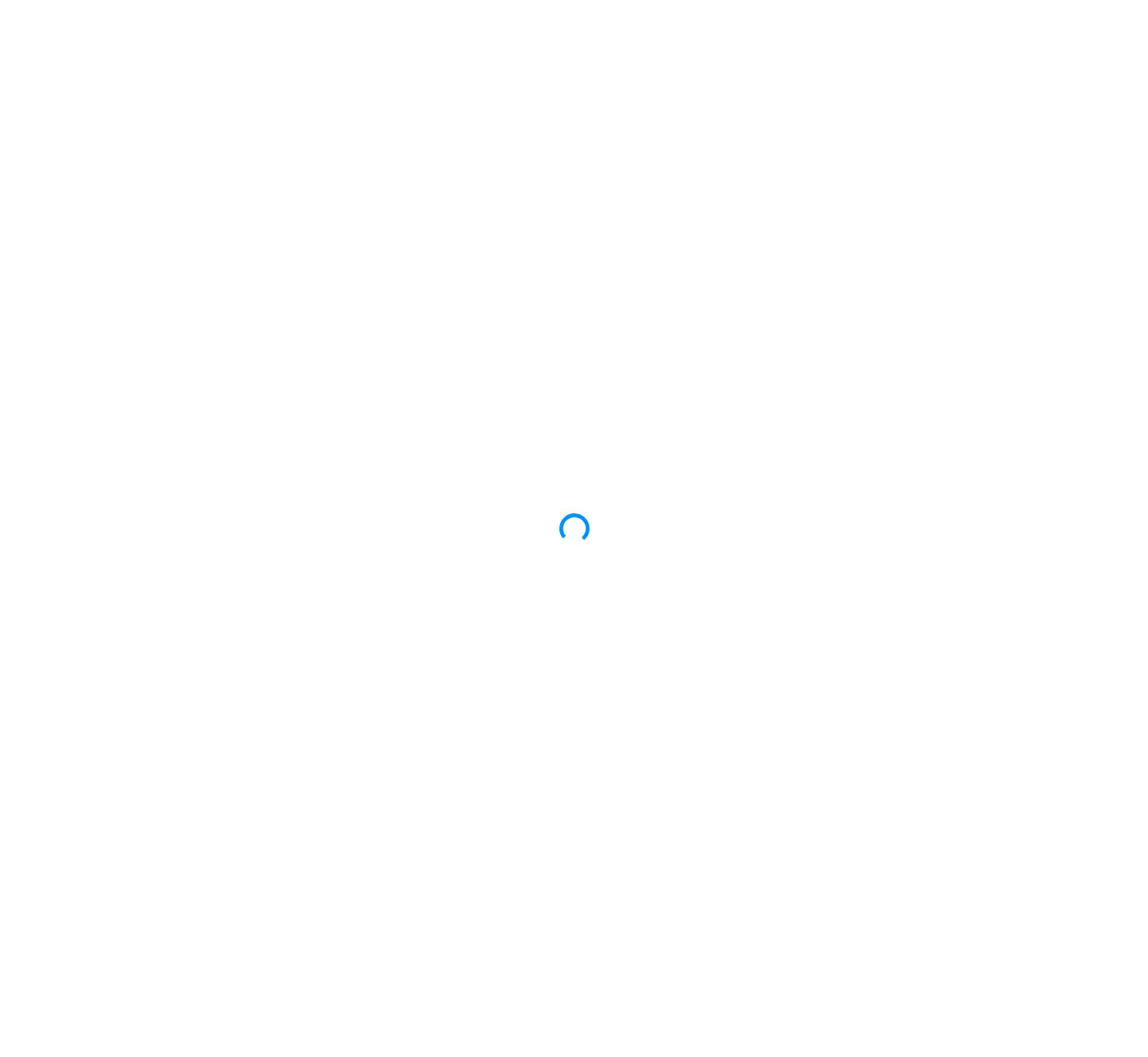 scroll, scrollTop: 0, scrollLeft: 0, axis: both 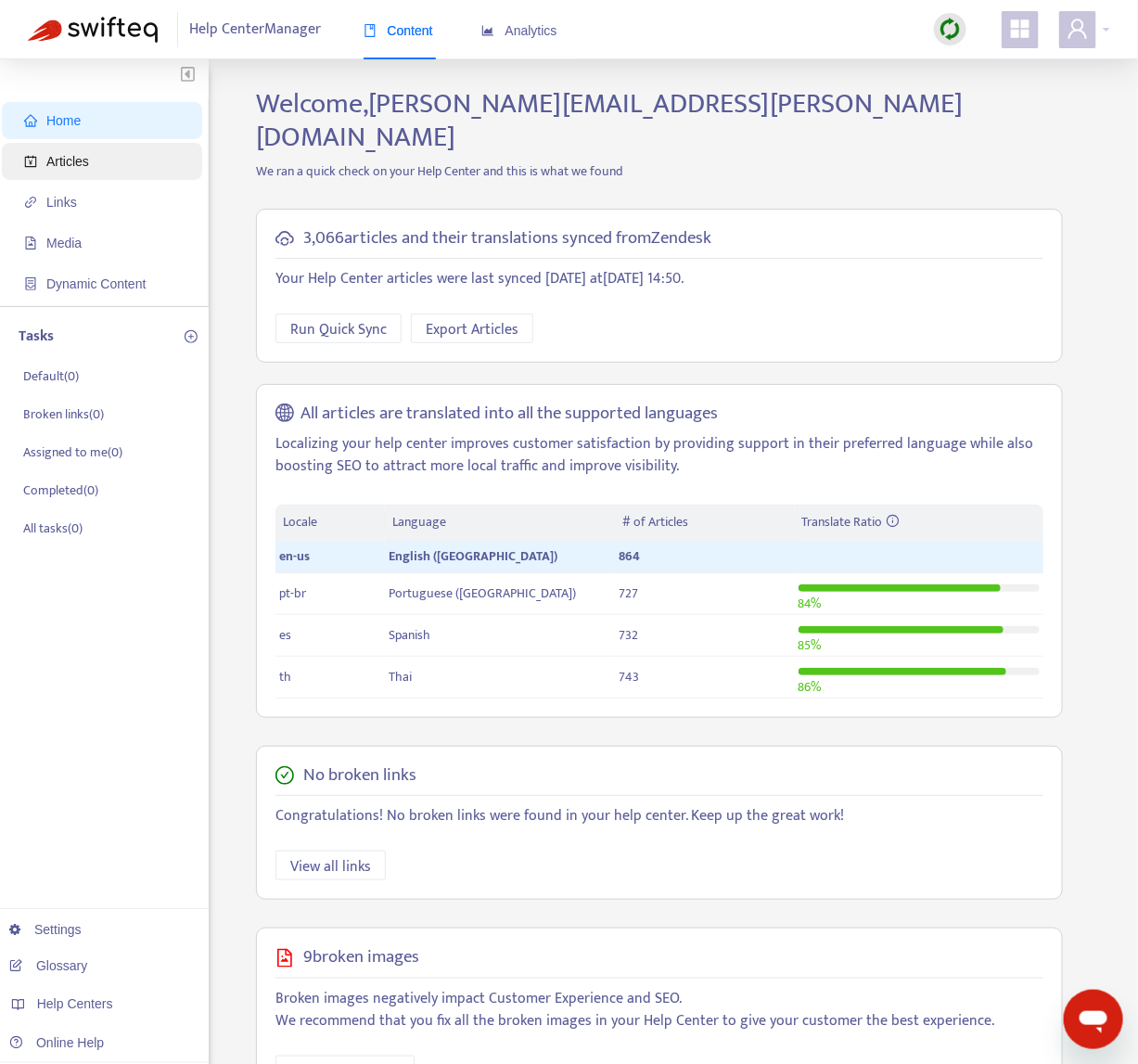 click on "Articles" at bounding box center [106, 161] 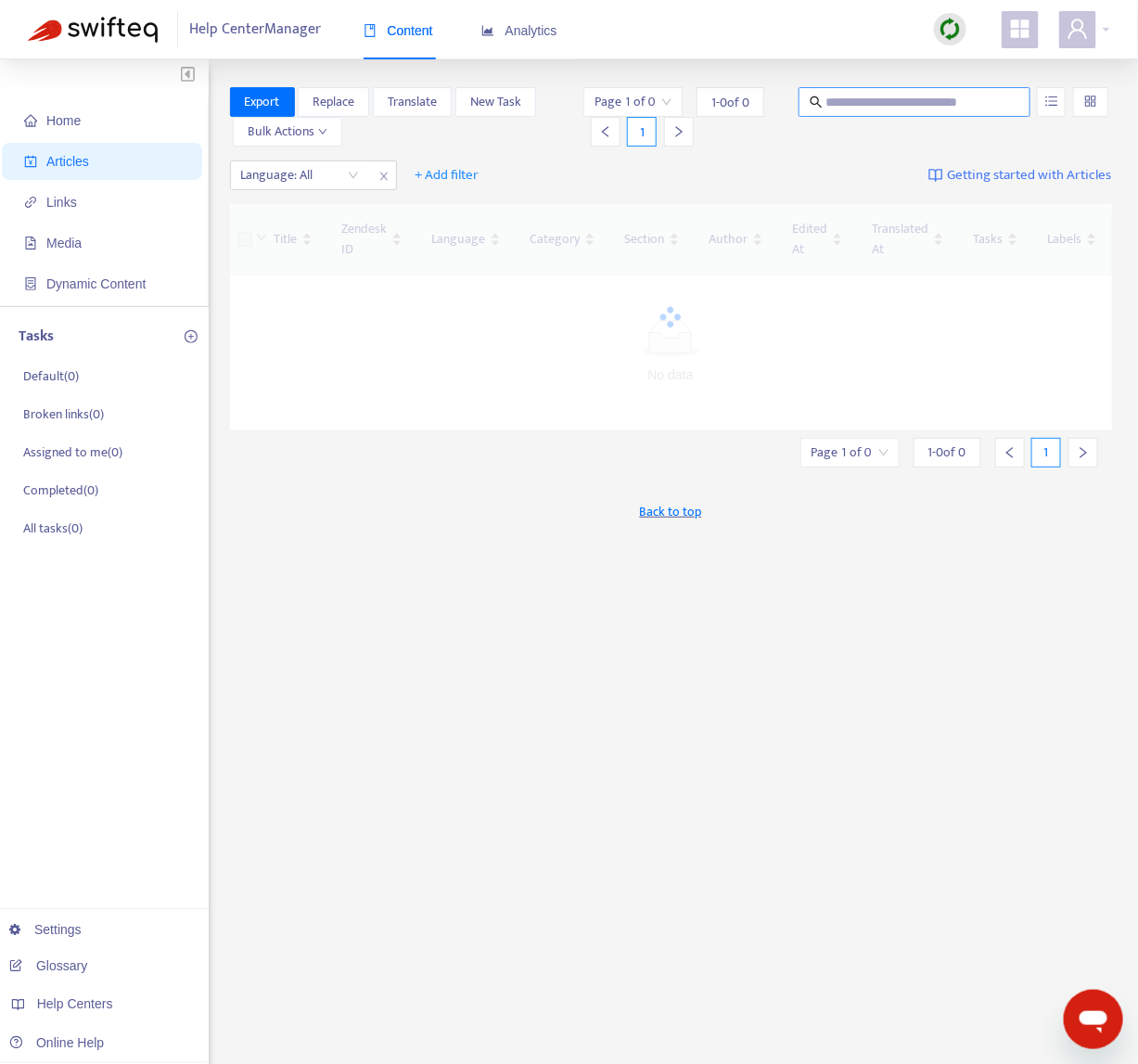 click at bounding box center (915, 102) 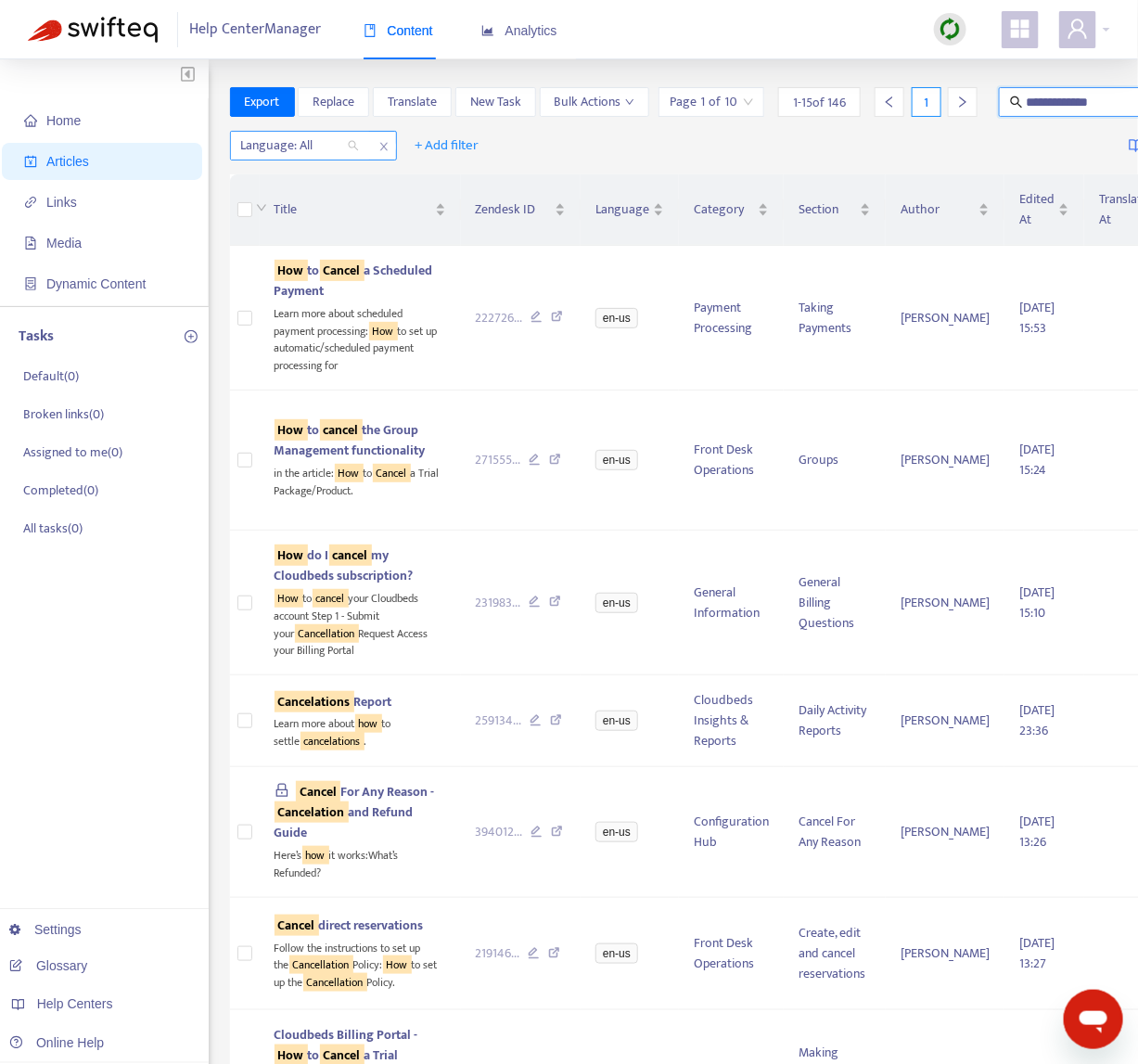 click at bounding box center (290, 146) 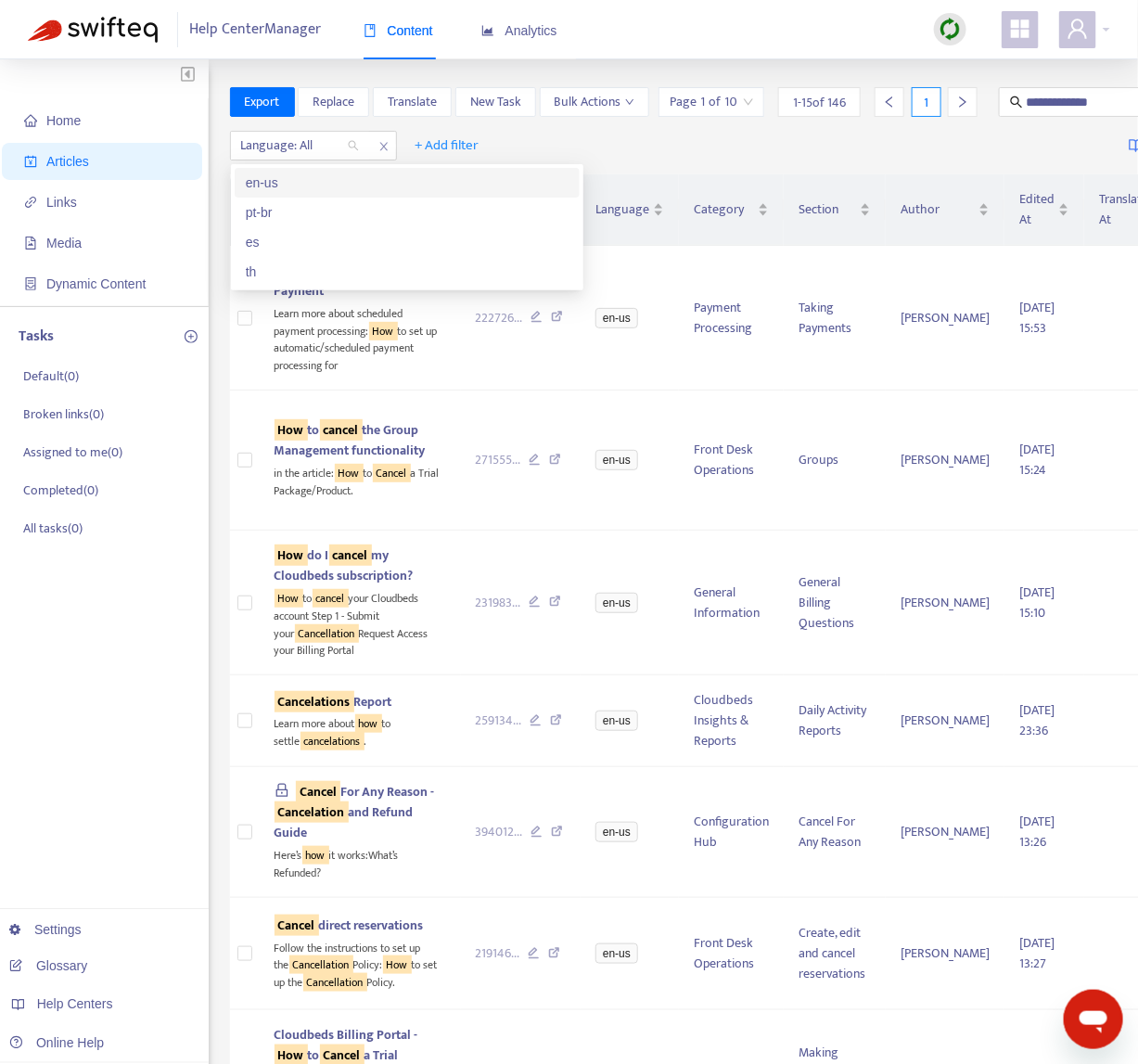 click on "en-us" at bounding box center [407, 183] 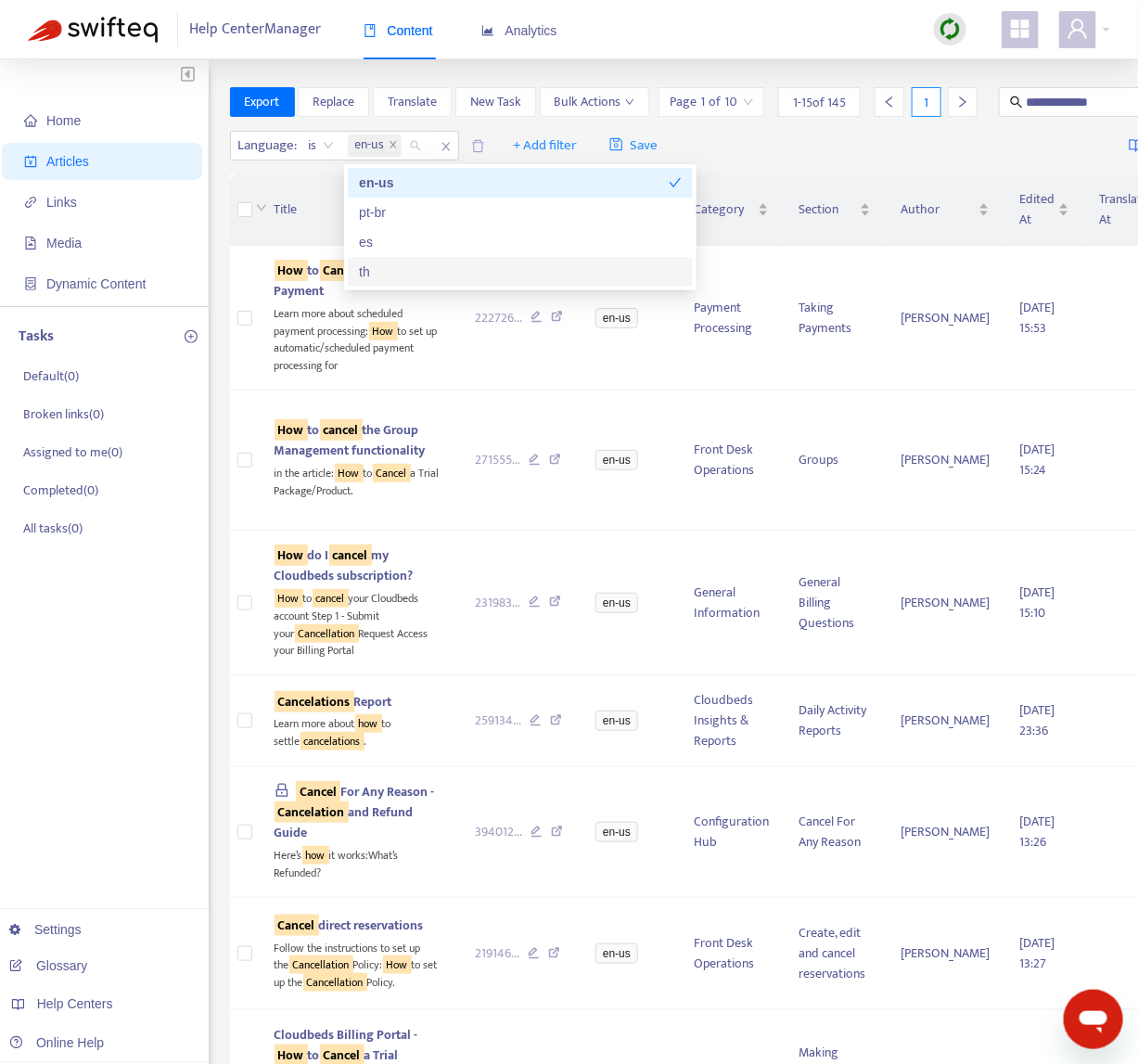 click on "Home Articles Links Media Dynamic Content Tasks Default  ( 0 ) Broken links  ( 0 ) Assigned to me  ( 0 ) Completed  ( 0 ) All tasks  ( 0 ) Settings Glossary Help Centers Online Help" at bounding box center (104, 1110) 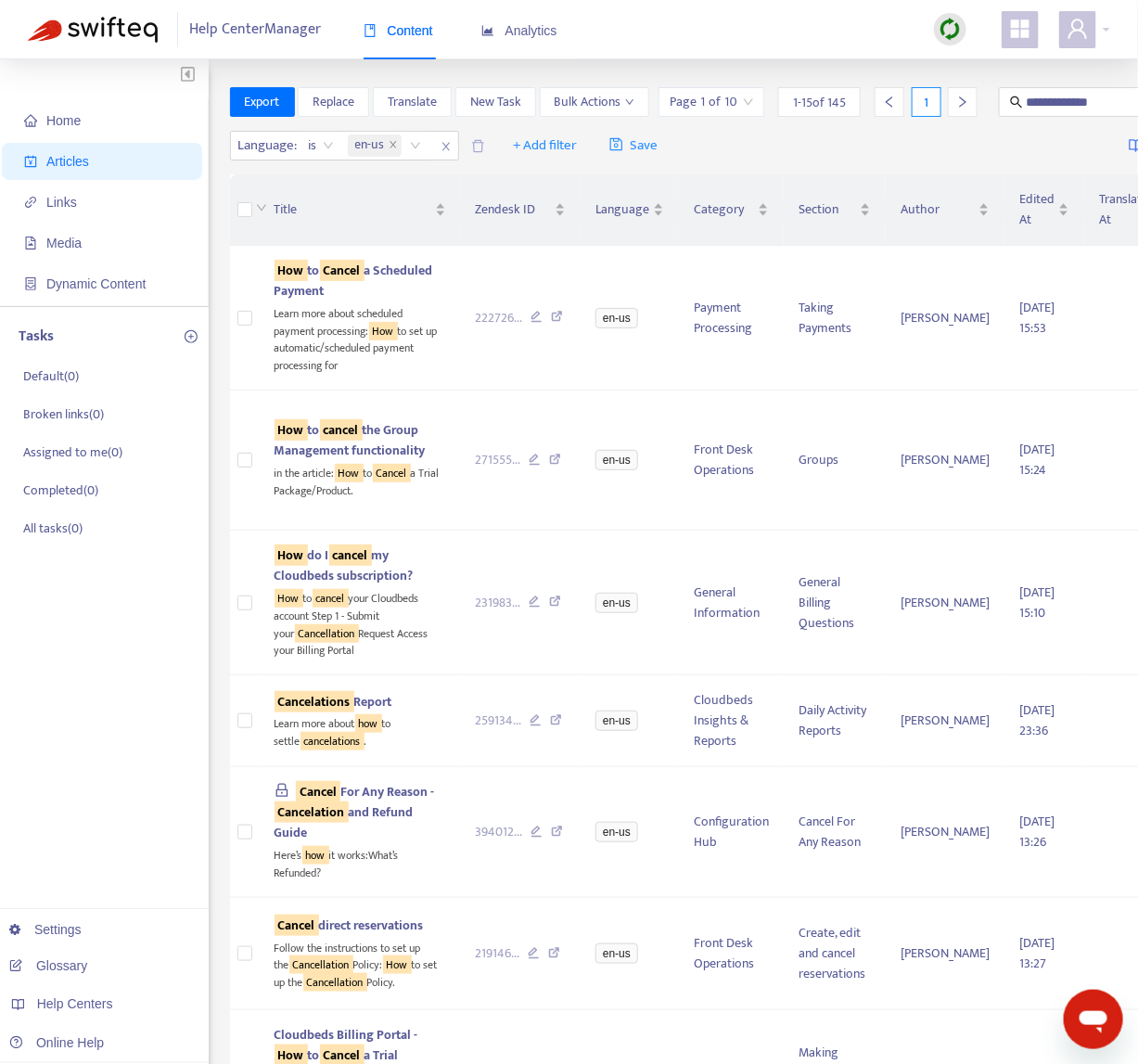 drag, startPoint x: 1114, startPoint y: 97, endPoint x: 867, endPoint y: 135, distance: 249.90598 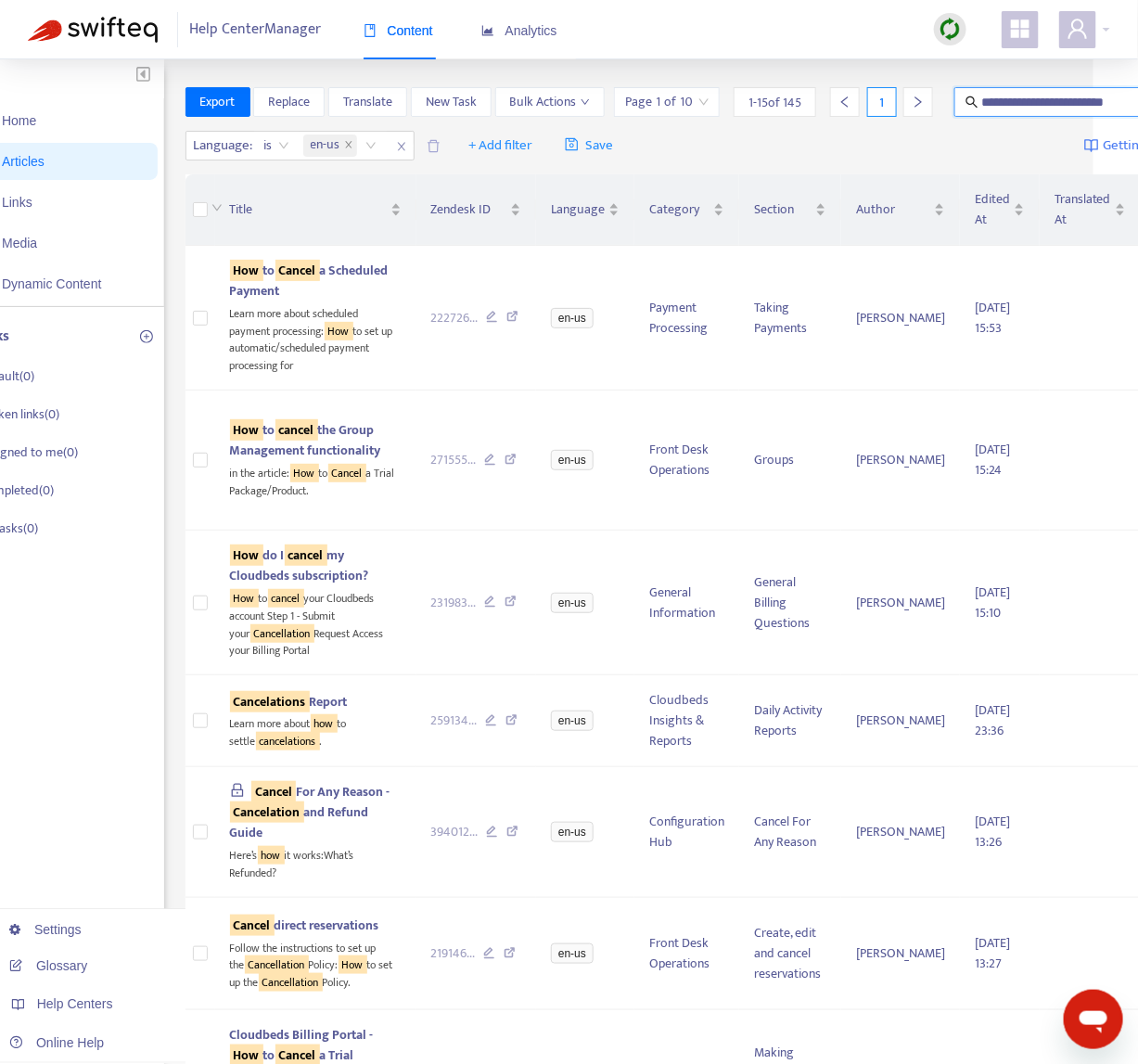 scroll, scrollTop: 0, scrollLeft: 51, axis: horizontal 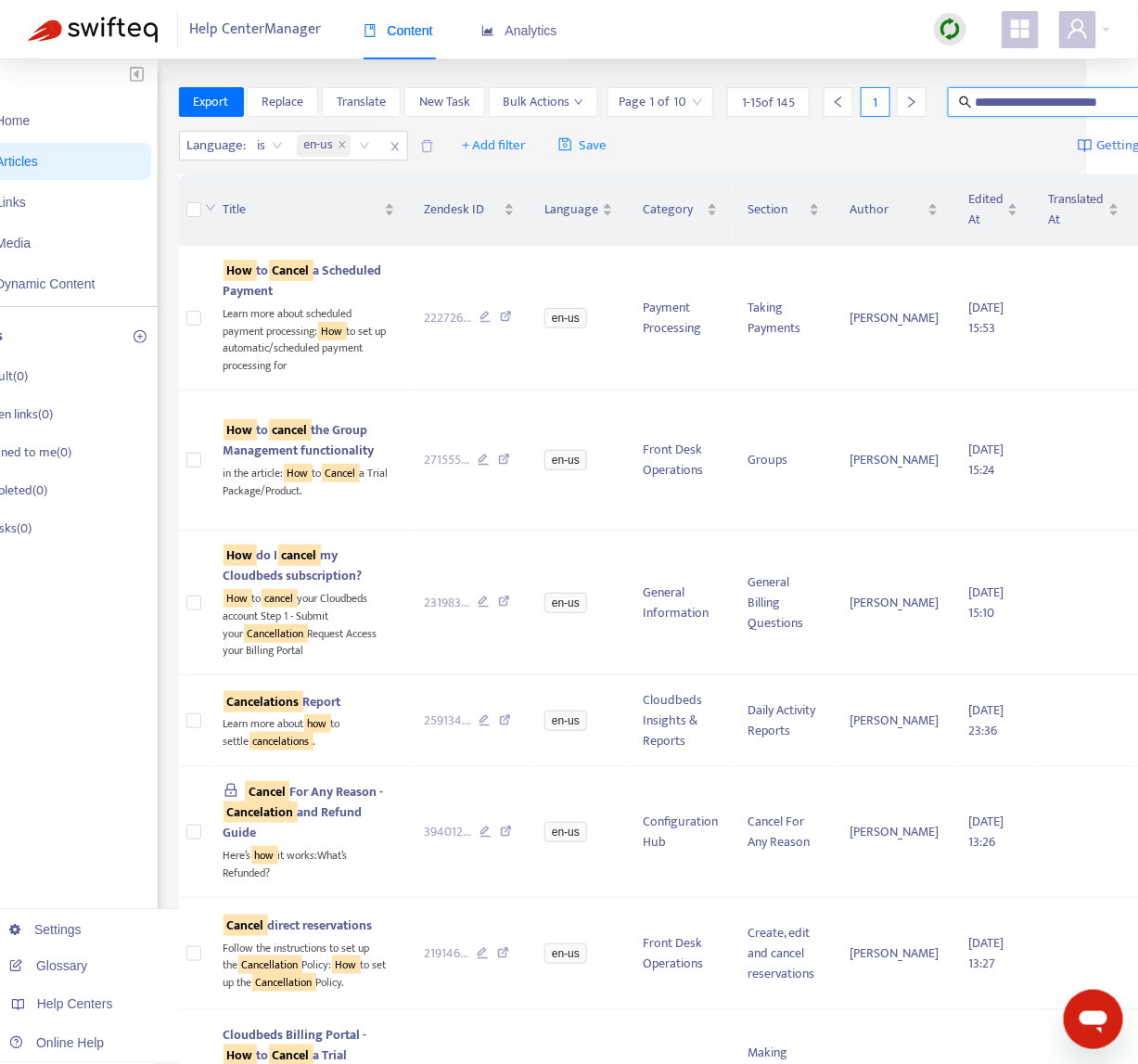 type on "**********" 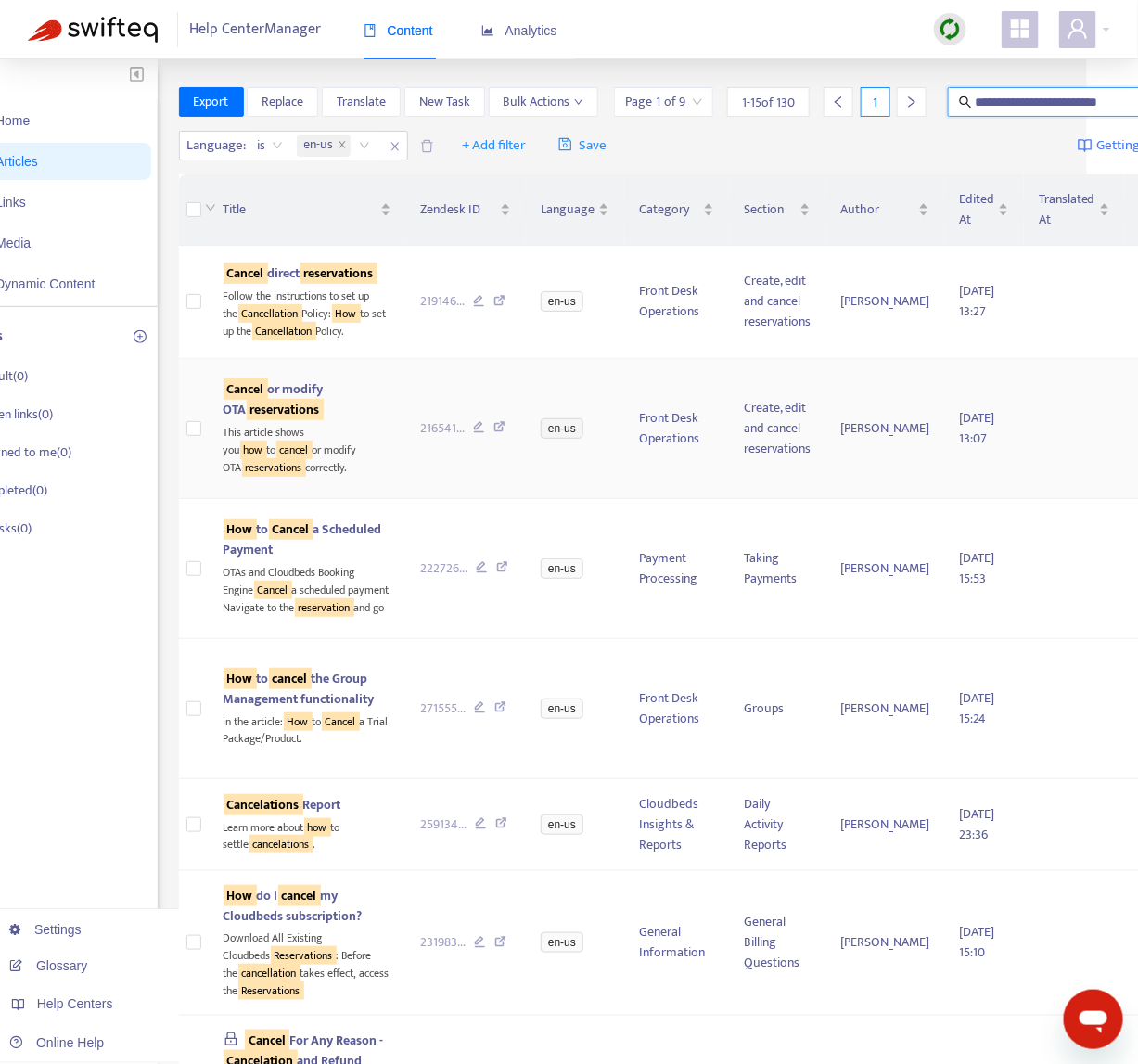 click at bounding box center (499, 429) 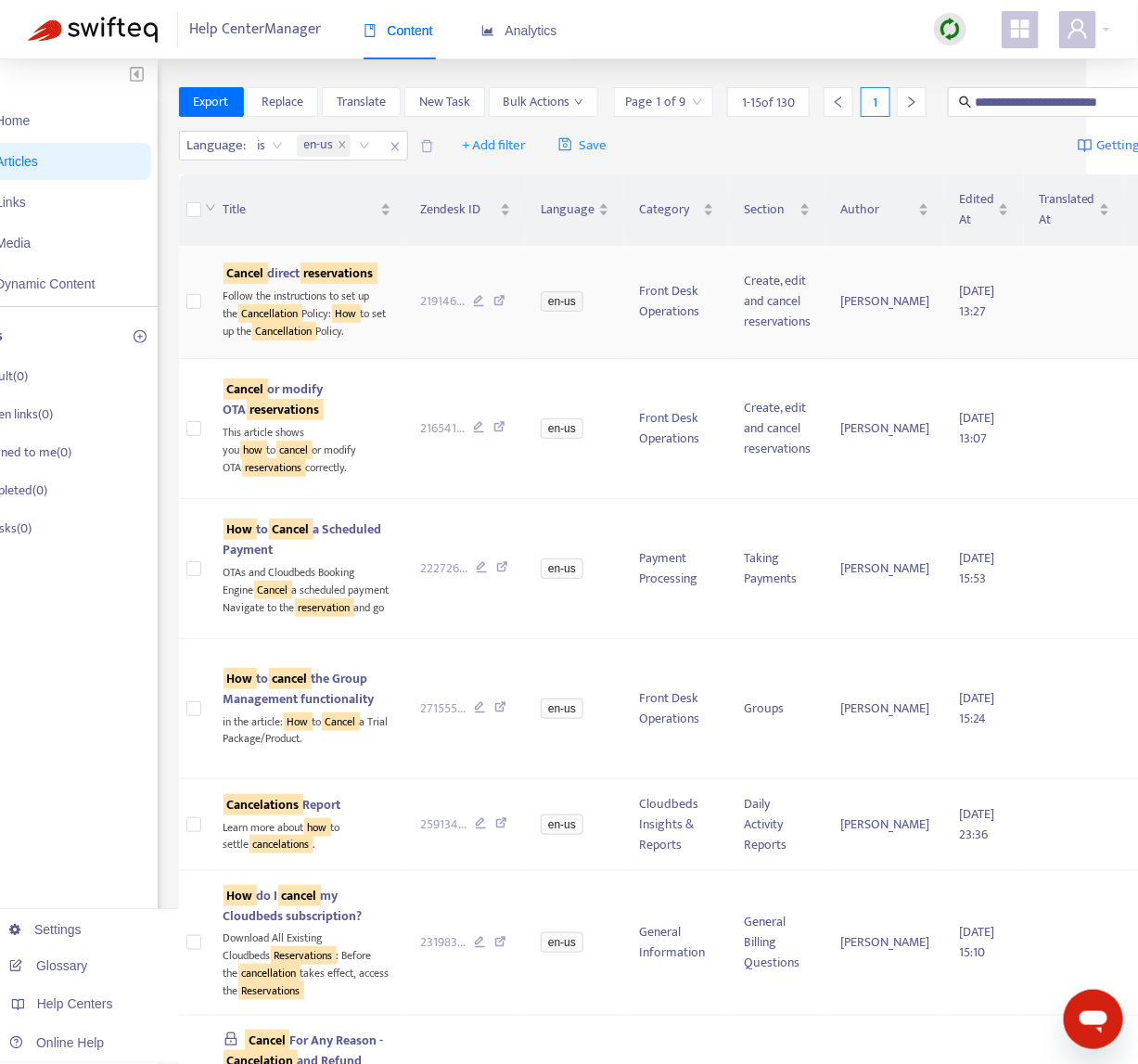 click at bounding box center [499, 303] 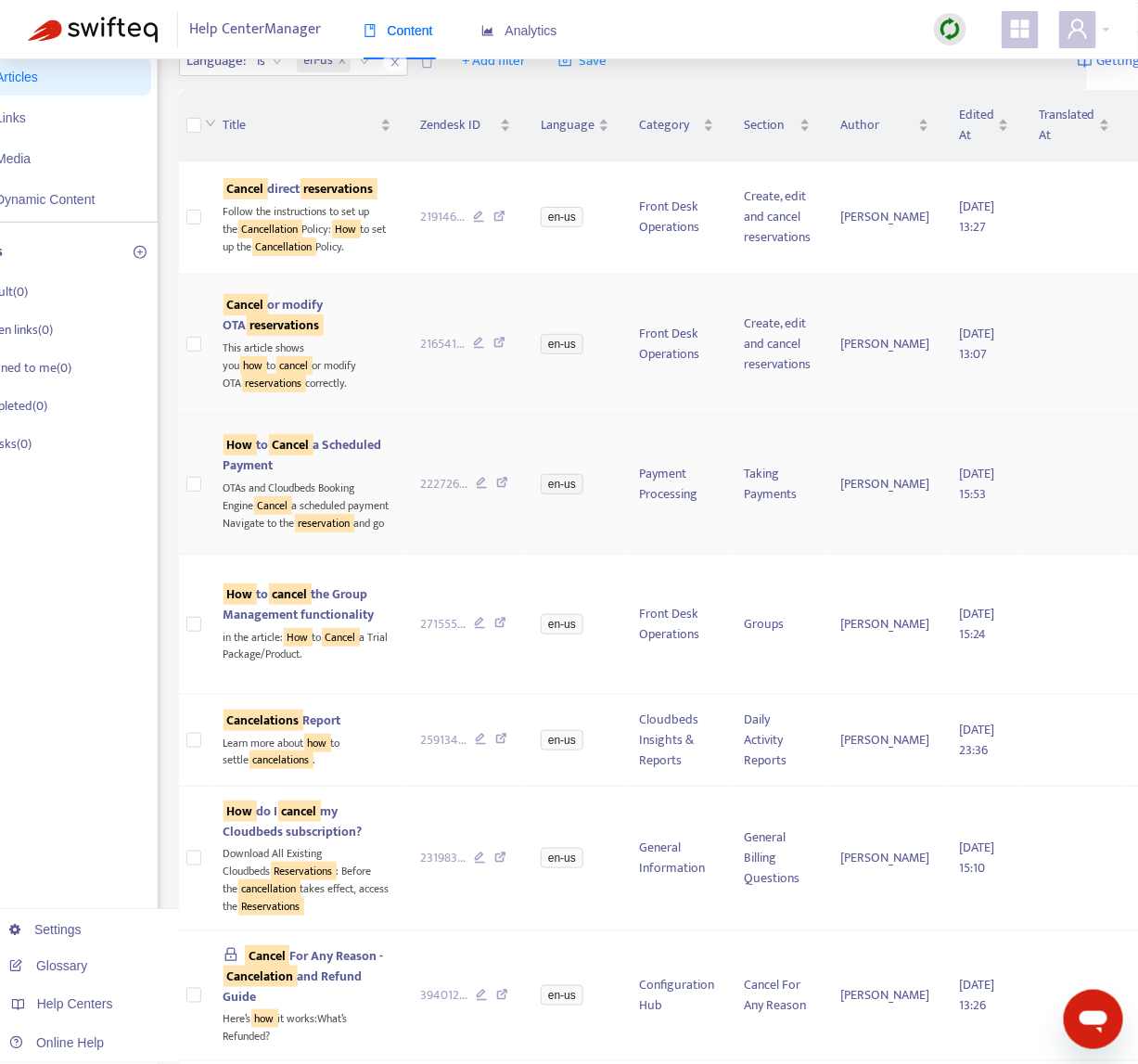 scroll, scrollTop: 88, scrollLeft: 51, axis: both 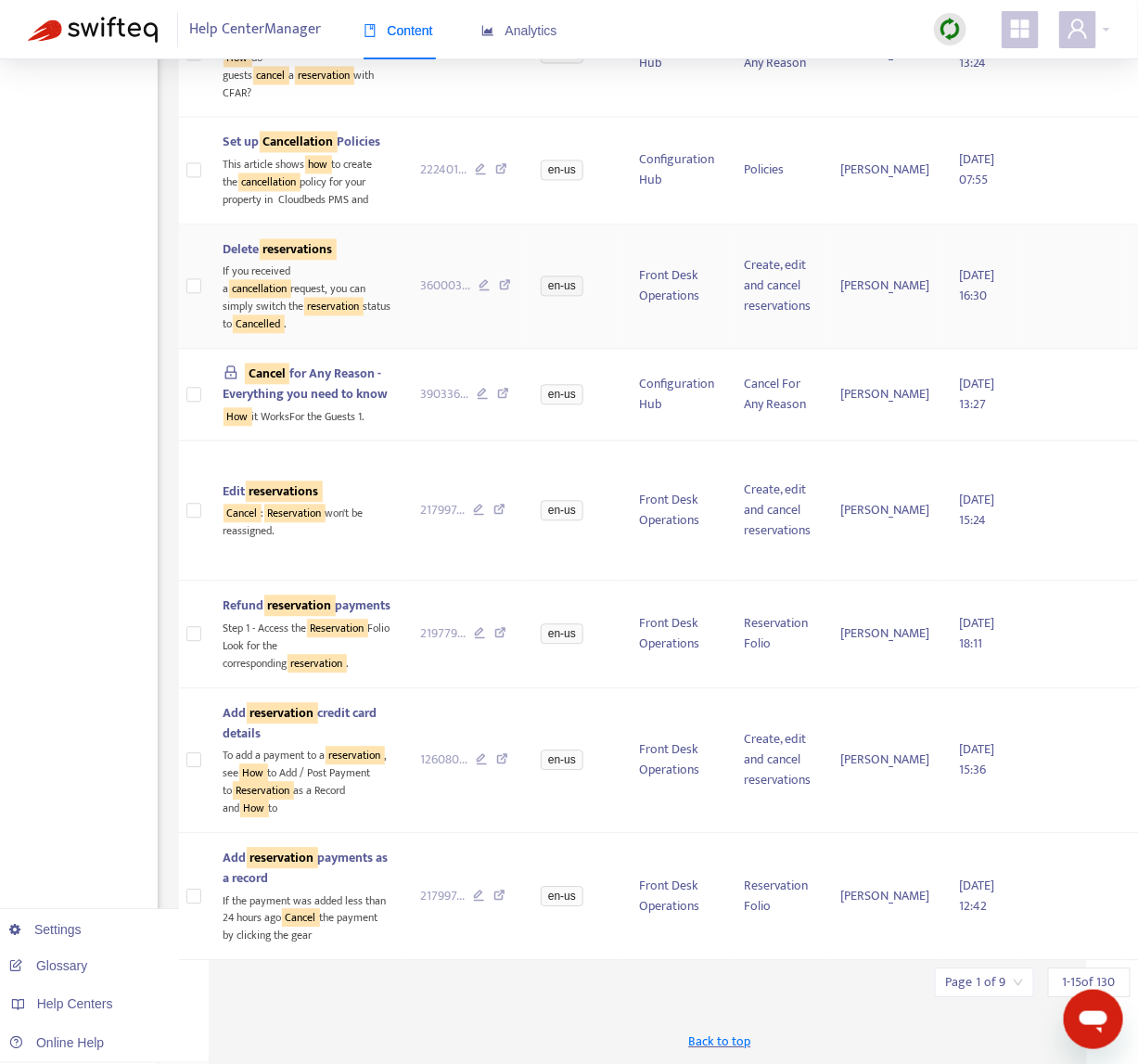 click at bounding box center (505, 288) 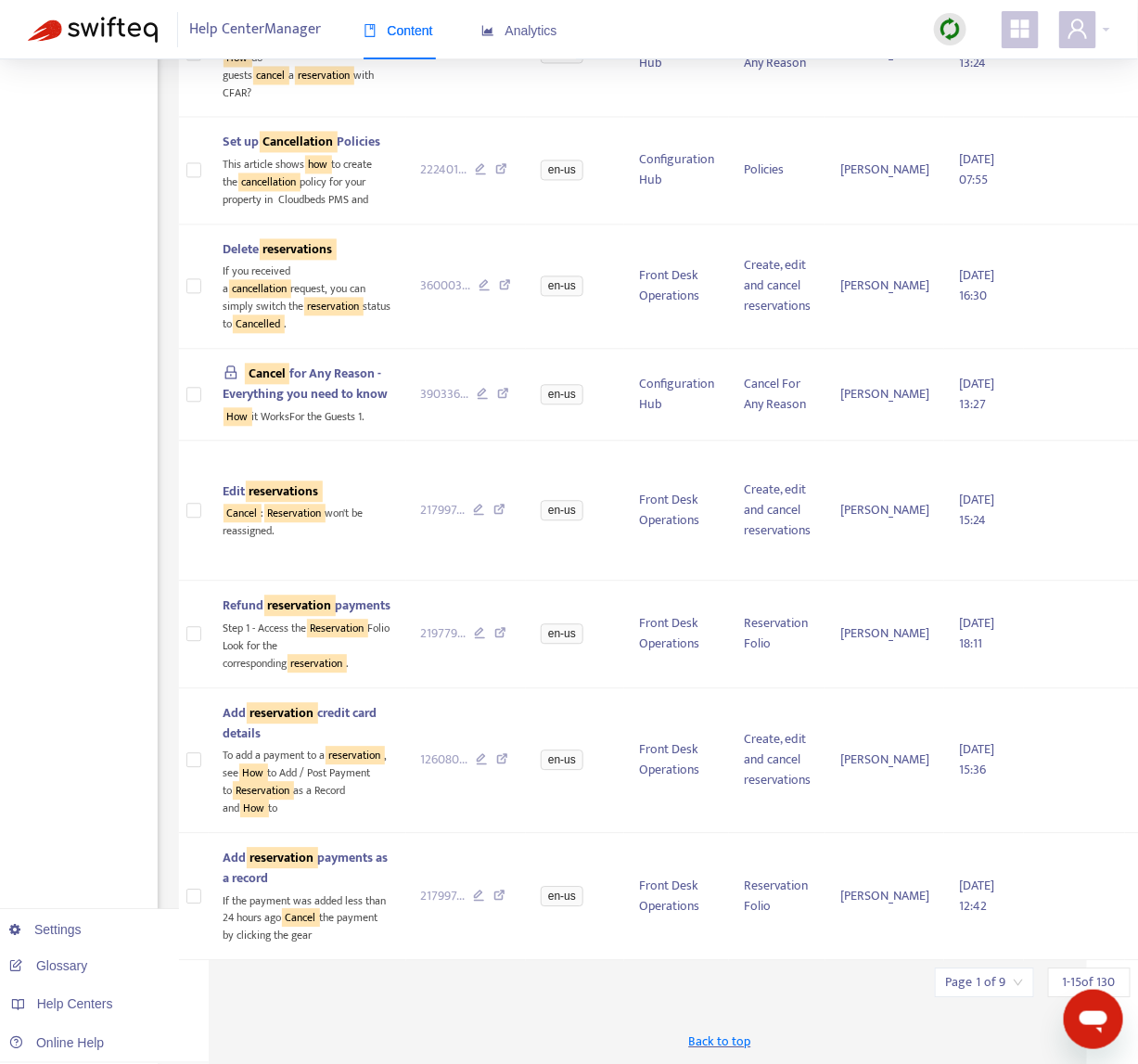 scroll, scrollTop: 2209, scrollLeft: 51, axis: both 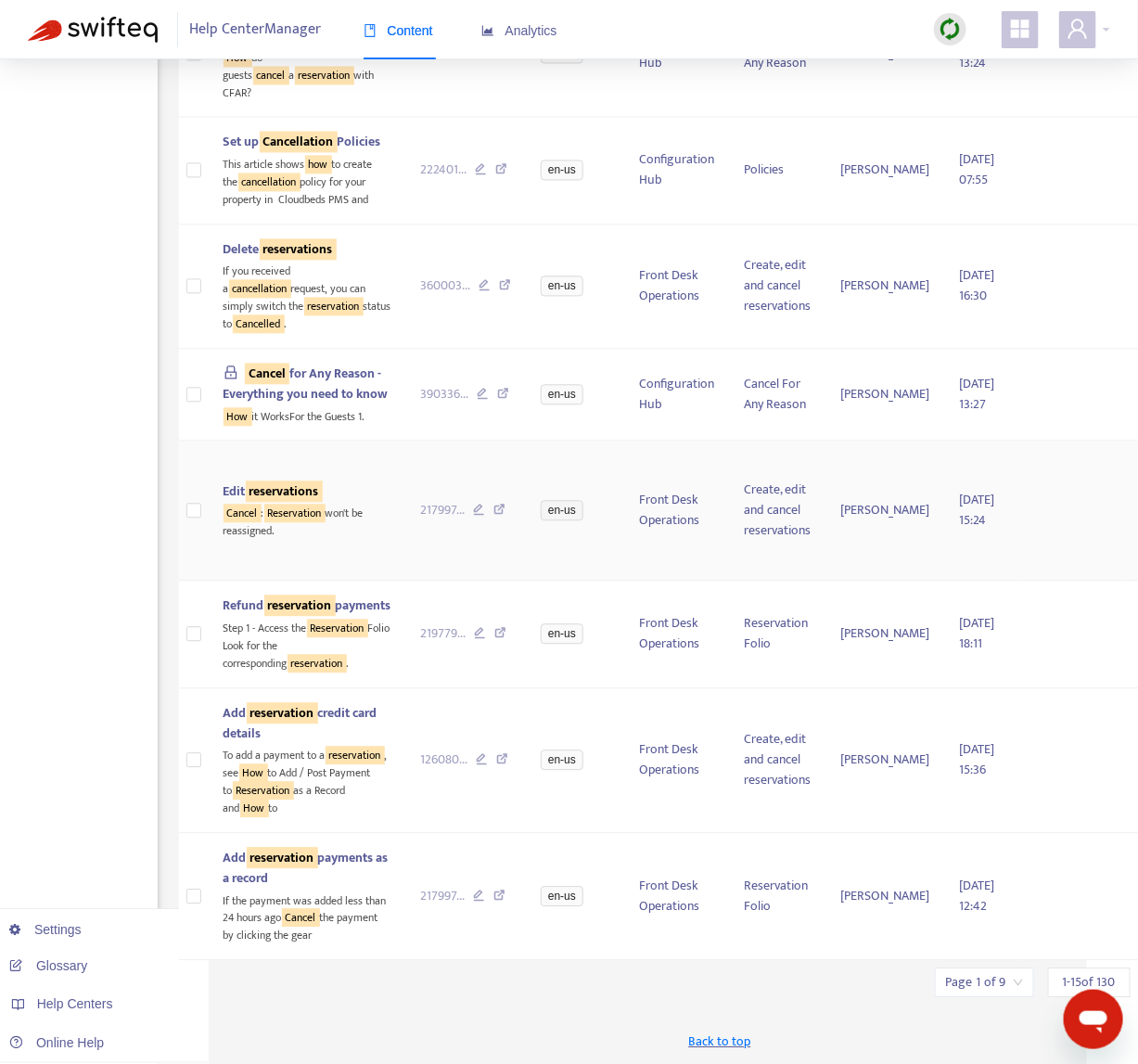click at bounding box center (499, 512) 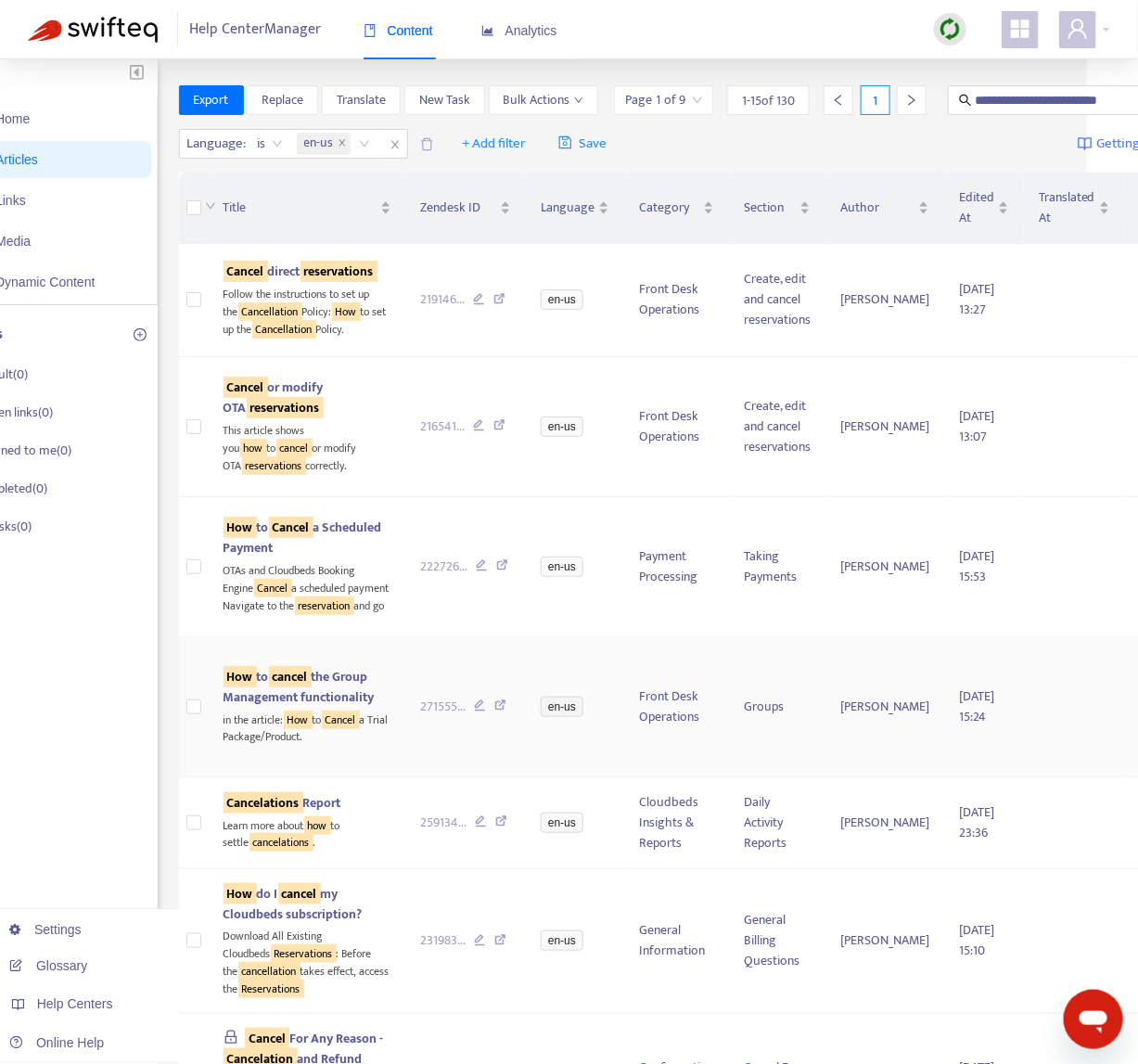 scroll, scrollTop: 0, scrollLeft: 51, axis: horizontal 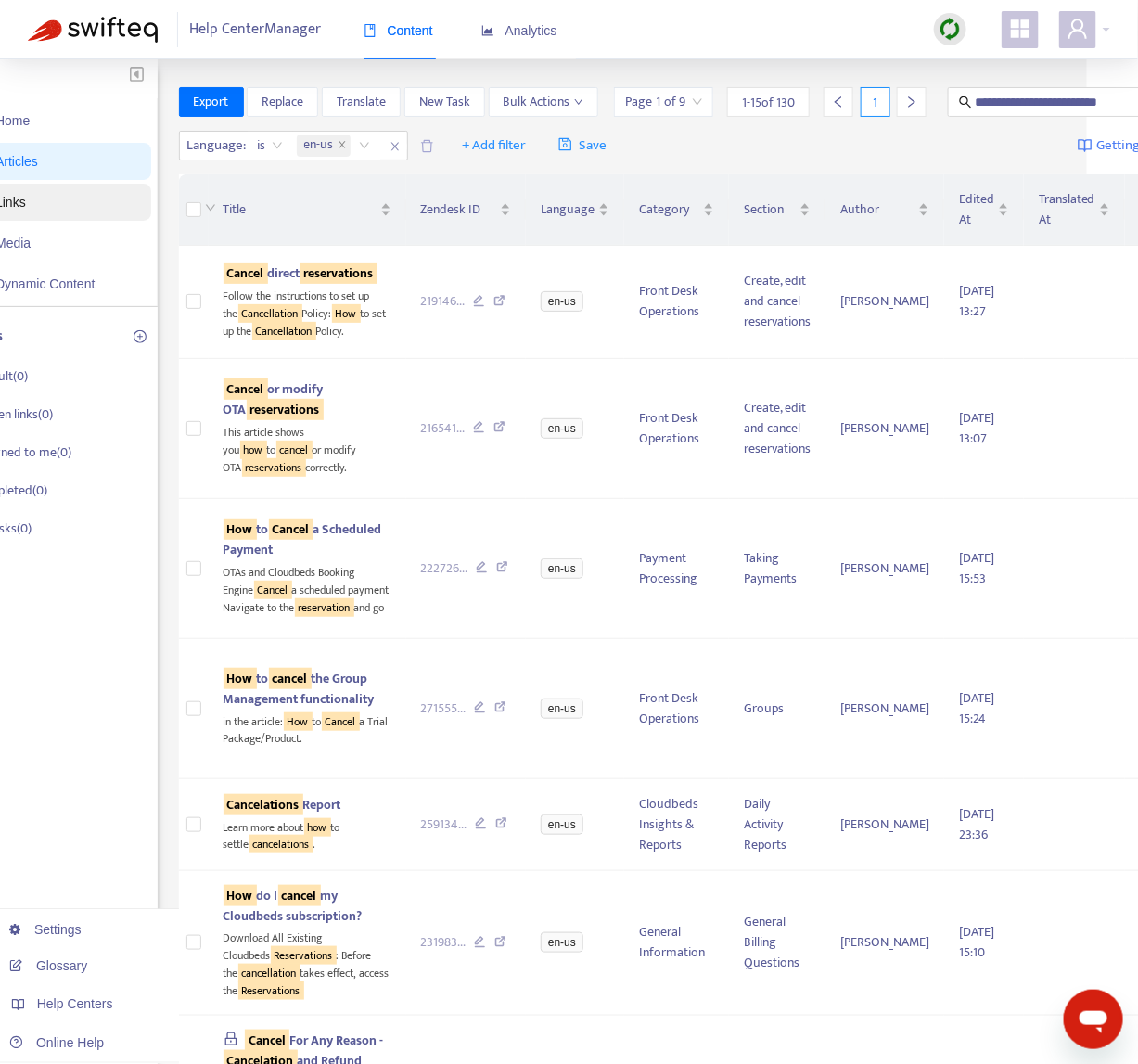 click on "Links" at bounding box center (10, 202) 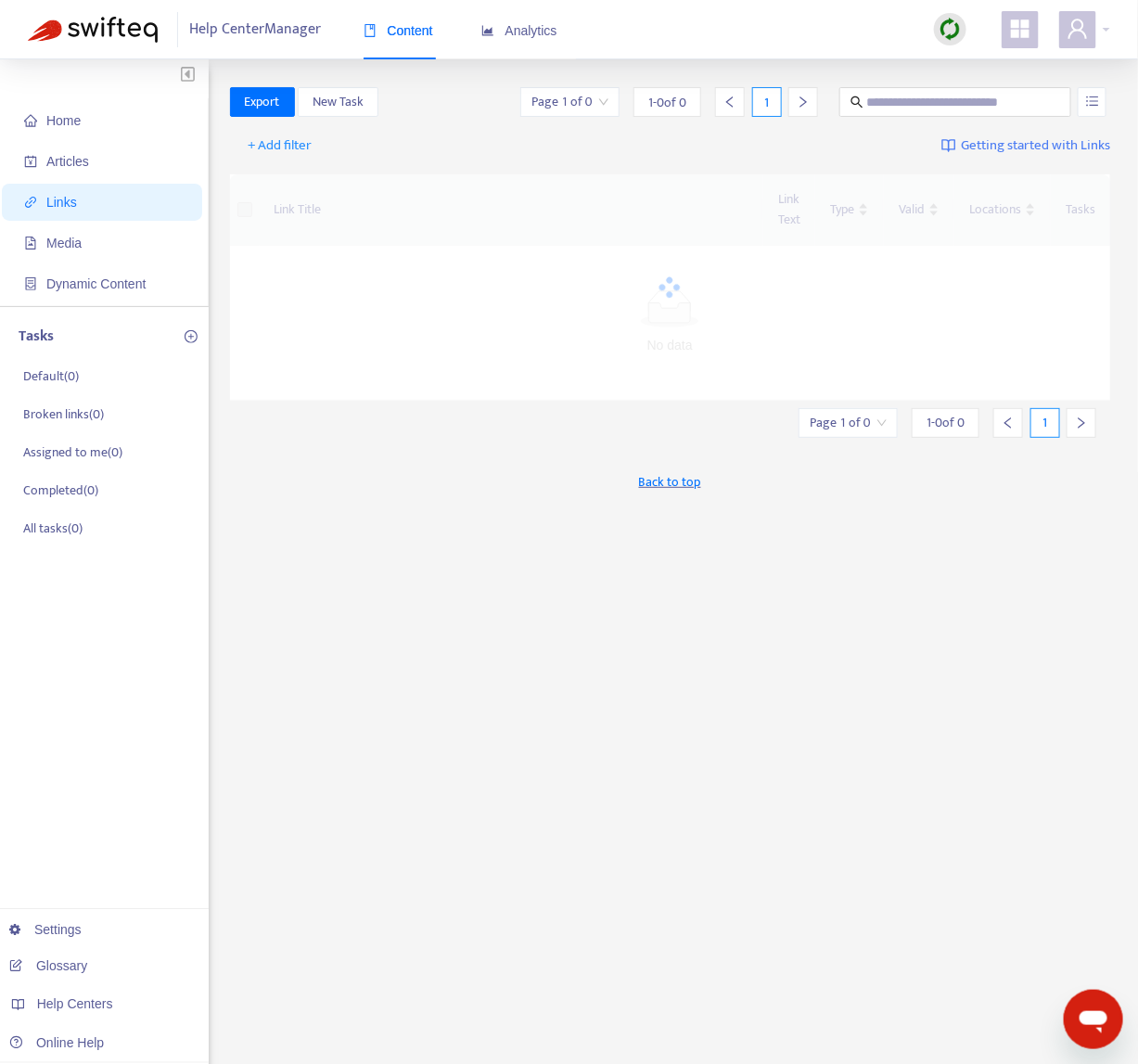 scroll, scrollTop: 0, scrollLeft: 0, axis: both 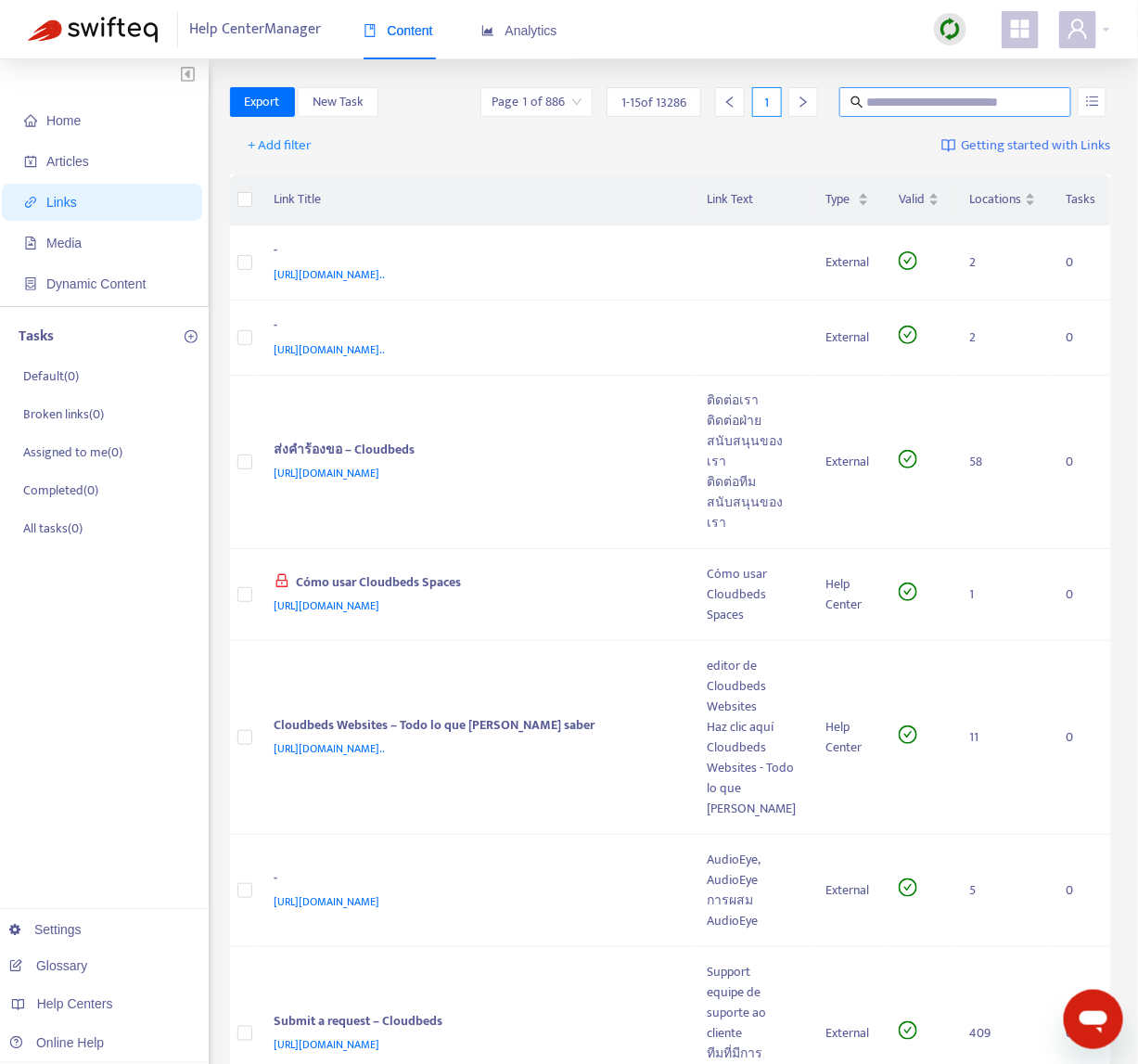 click at bounding box center (956, 102) 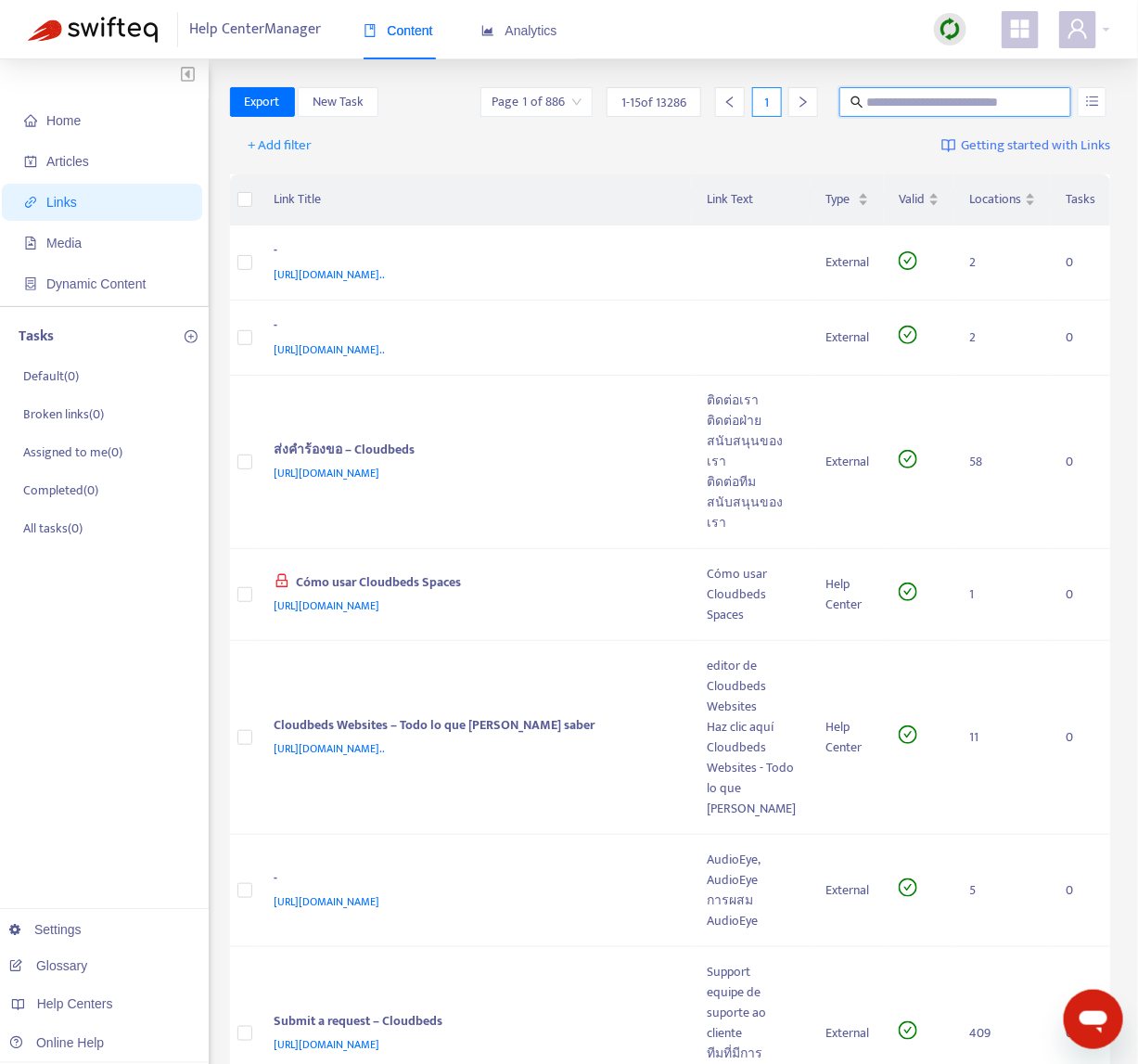 paste on "**********" 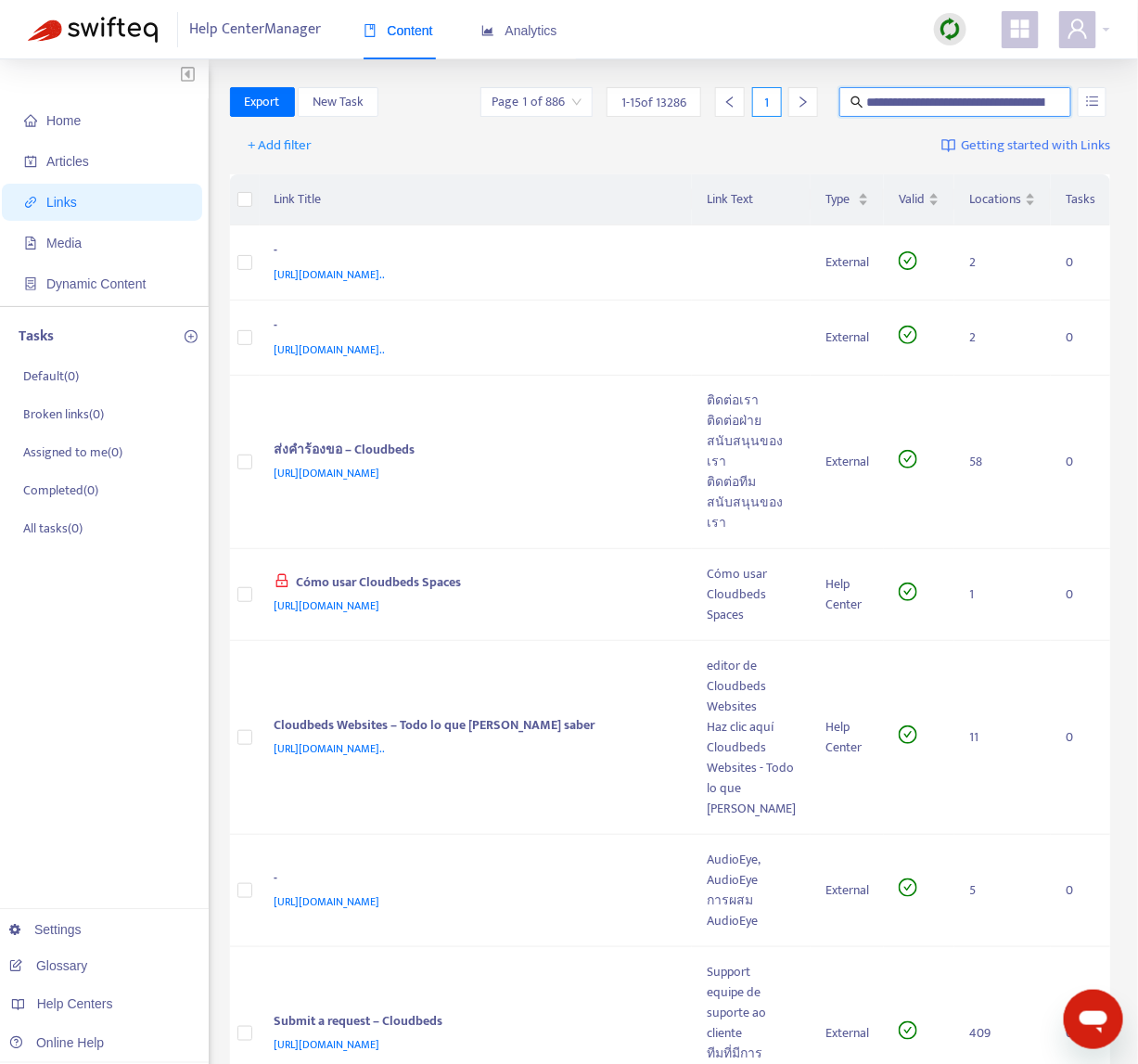 scroll, scrollTop: 0, scrollLeft: 377, axis: horizontal 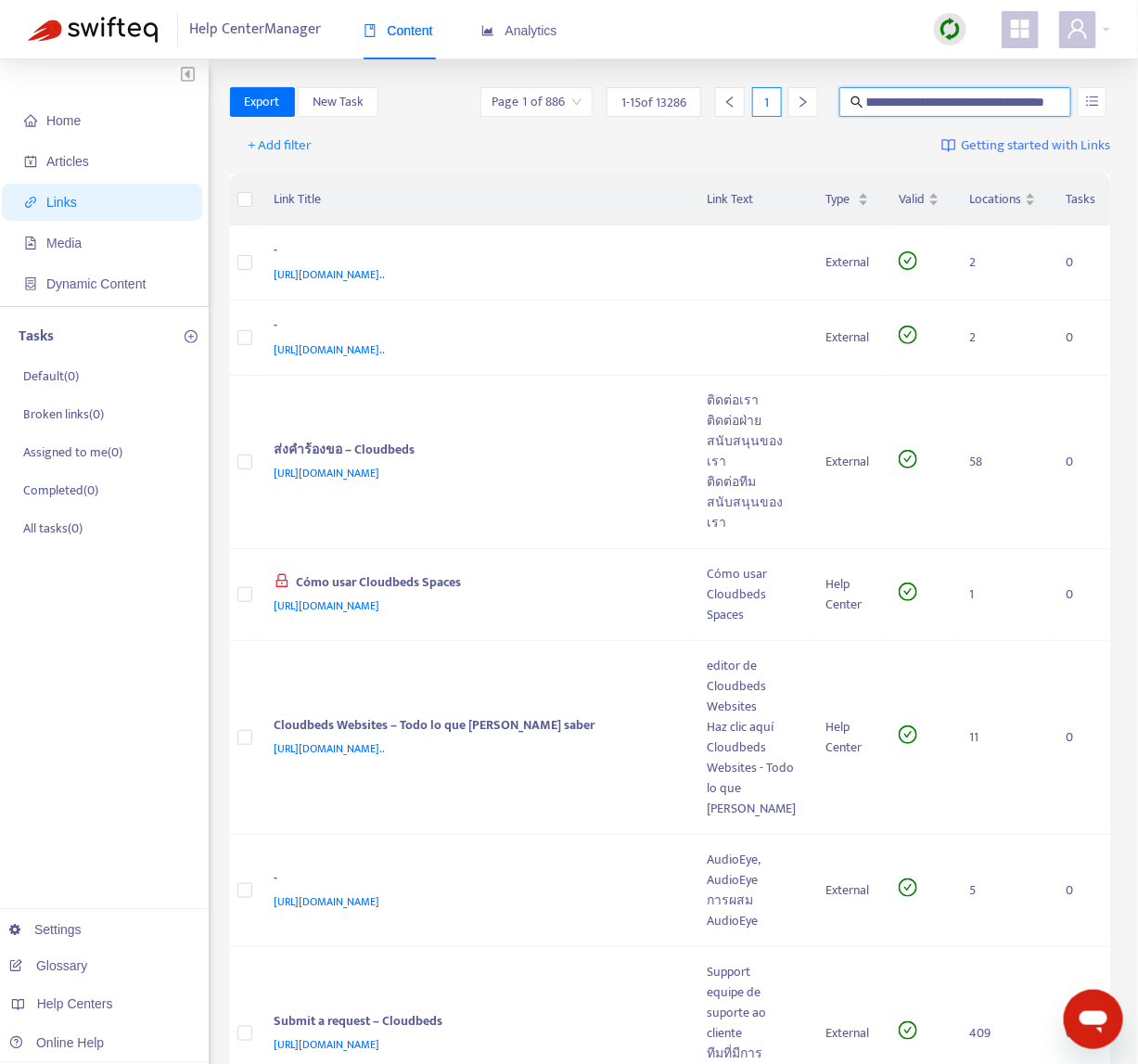 type on "**********" 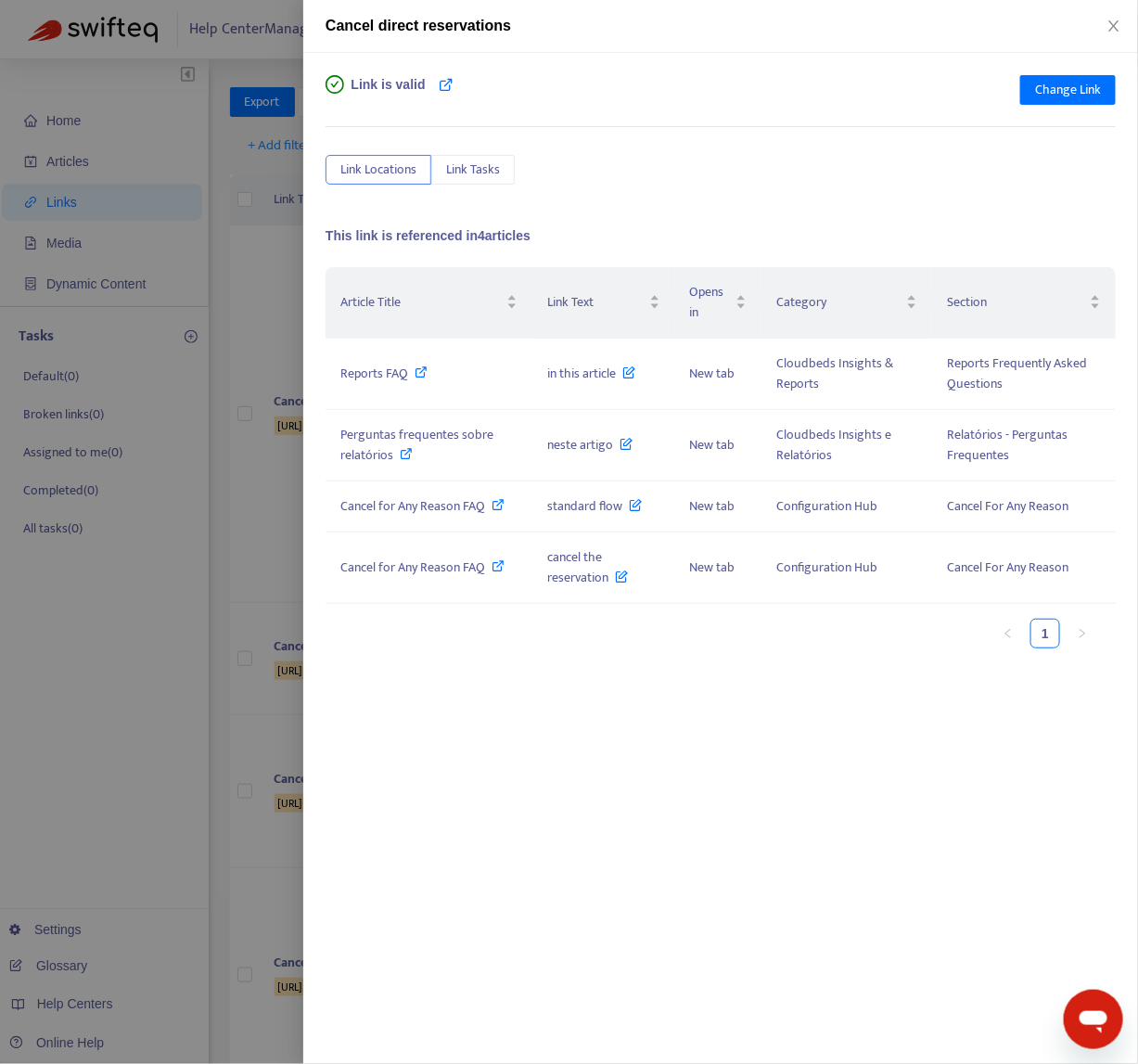 scroll, scrollTop: 0, scrollLeft: 0, axis: both 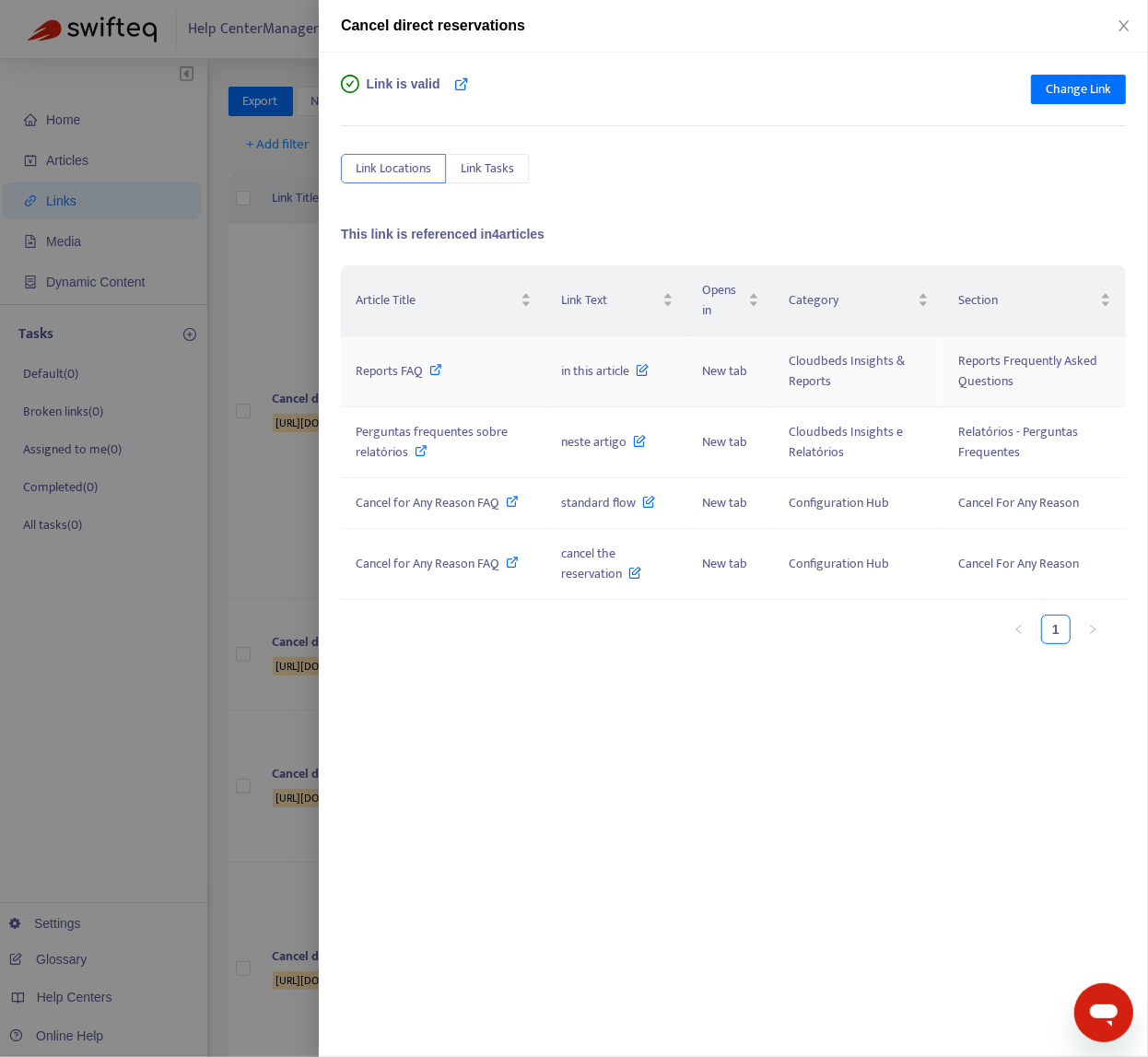click at bounding box center (437, 370) 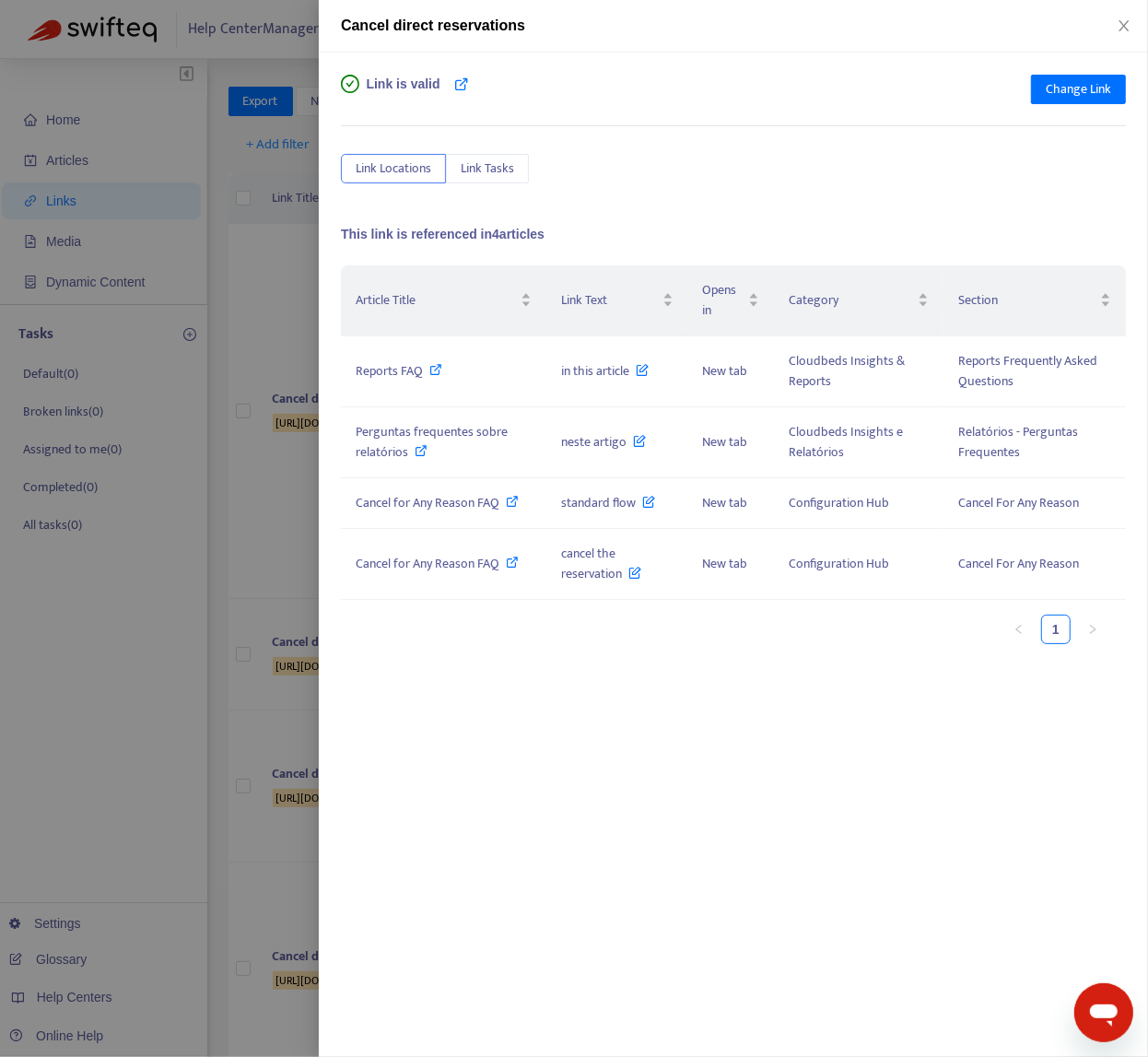 click at bounding box center [574, 528] 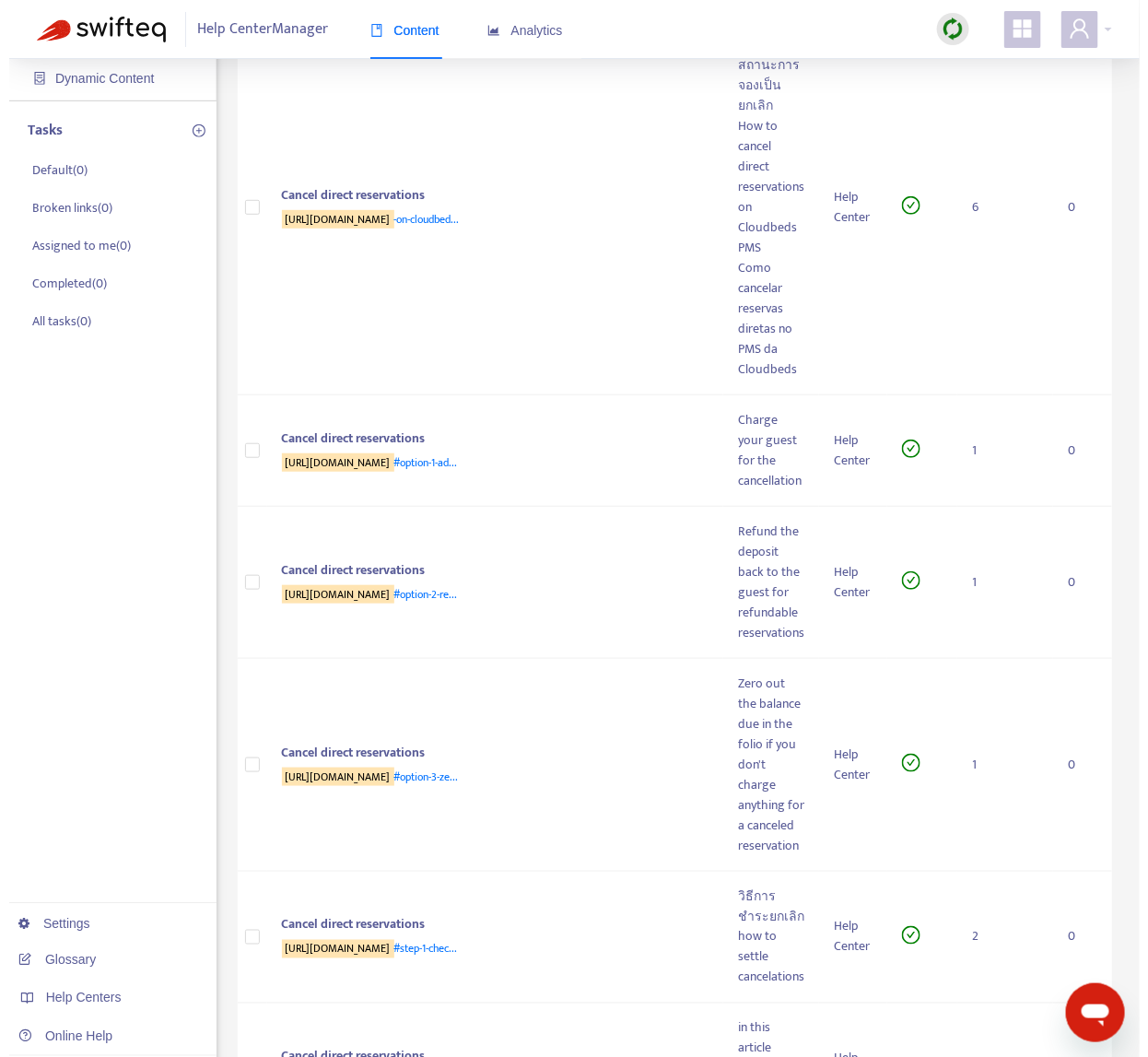 scroll, scrollTop: 366, scrollLeft: 0, axis: vertical 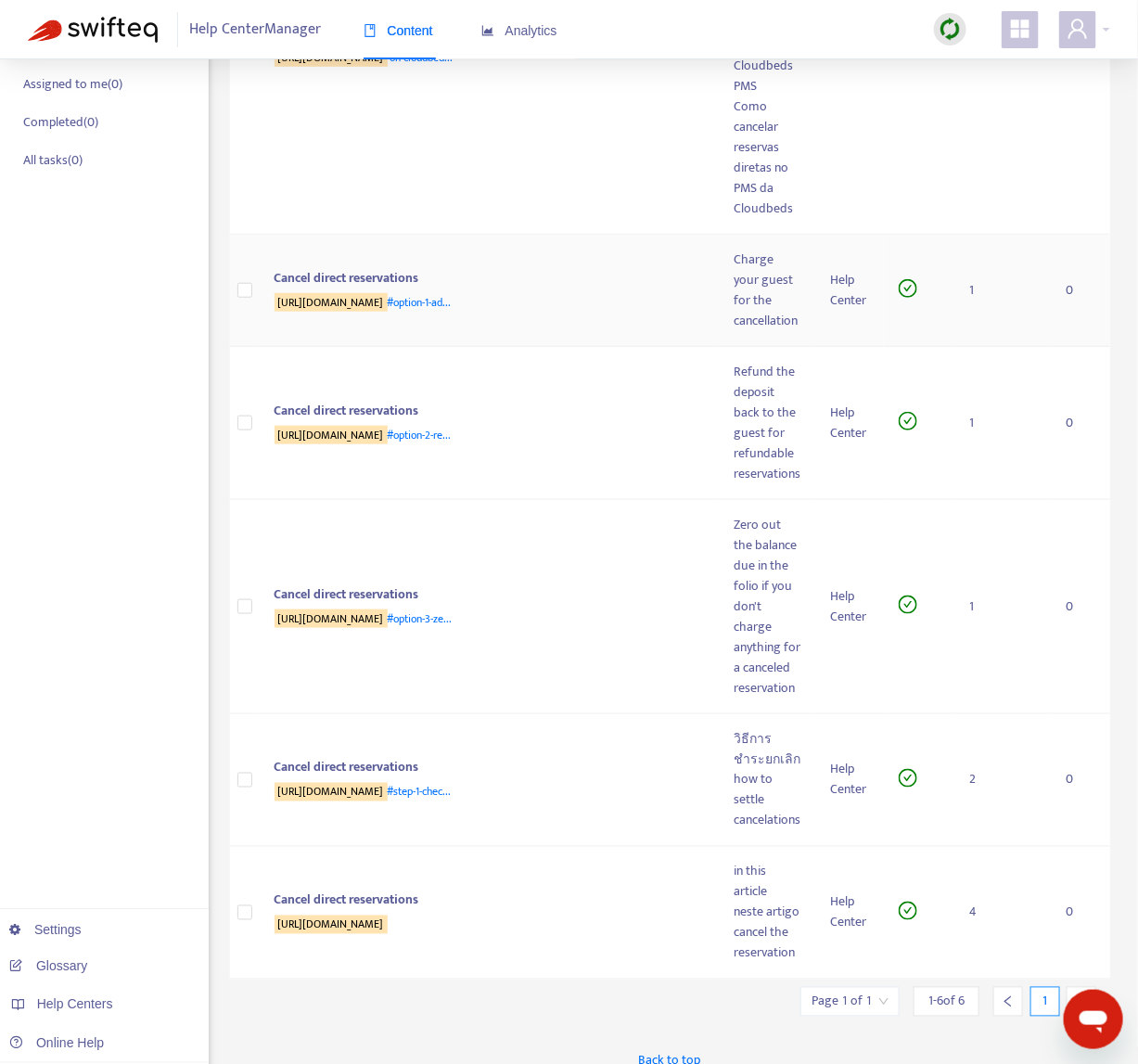 click on "Cancel direct reservations https://myfrontdesk.cloudbeds.com/hc/en-us/articles/219146188-Cancel-direct-reservations #option-1-ad..." at bounding box center [490, 290] 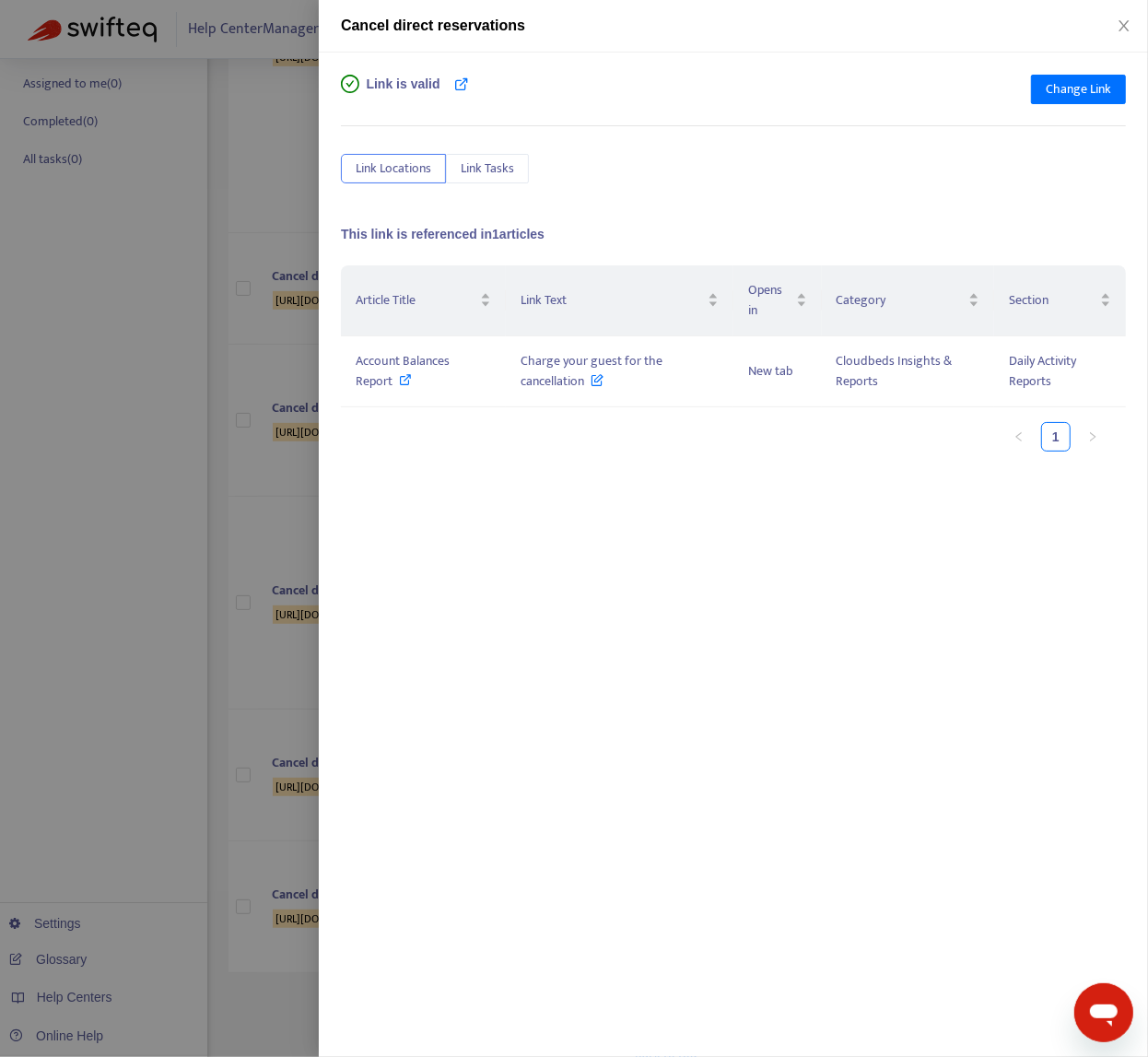 click at bounding box center (574, 528) 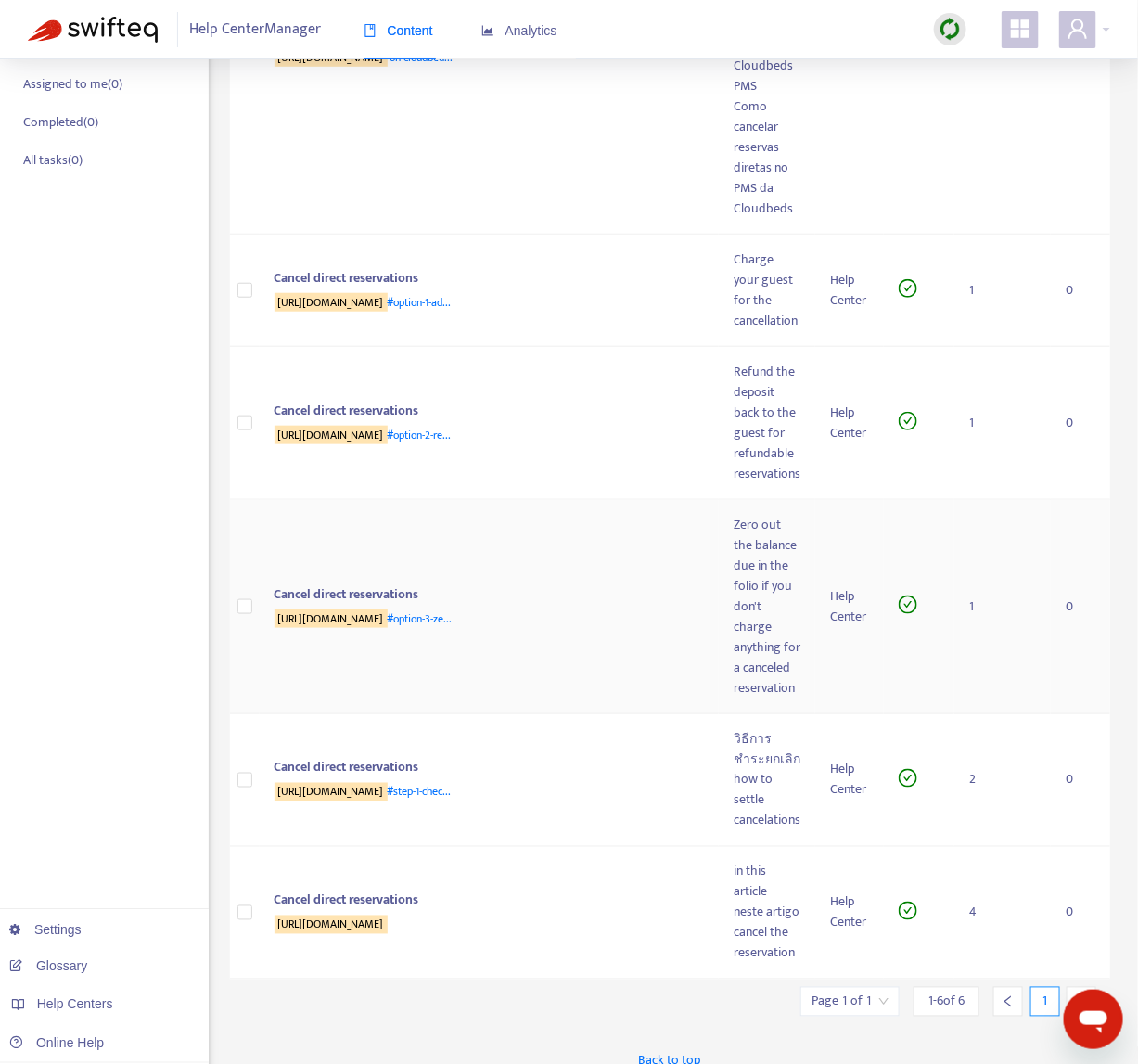click on "Cancel direct reservations https://myfrontdesk.cloudbeds.com/hc/en-us/articles/219146188-Cancel-direct-reservations #option-3-ze..." at bounding box center (490, 607) 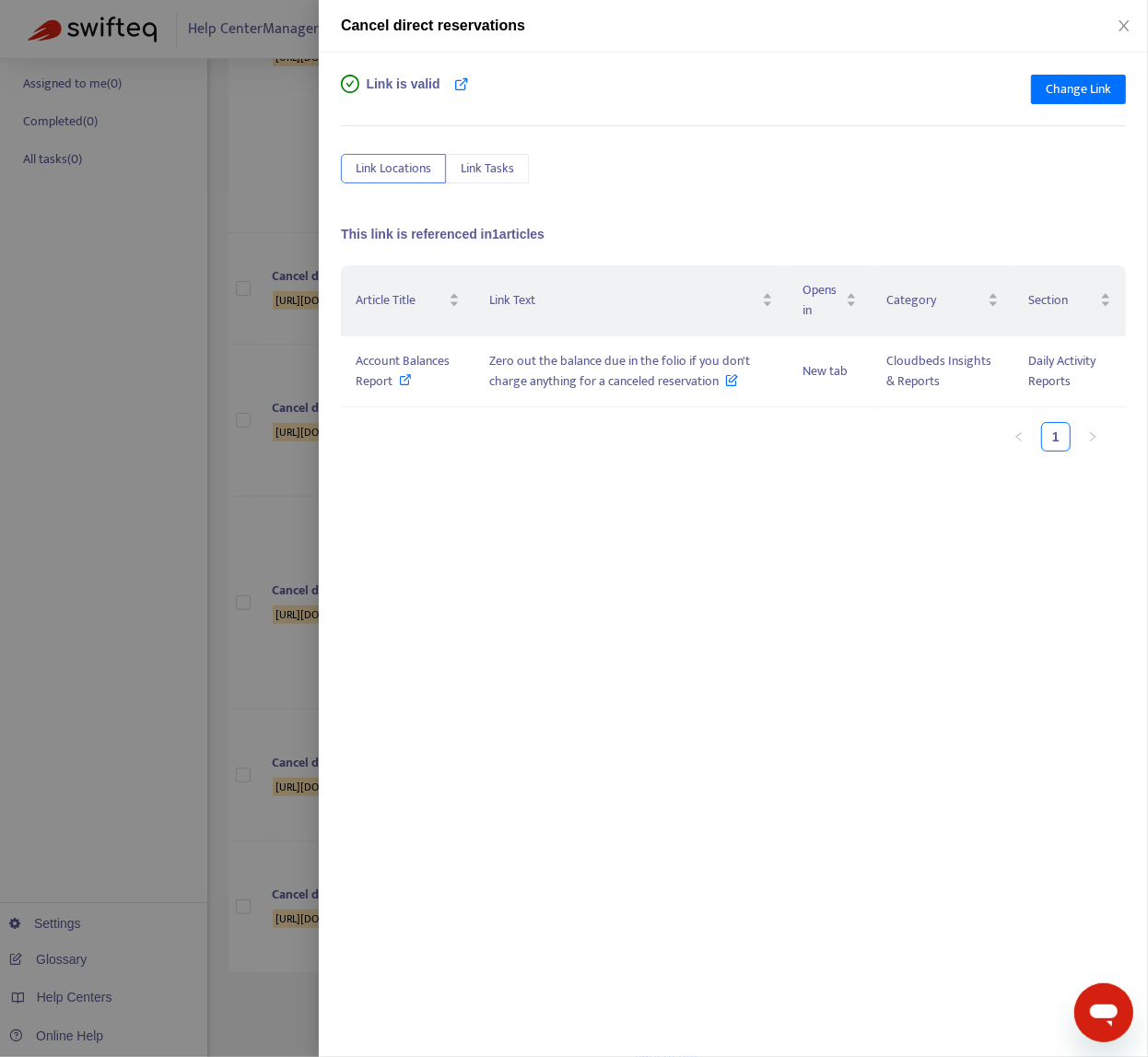 click at bounding box center [574, 528] 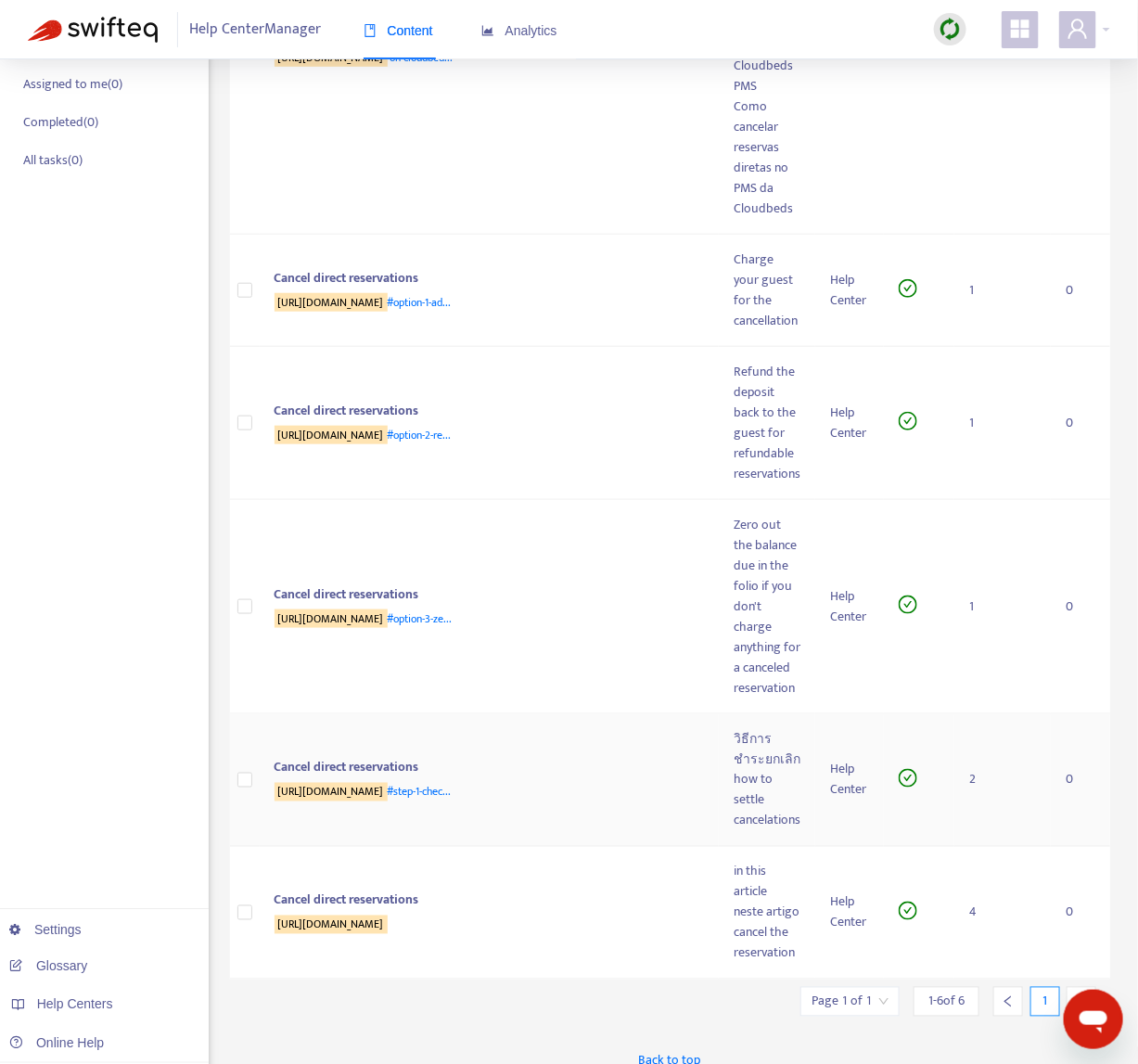 click on "https://myfrontdesk.cloudbeds.com/hc/en-us/articles/219146188-Cancel-direct-reservations #step-1-chec..." at bounding box center [486, 792] 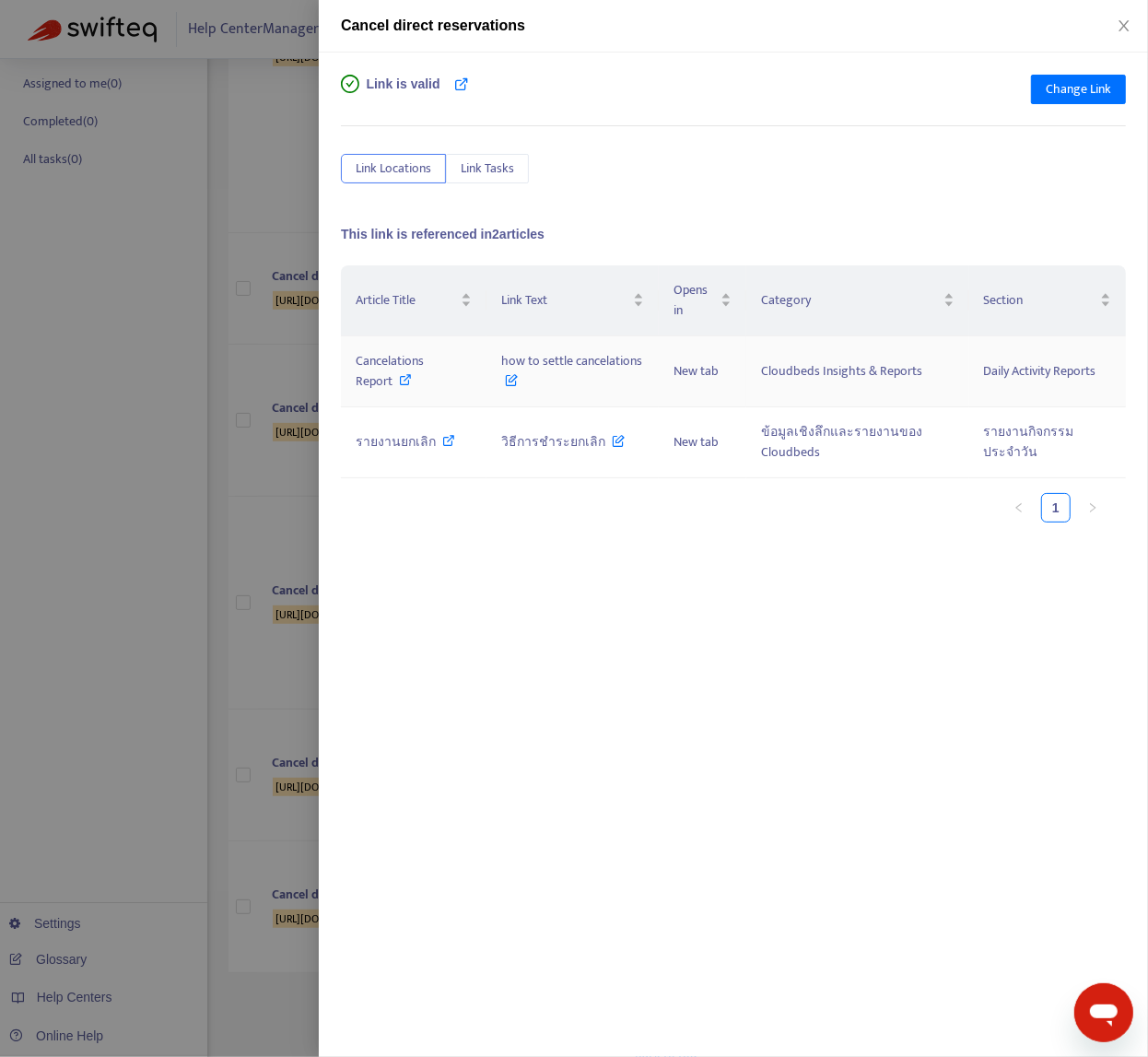 click at bounding box center [406, 380] 